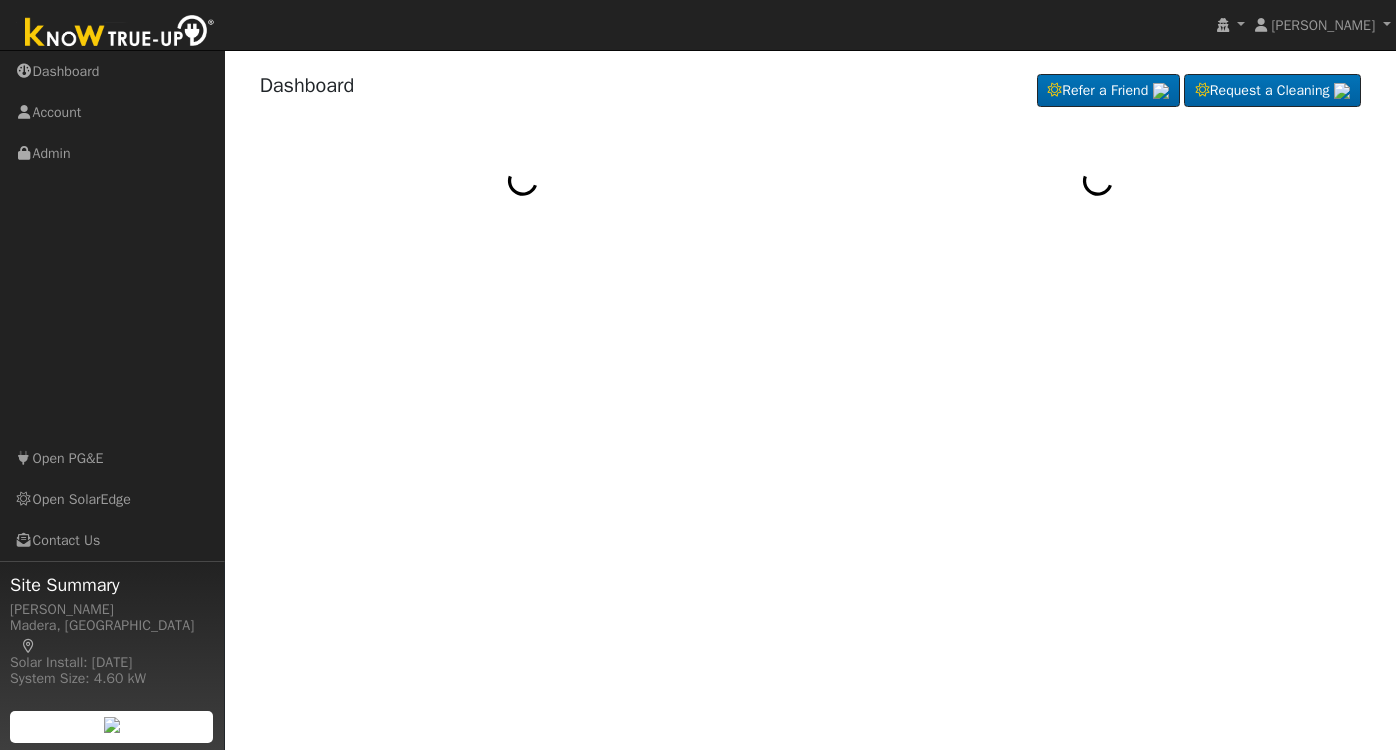 scroll, scrollTop: 0, scrollLeft: 0, axis: both 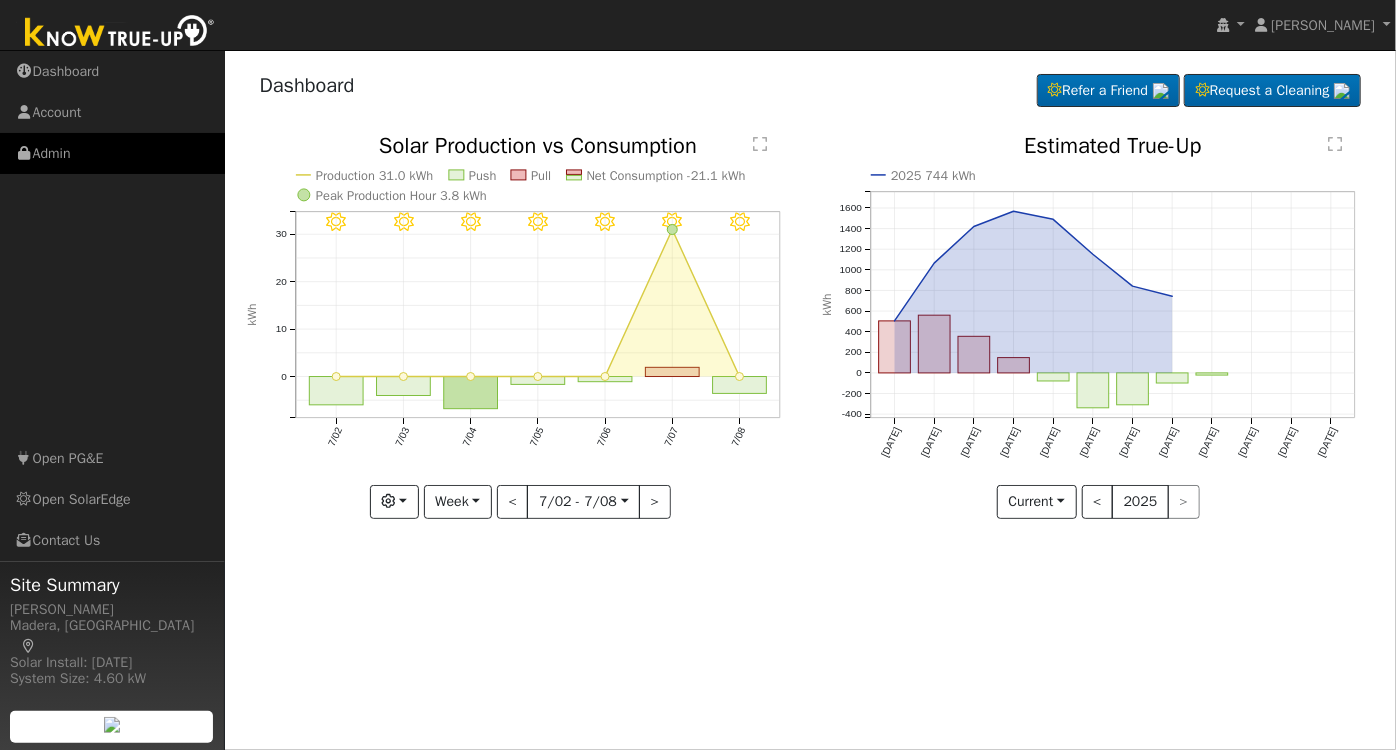 click on "Admin" at bounding box center (112, 153) 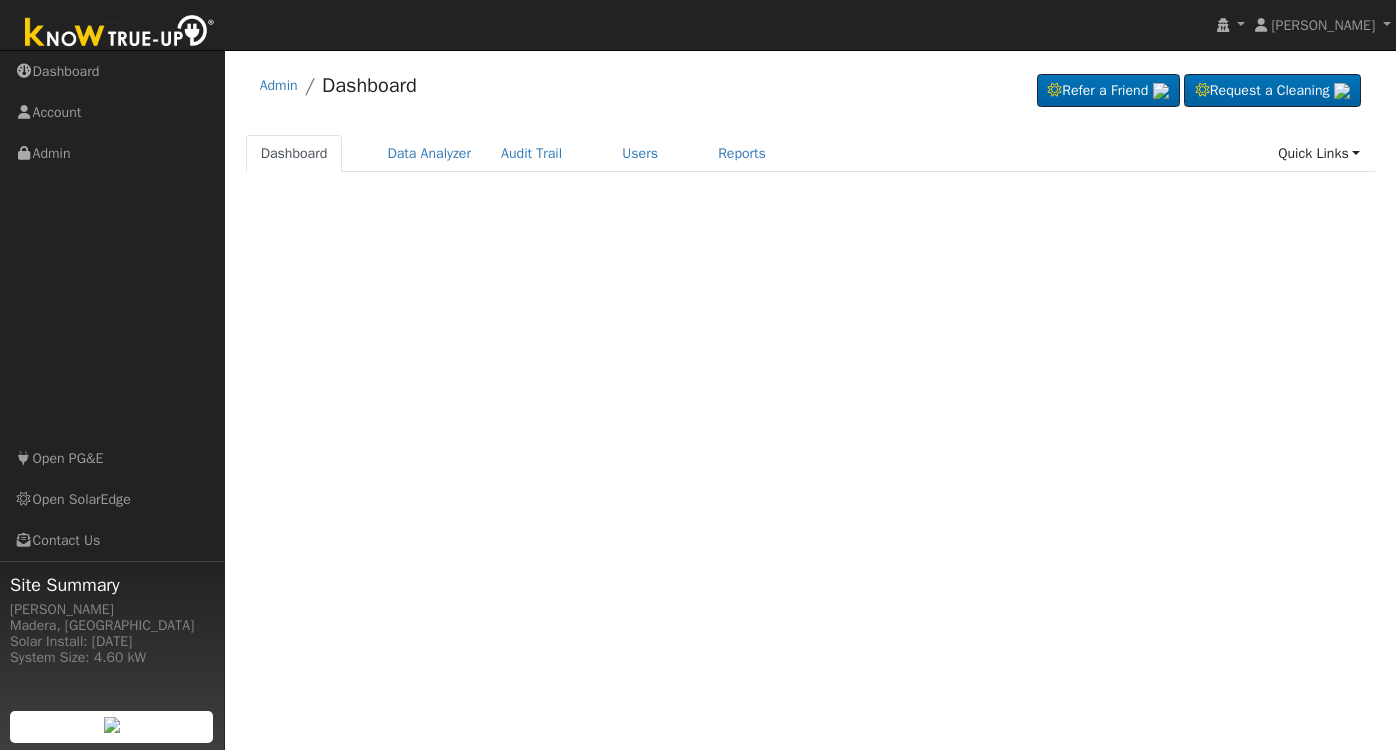 scroll, scrollTop: 0, scrollLeft: 0, axis: both 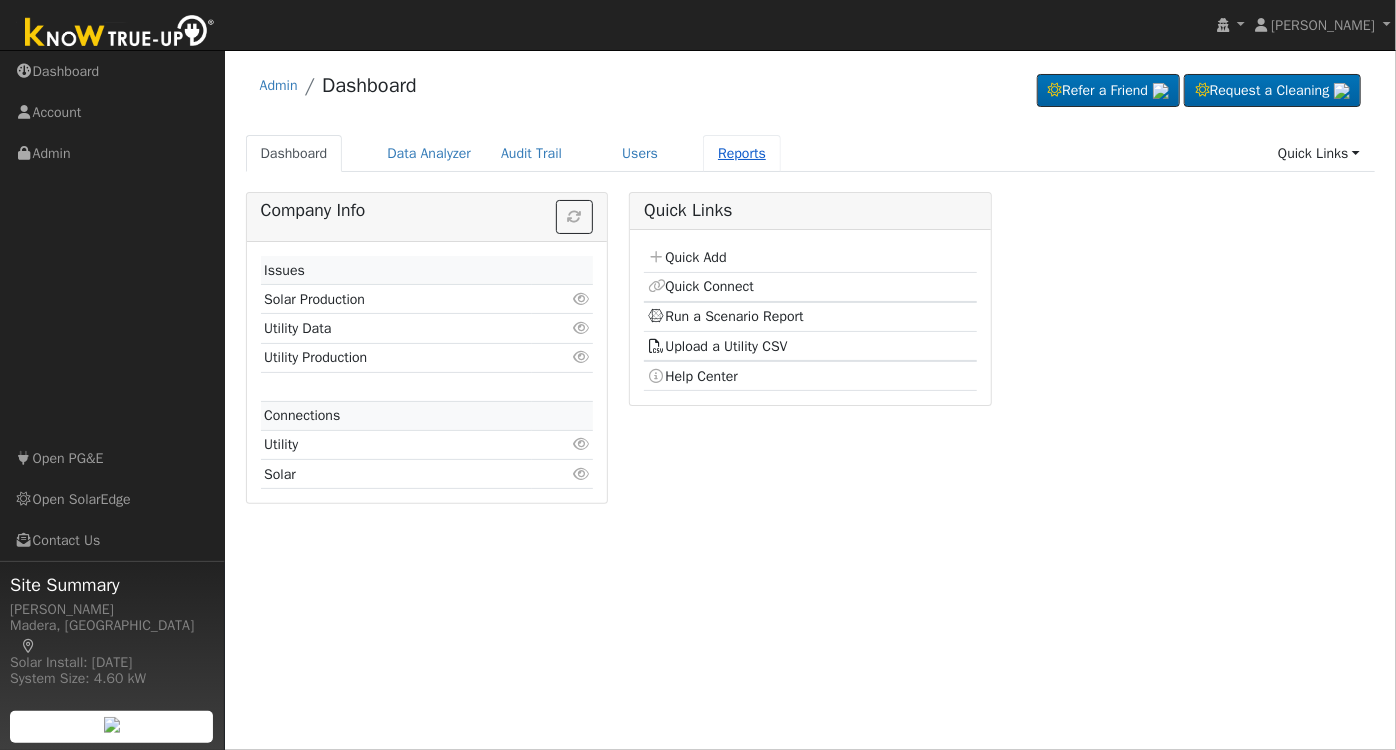 click on "Reports" at bounding box center [742, 153] 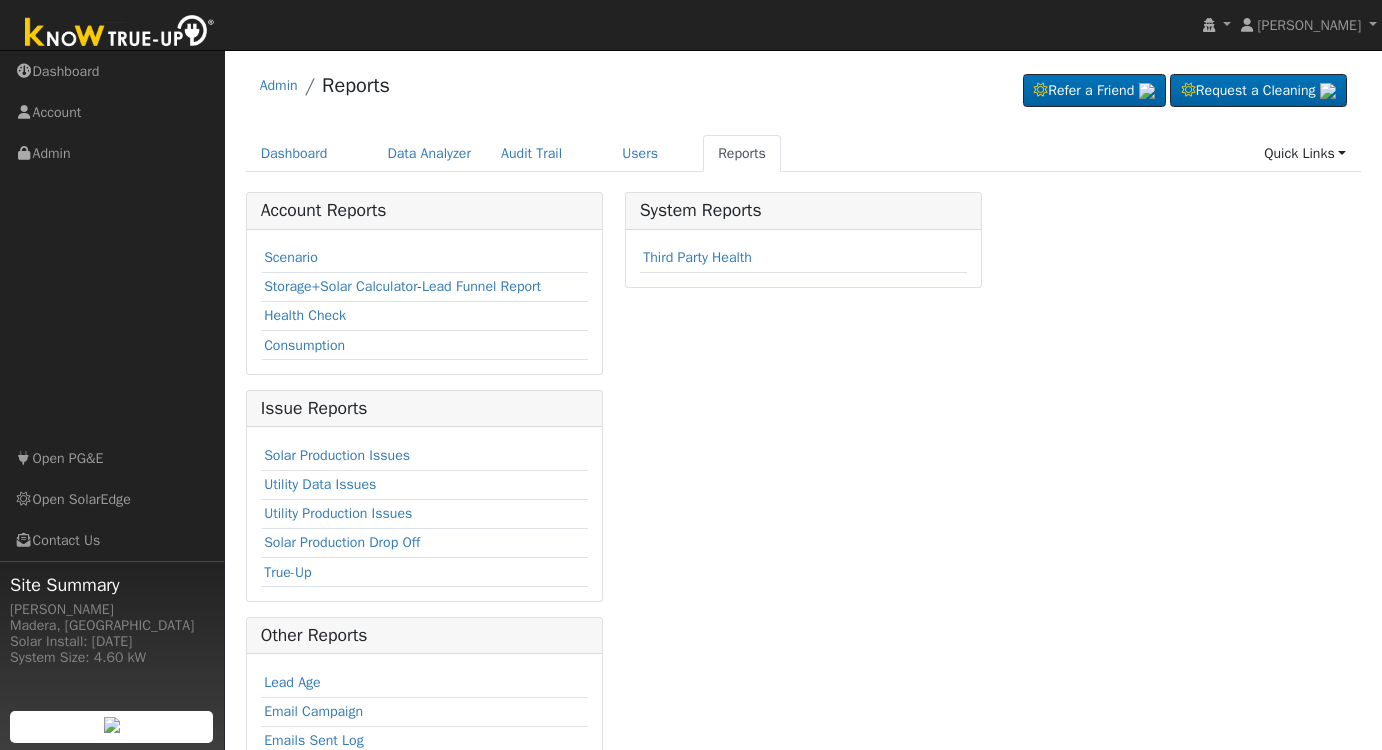 scroll, scrollTop: 0, scrollLeft: 0, axis: both 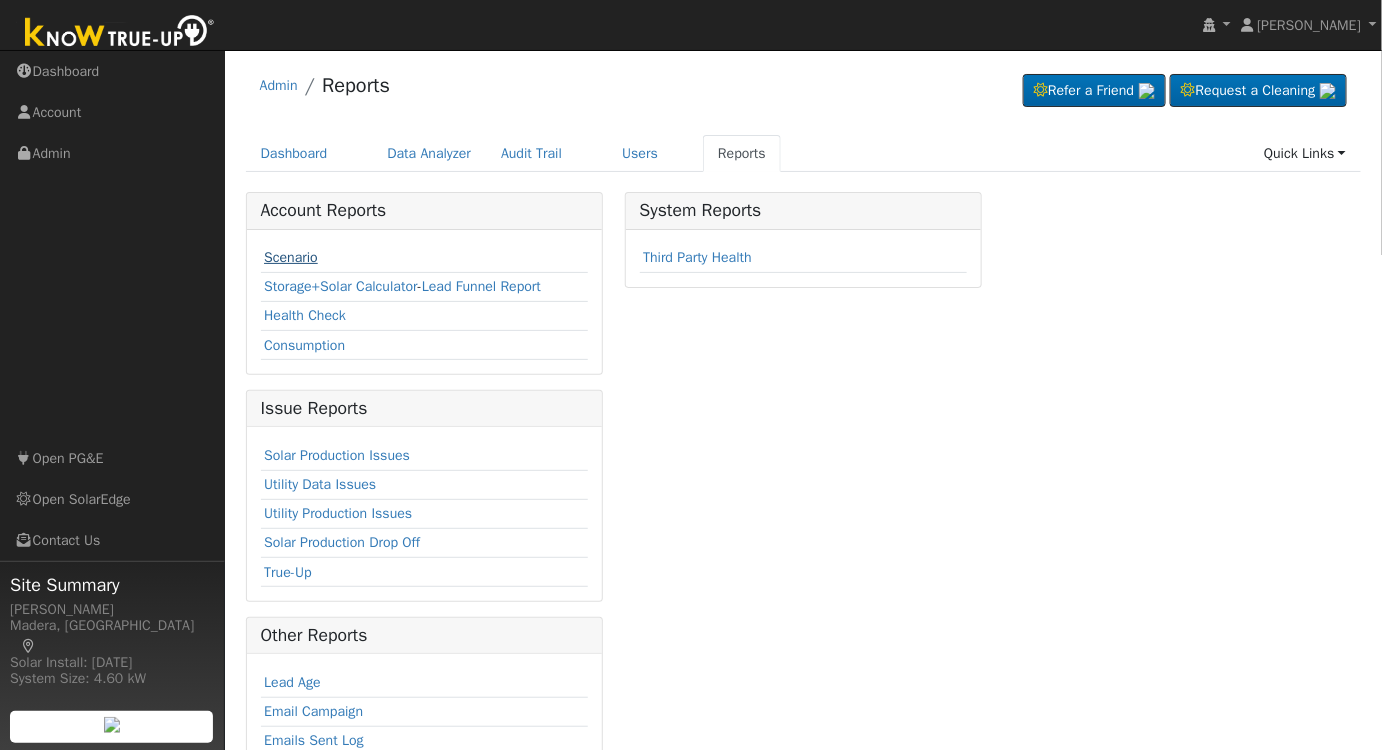 click on "Scenario" at bounding box center (291, 257) 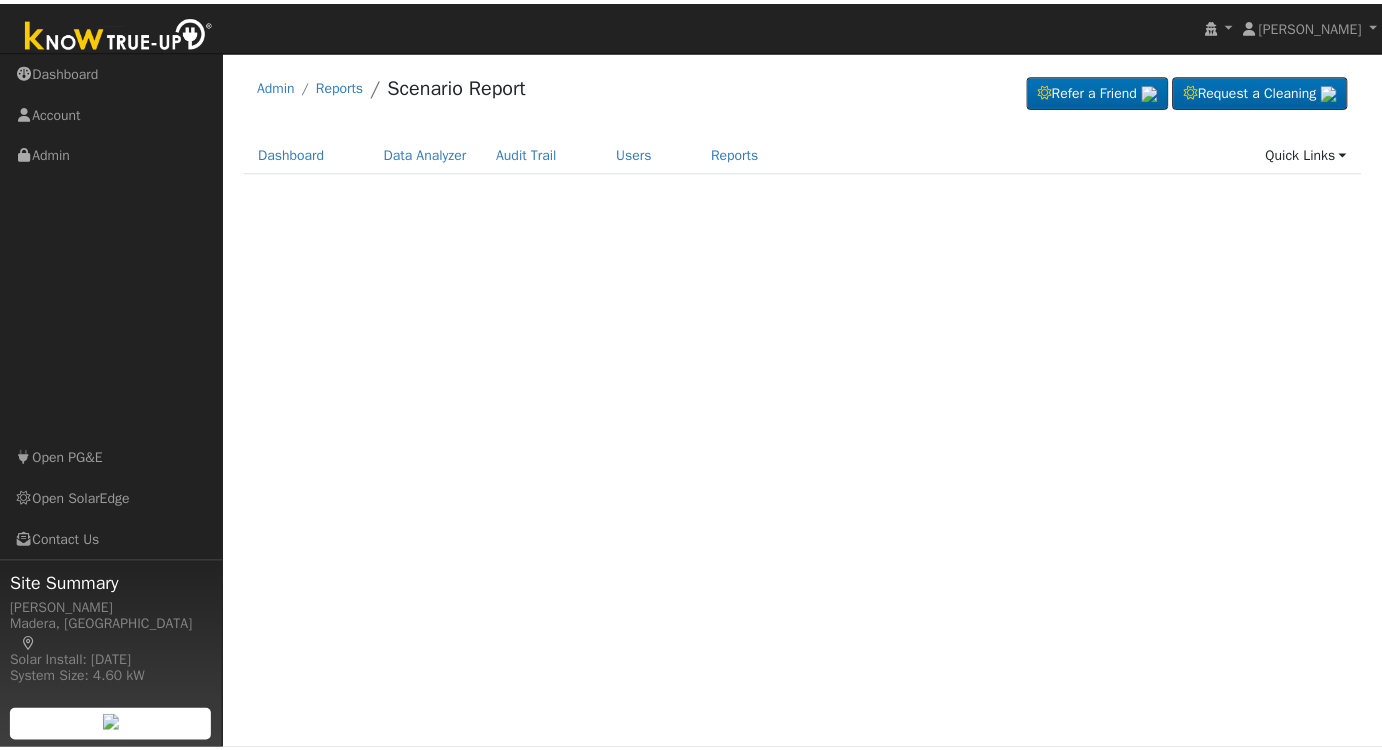scroll, scrollTop: 0, scrollLeft: 0, axis: both 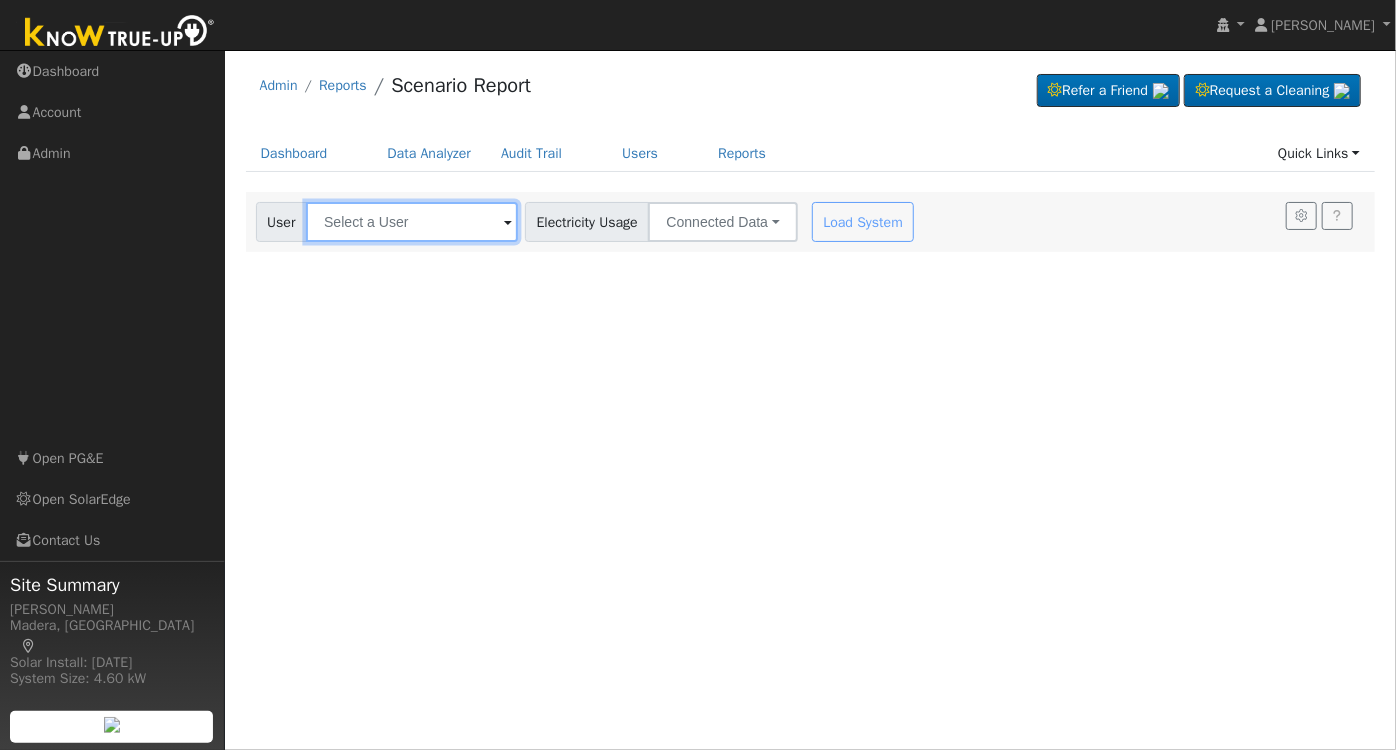 click at bounding box center [412, 222] 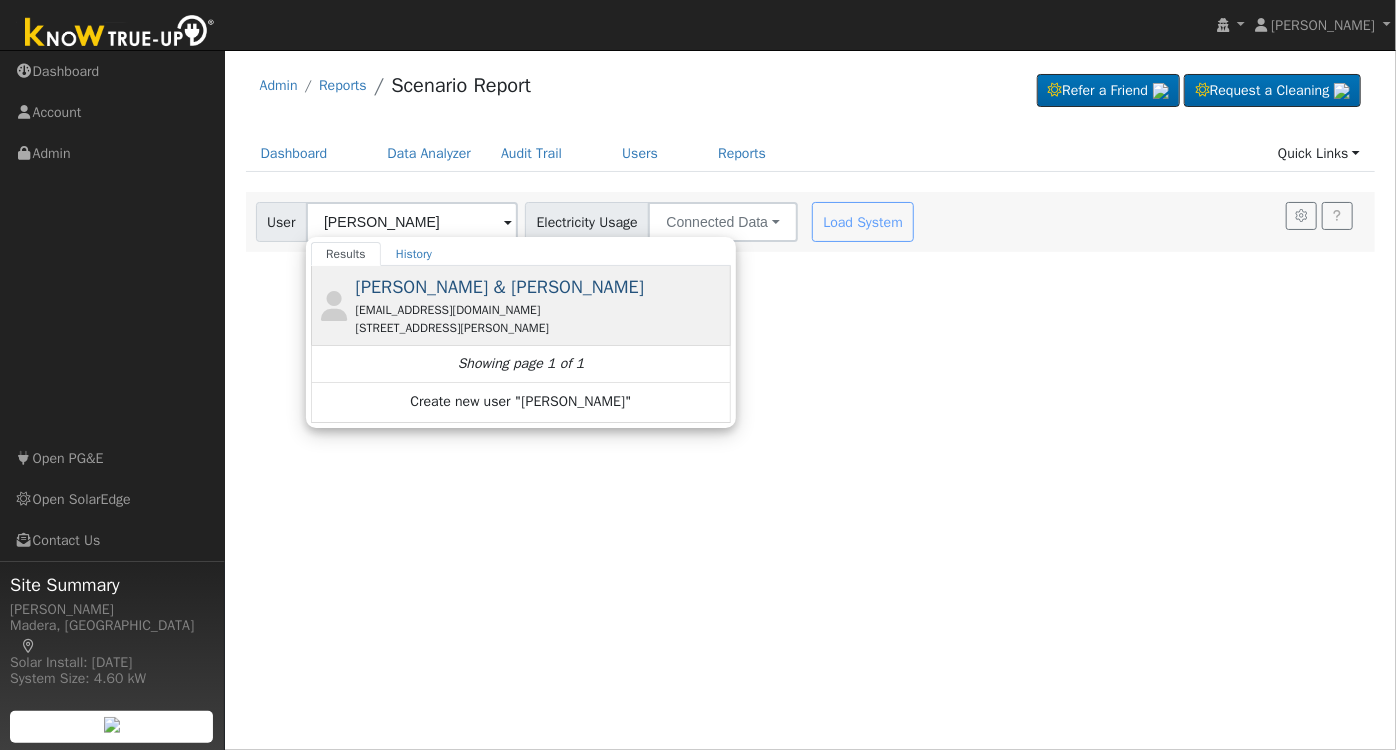 click on "[PERSON_NAME] & [PERSON_NAME] [EMAIL_ADDRESS][DOMAIN_NAME] [STREET_ADDRESS][PERSON_NAME]" at bounding box center (541, 305) 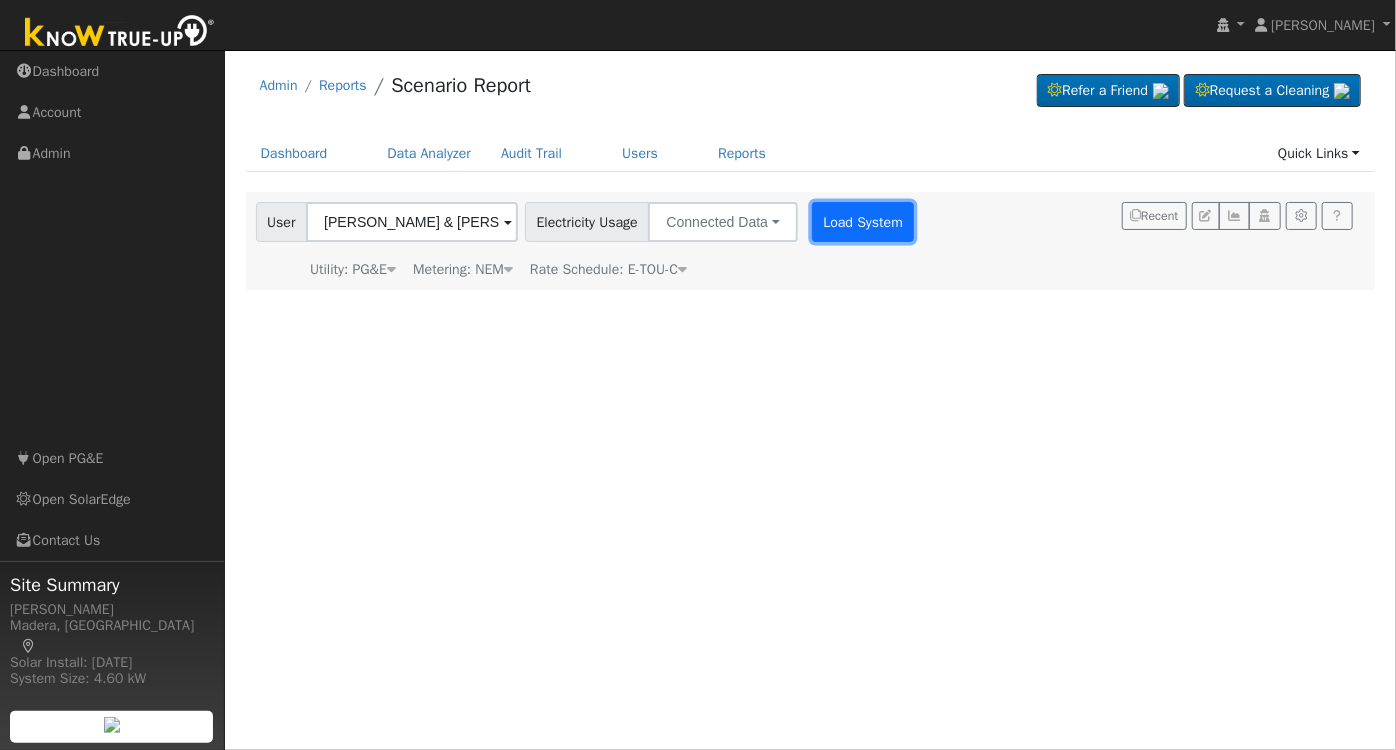 click on "Load System" at bounding box center (863, 222) 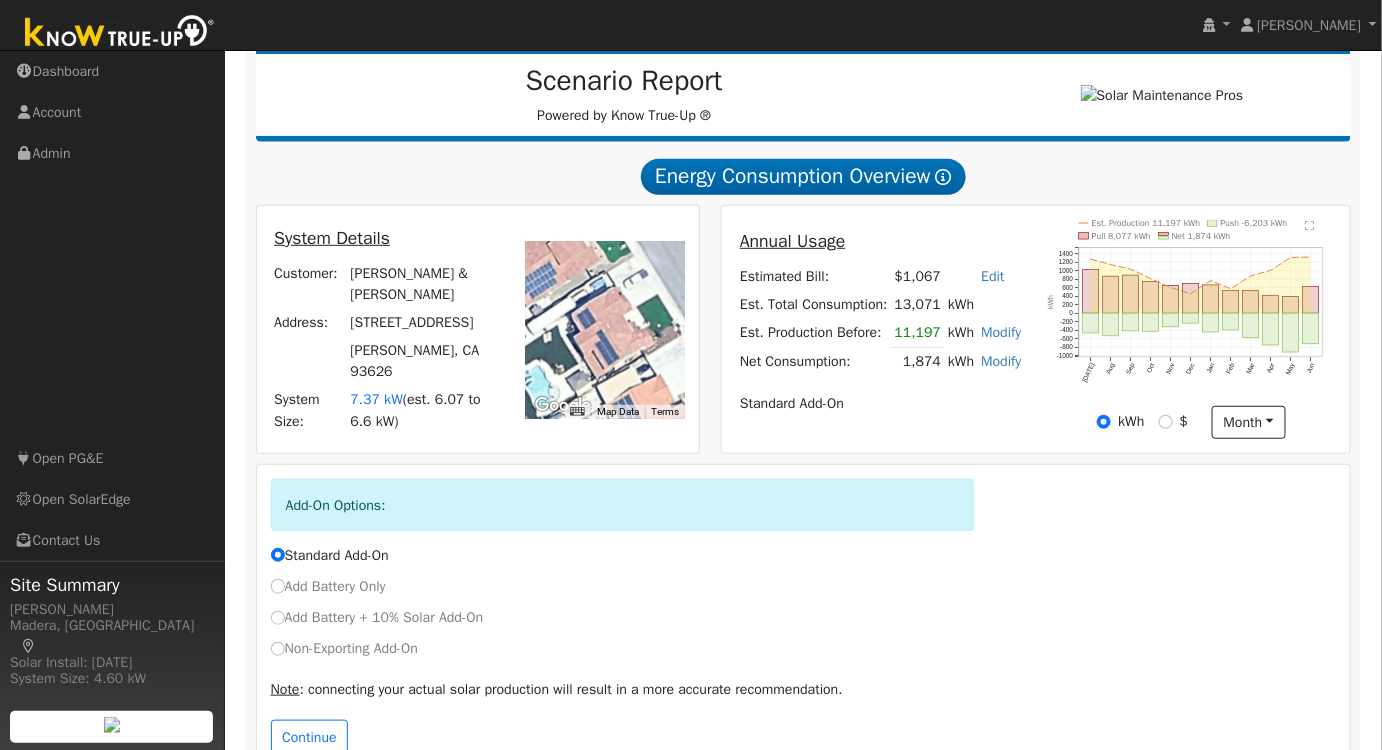 scroll, scrollTop: 304, scrollLeft: 0, axis: vertical 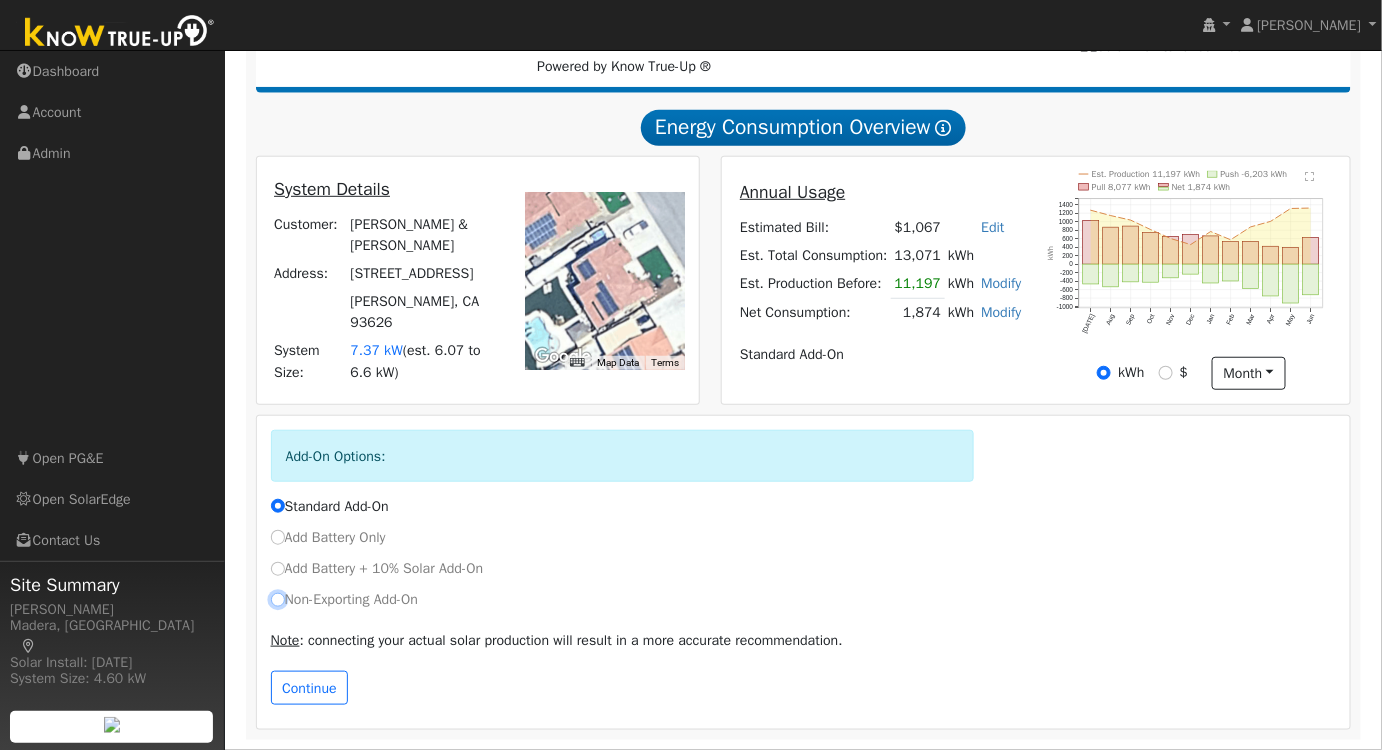 click on "Non-Exporting Add-On" at bounding box center (278, 600) 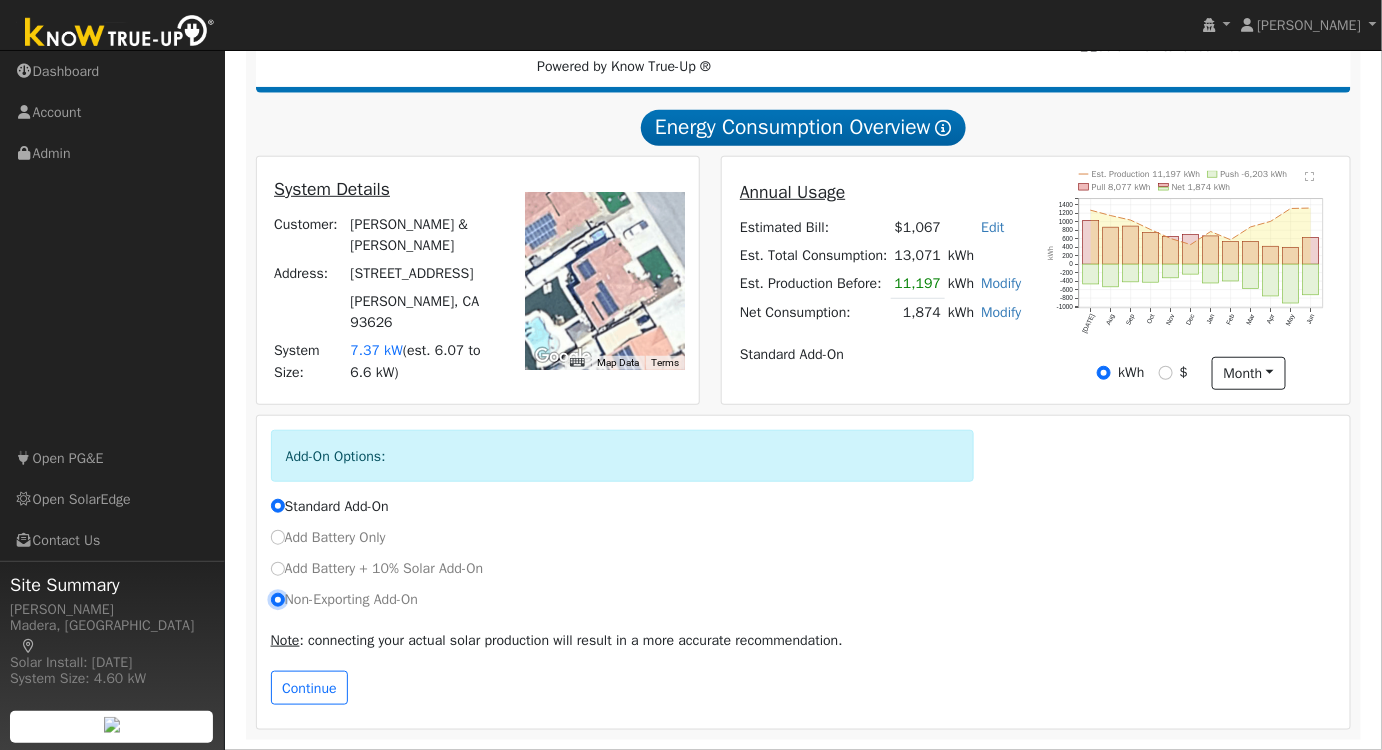 radio on "true" 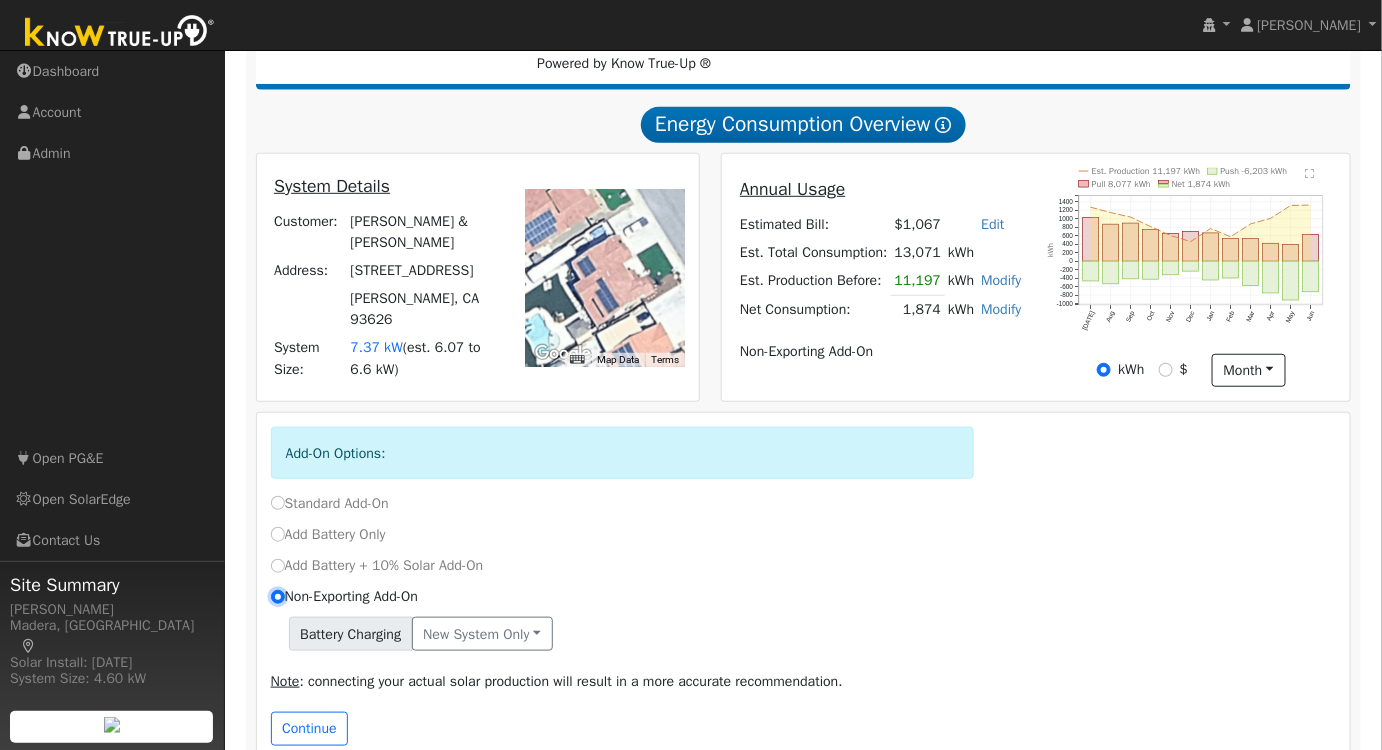 scroll, scrollTop: 347, scrollLeft: 0, axis: vertical 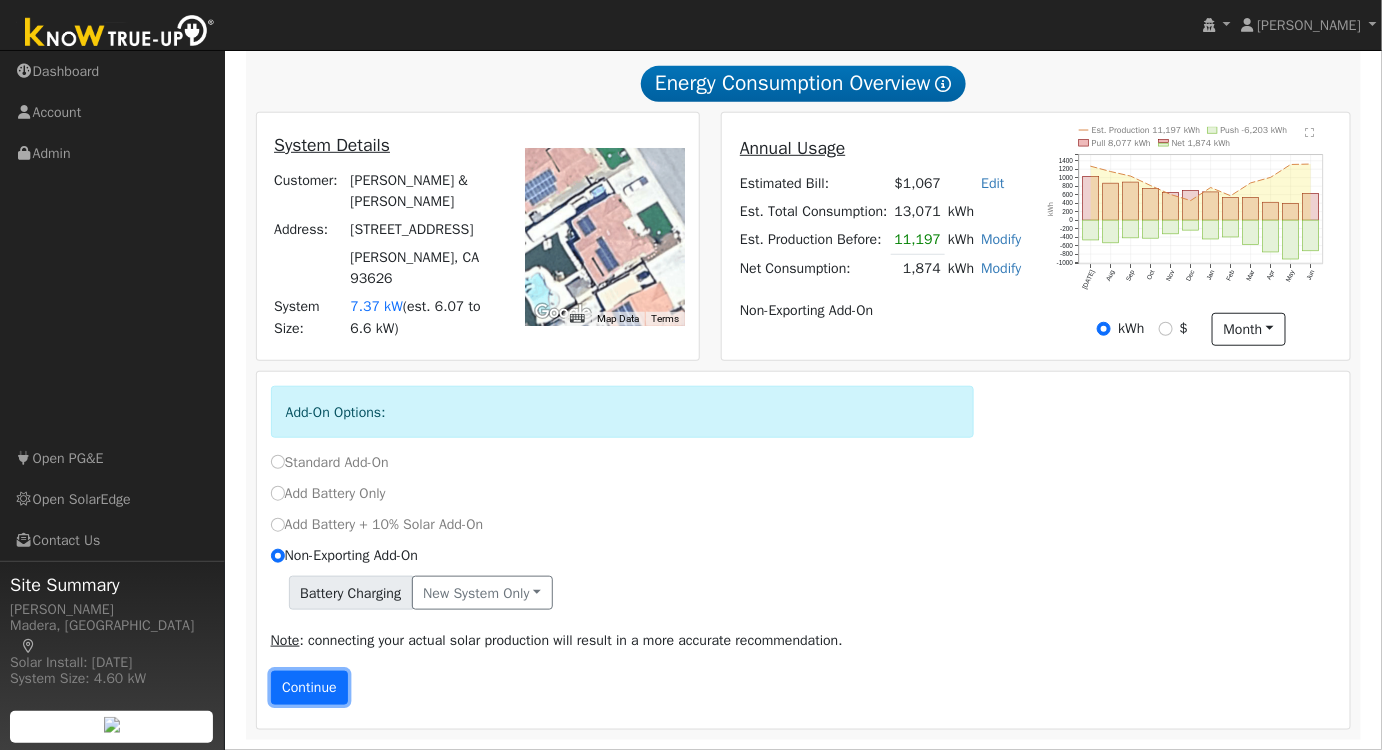 click on "Continue" at bounding box center (310, 688) 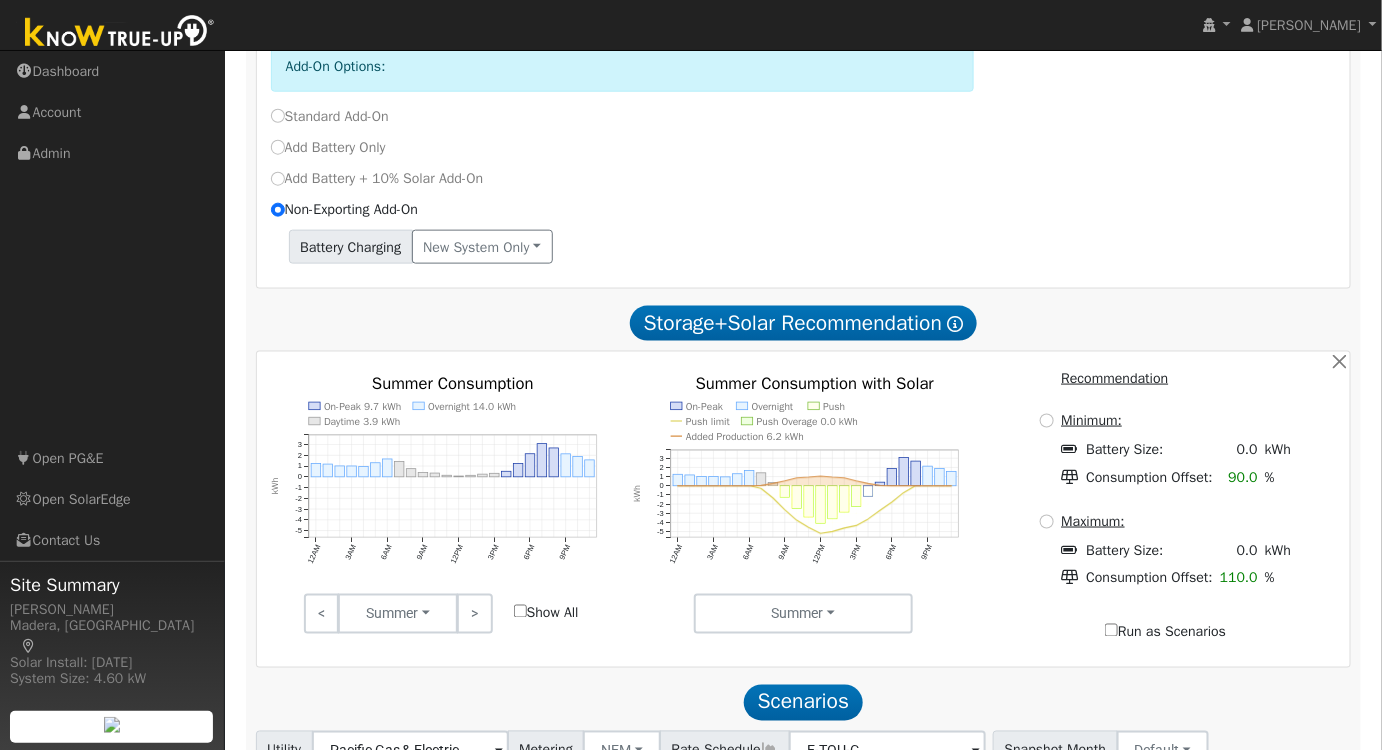 scroll, scrollTop: 858, scrollLeft: 0, axis: vertical 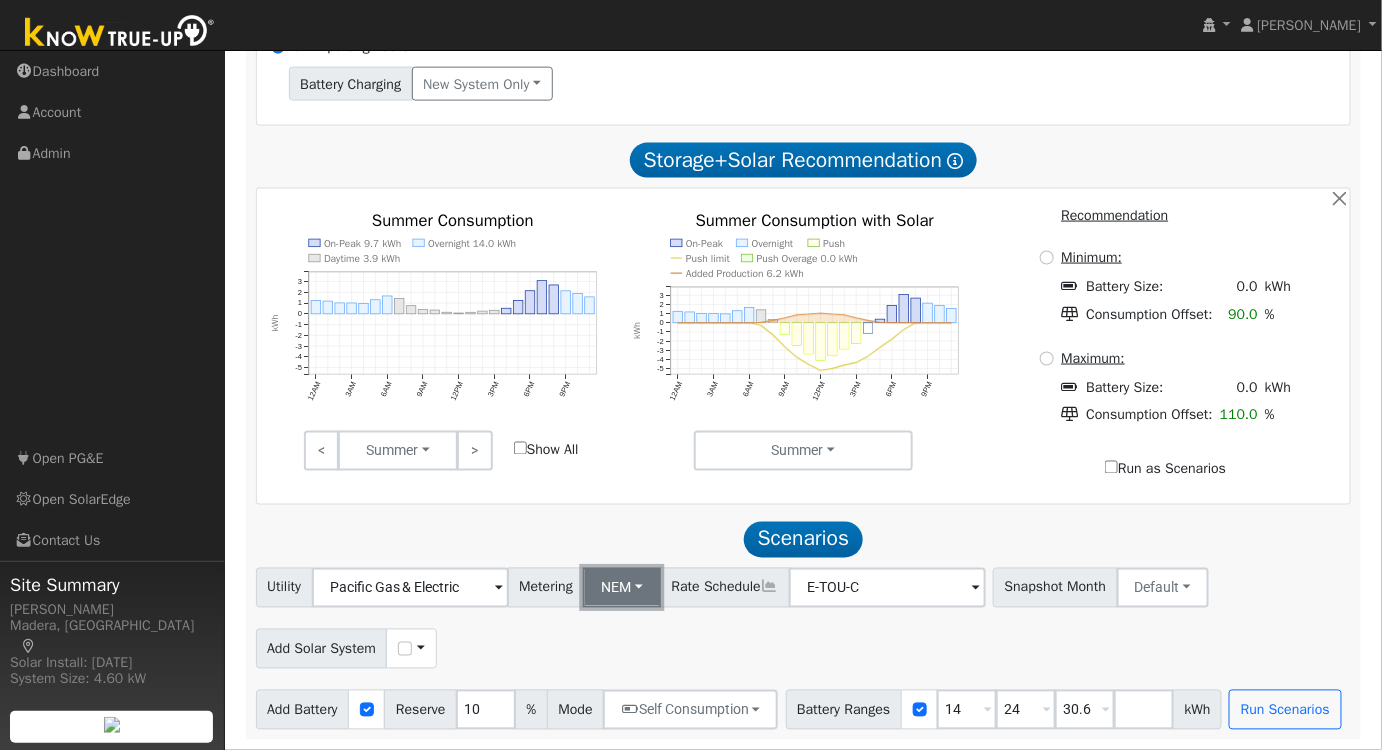 click on "NEM" at bounding box center (622, 588) 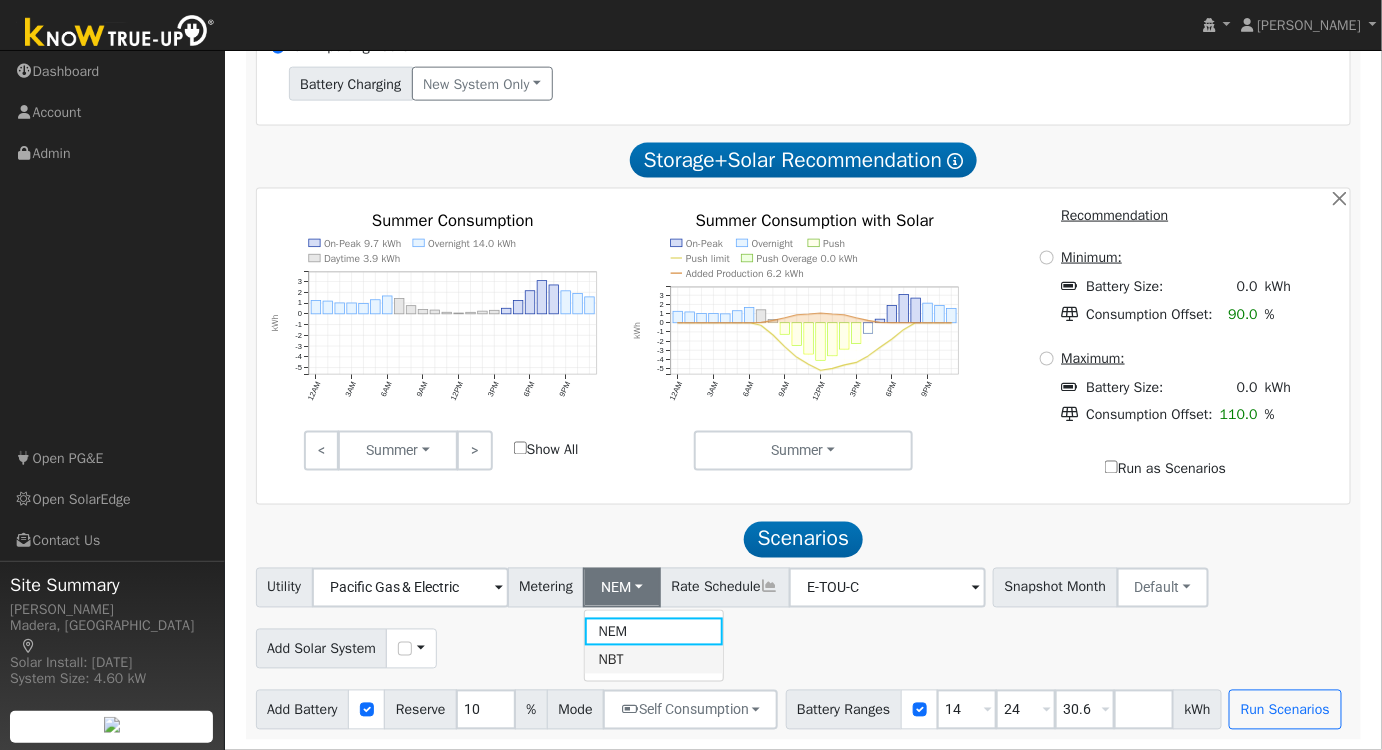 click on "NBT" at bounding box center (654, 660) 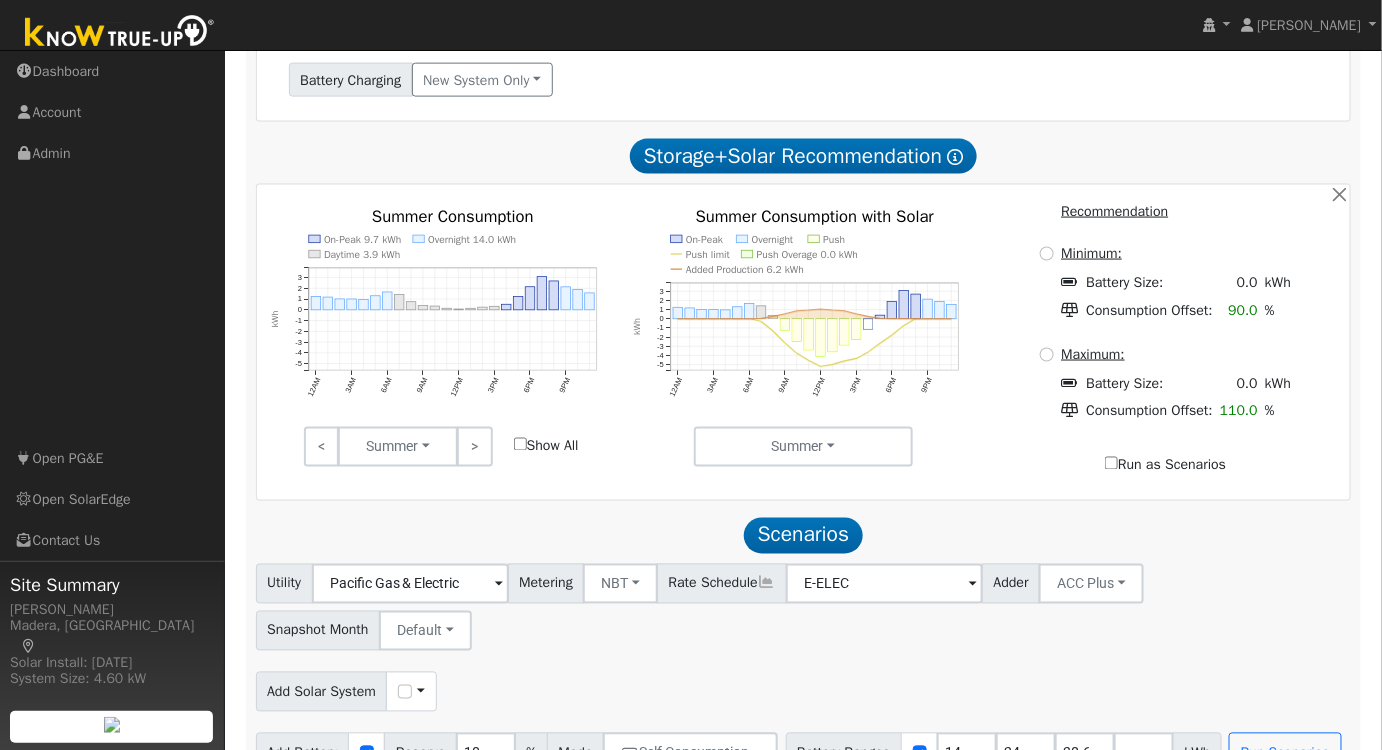 type on "E-ELEC" 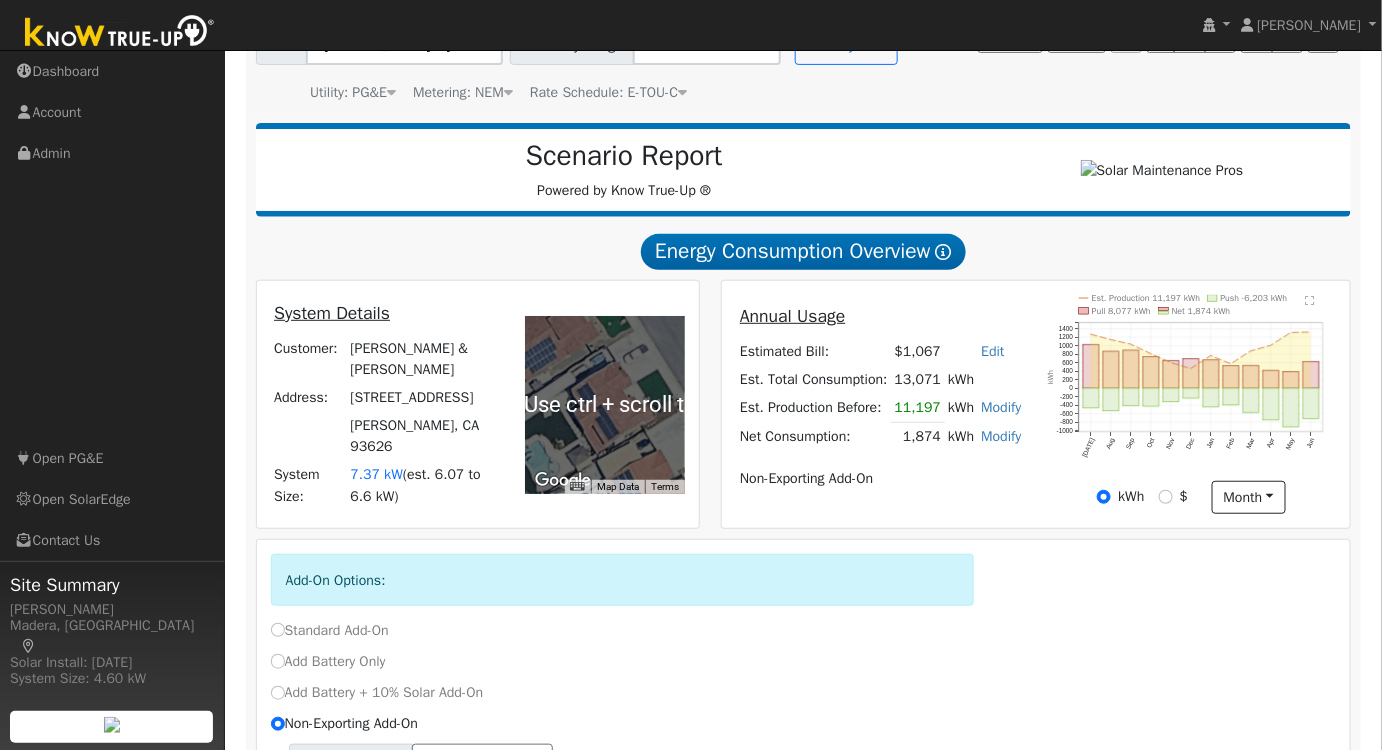 scroll, scrollTop: 0, scrollLeft: 0, axis: both 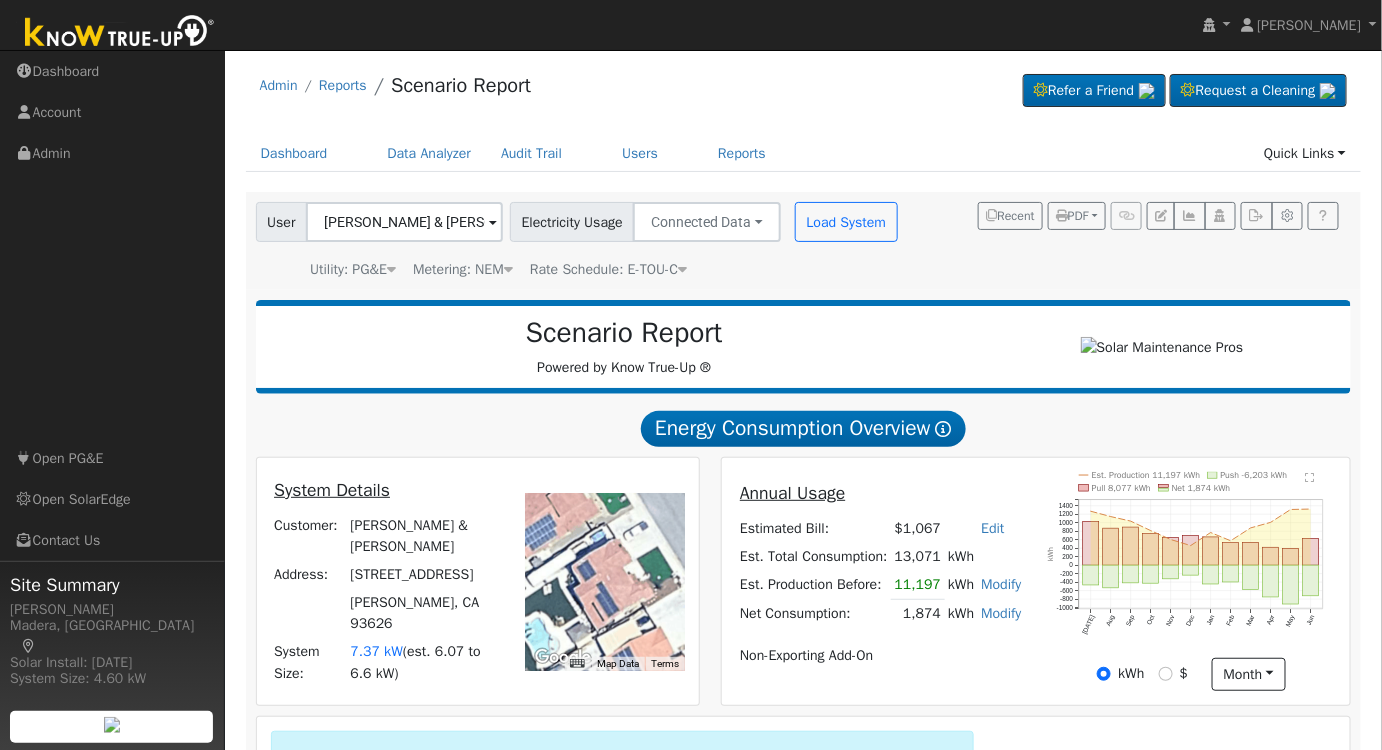 drag, startPoint x: 356, startPoint y: 8, endPoint x: 794, endPoint y: 80, distance: 443.87836 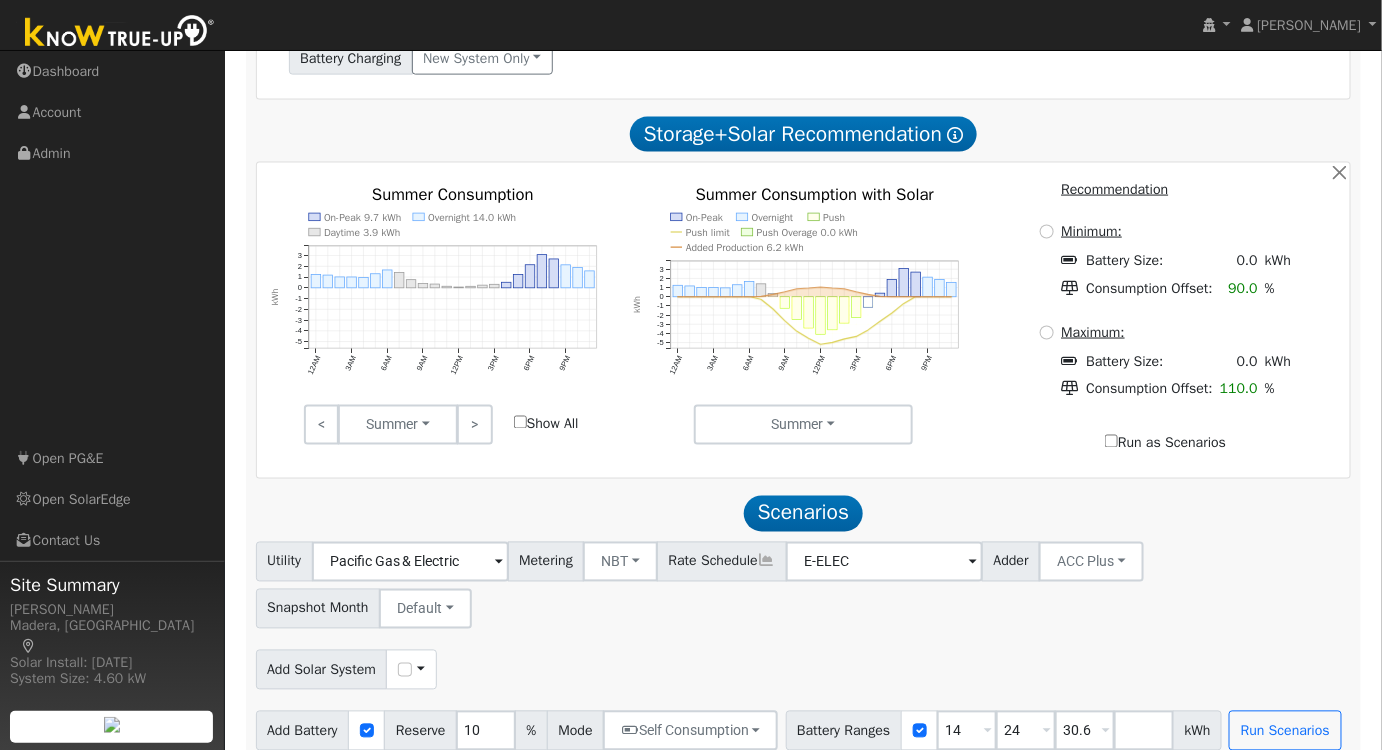 scroll, scrollTop: 904, scrollLeft: 0, axis: vertical 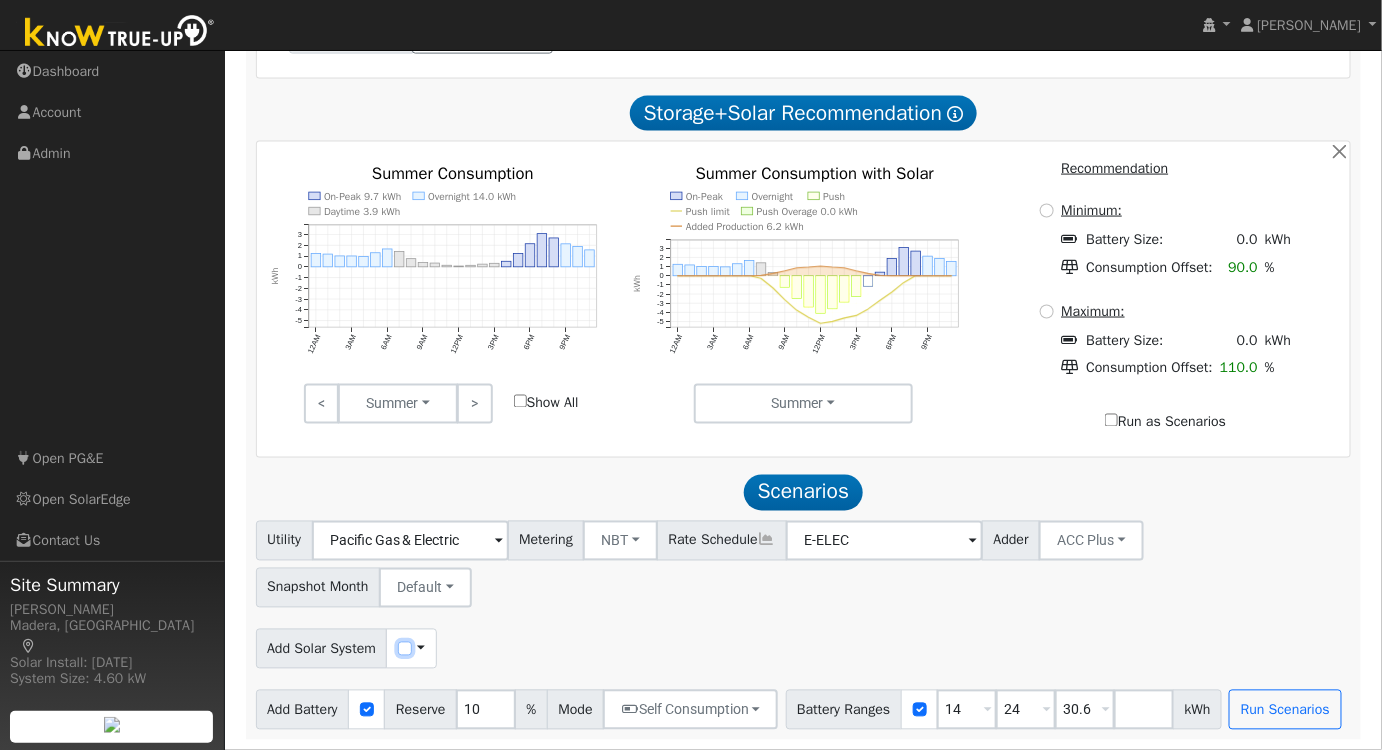 click at bounding box center (405, 649) 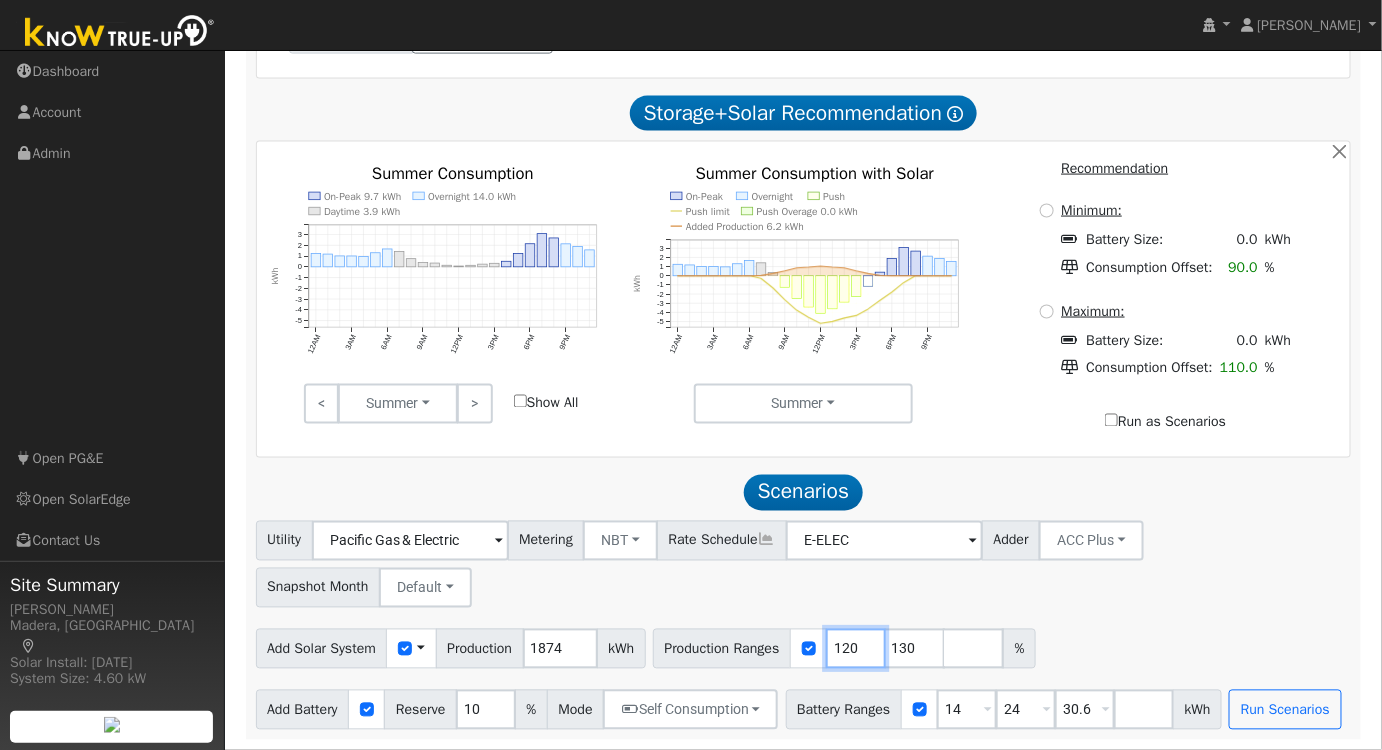 drag, startPoint x: 865, startPoint y: 654, endPoint x: 757, endPoint y: 634, distance: 109.83624 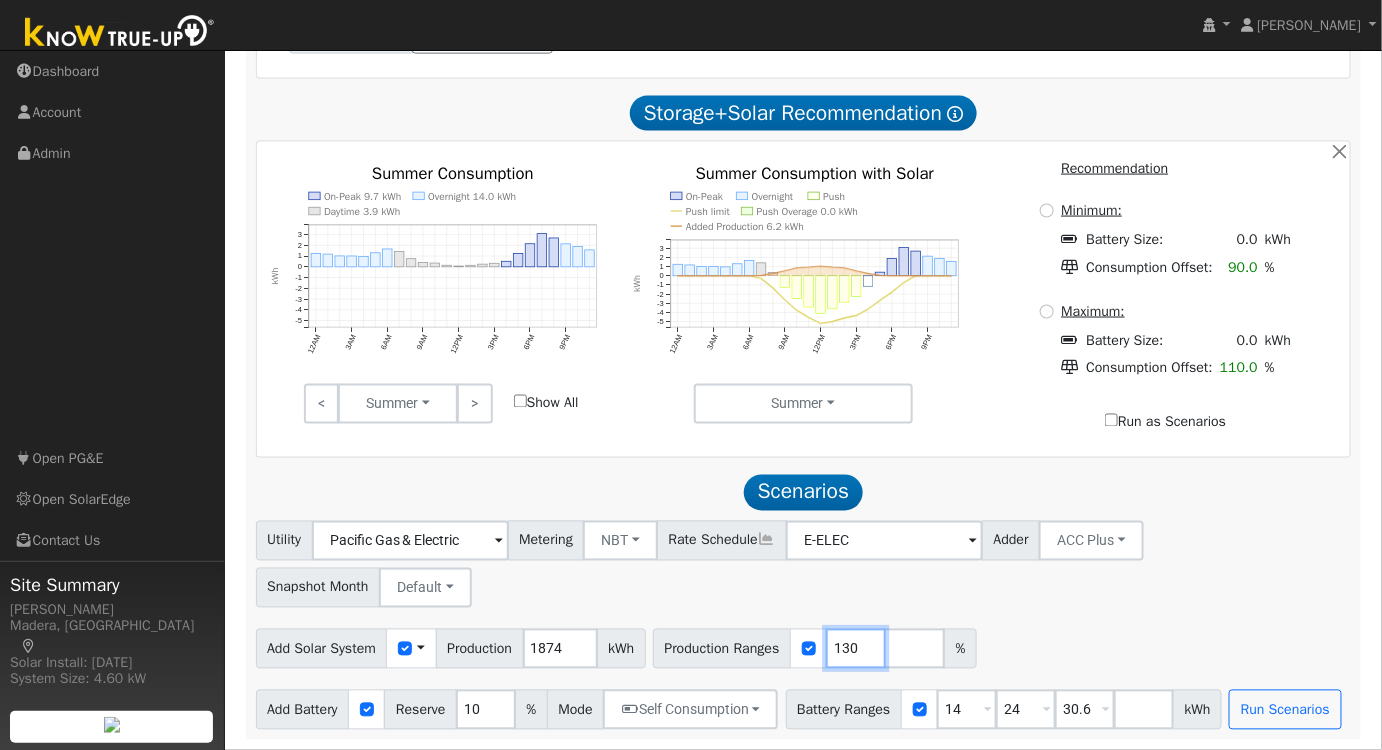 drag, startPoint x: 861, startPoint y: 643, endPoint x: 739, endPoint y: 650, distance: 122.20065 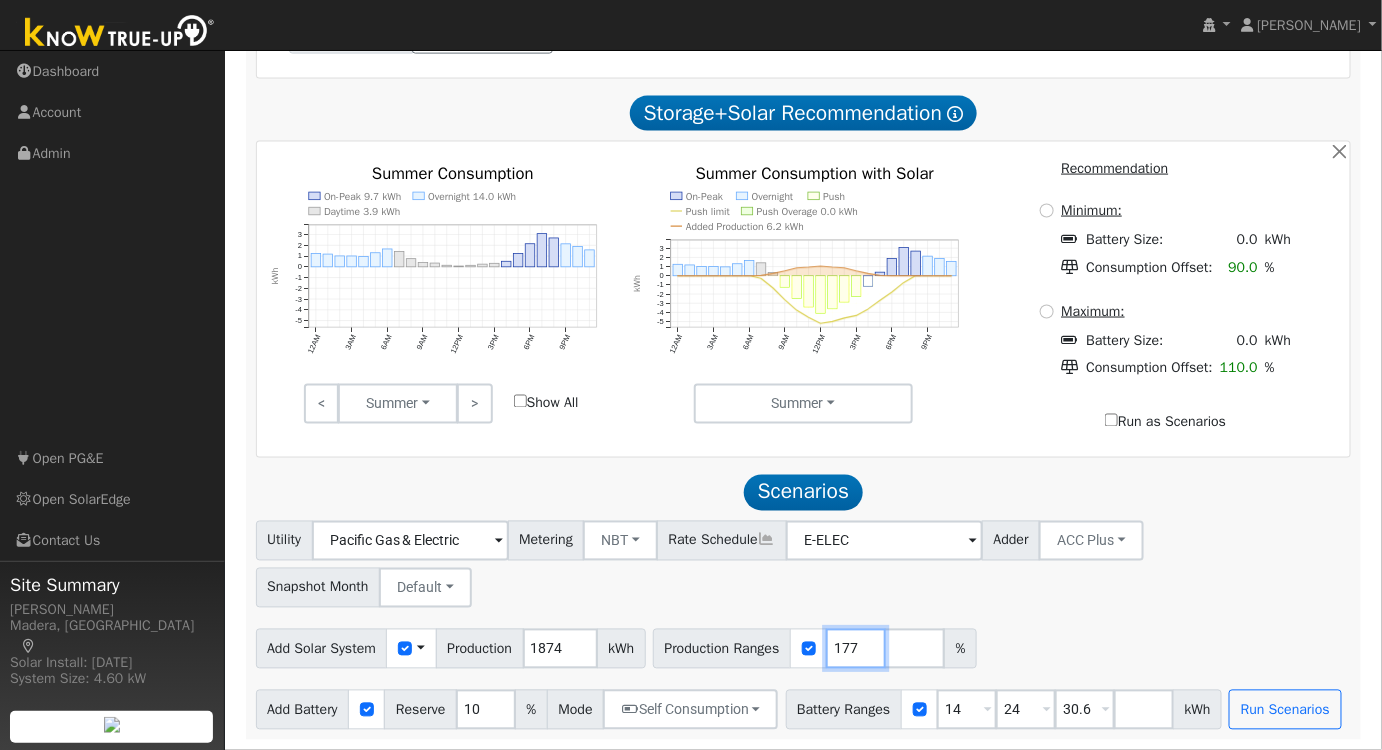type on "177" 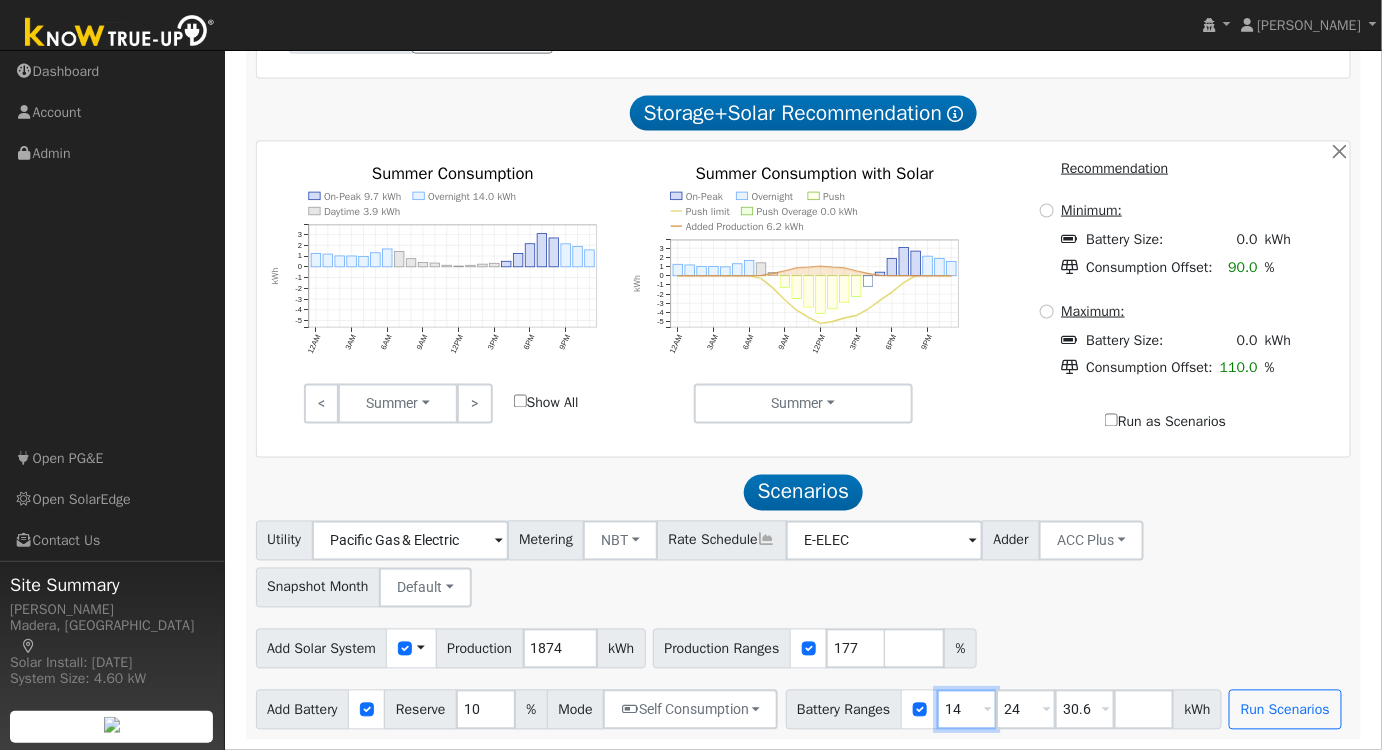 drag, startPoint x: 973, startPoint y: 708, endPoint x: 866, endPoint y: 717, distance: 107.37784 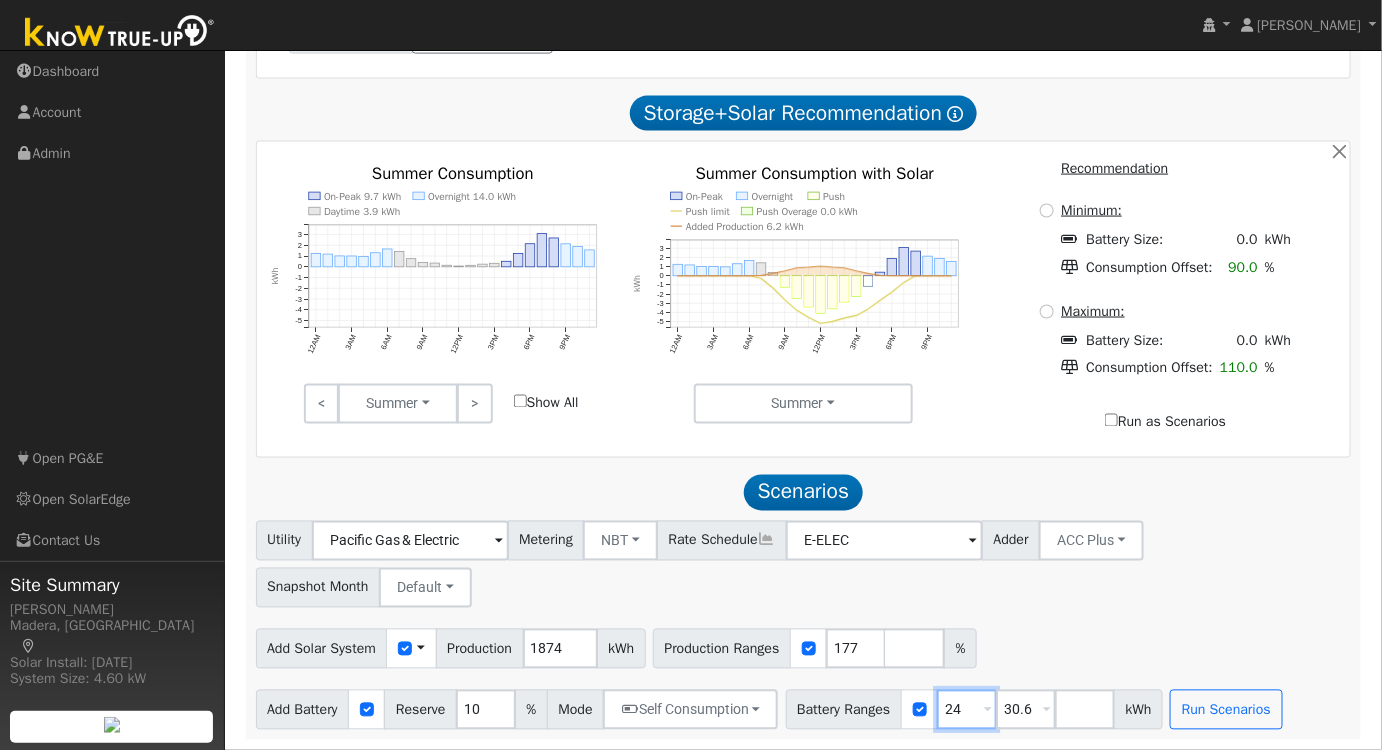 drag, startPoint x: 966, startPoint y: 710, endPoint x: 878, endPoint y: 705, distance: 88.14193 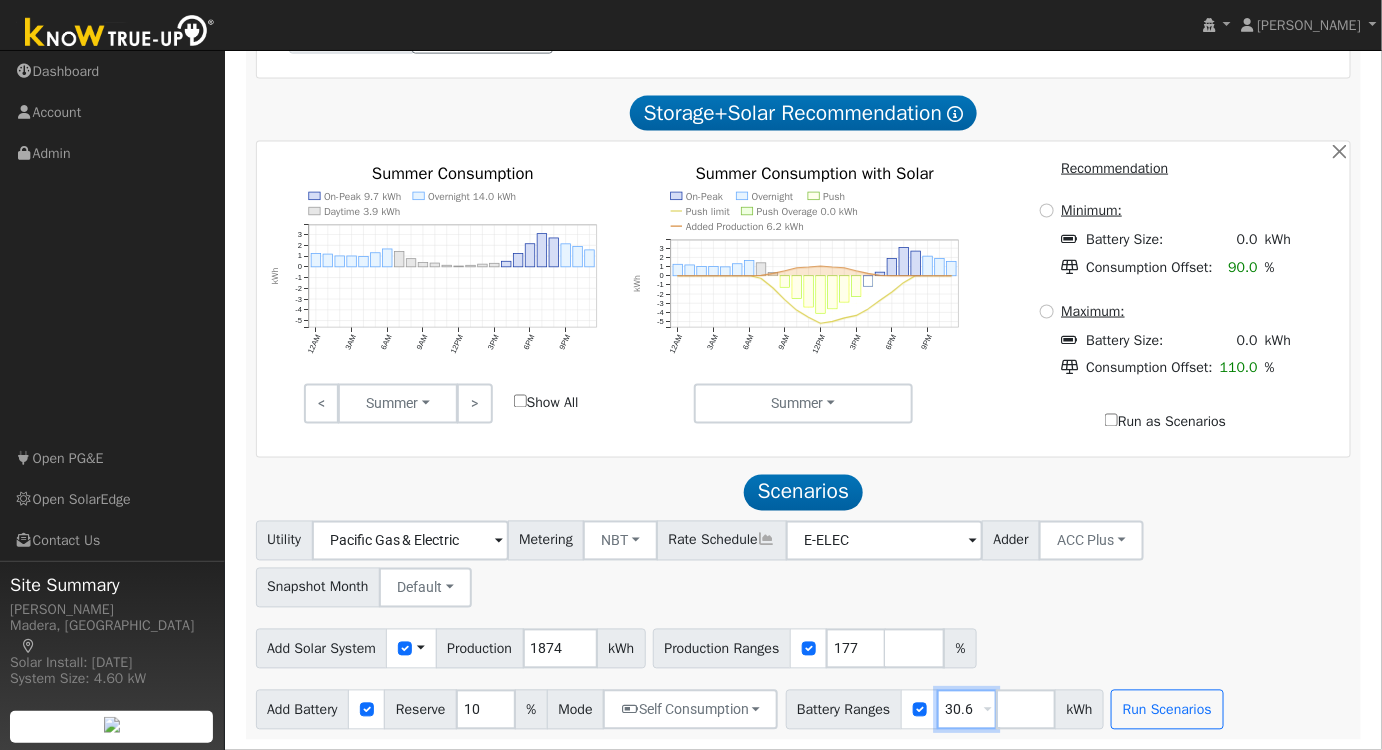 drag, startPoint x: 973, startPoint y: 706, endPoint x: 906, endPoint y: 718, distance: 68.06615 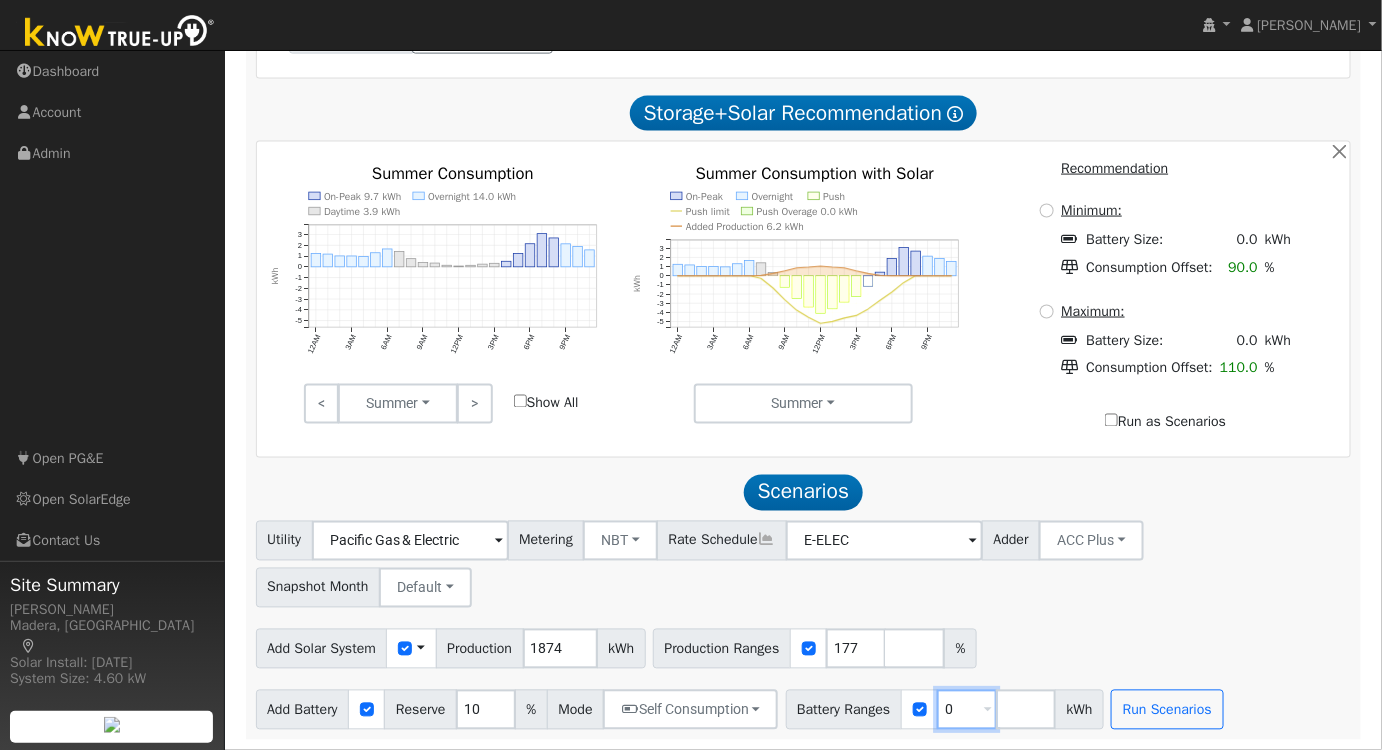 type on "0" 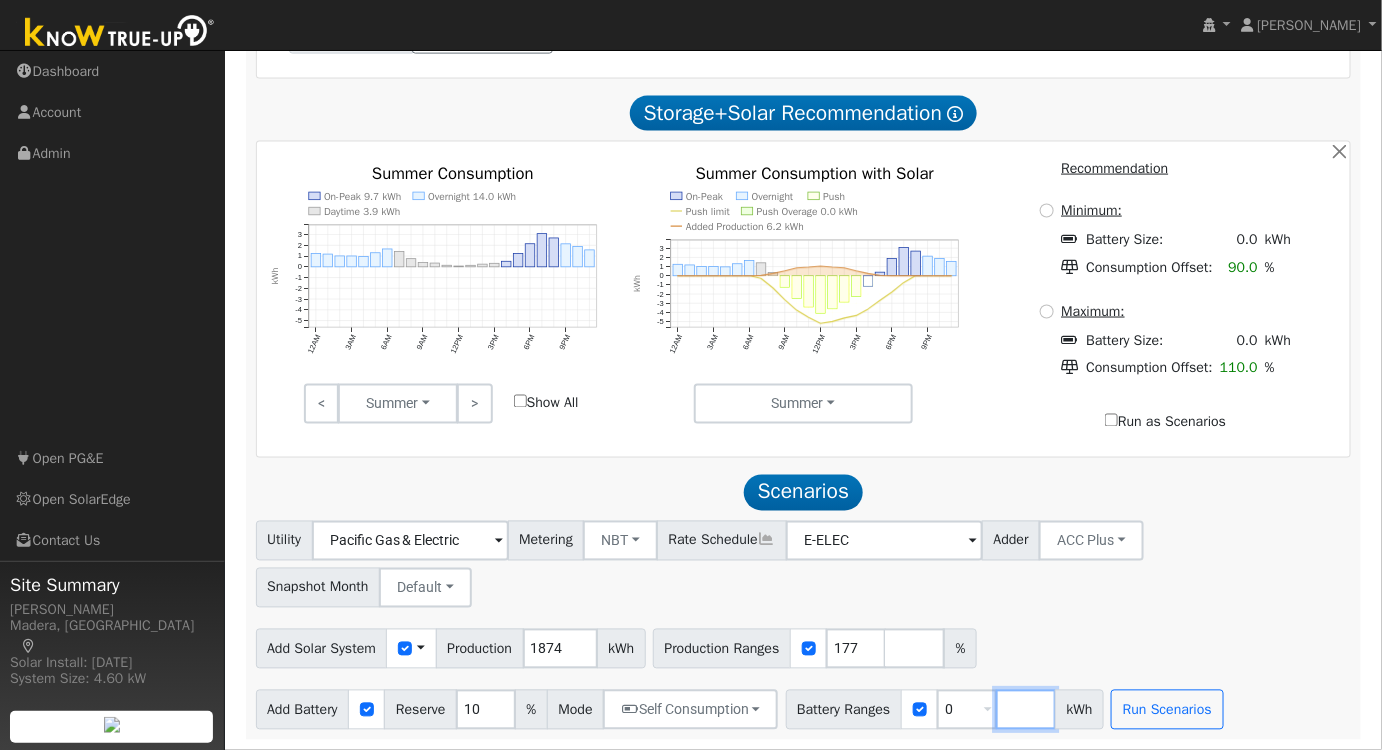 click at bounding box center (1026, 710) 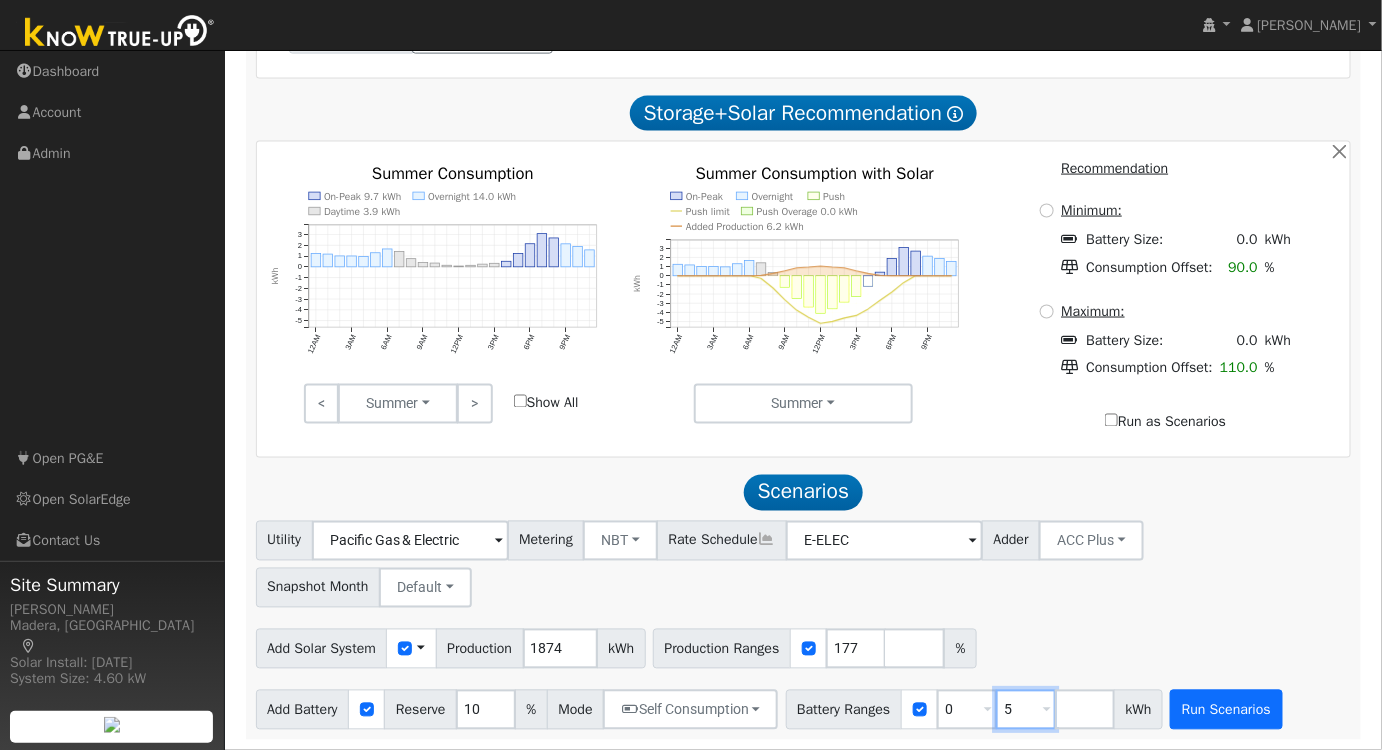 type on "5" 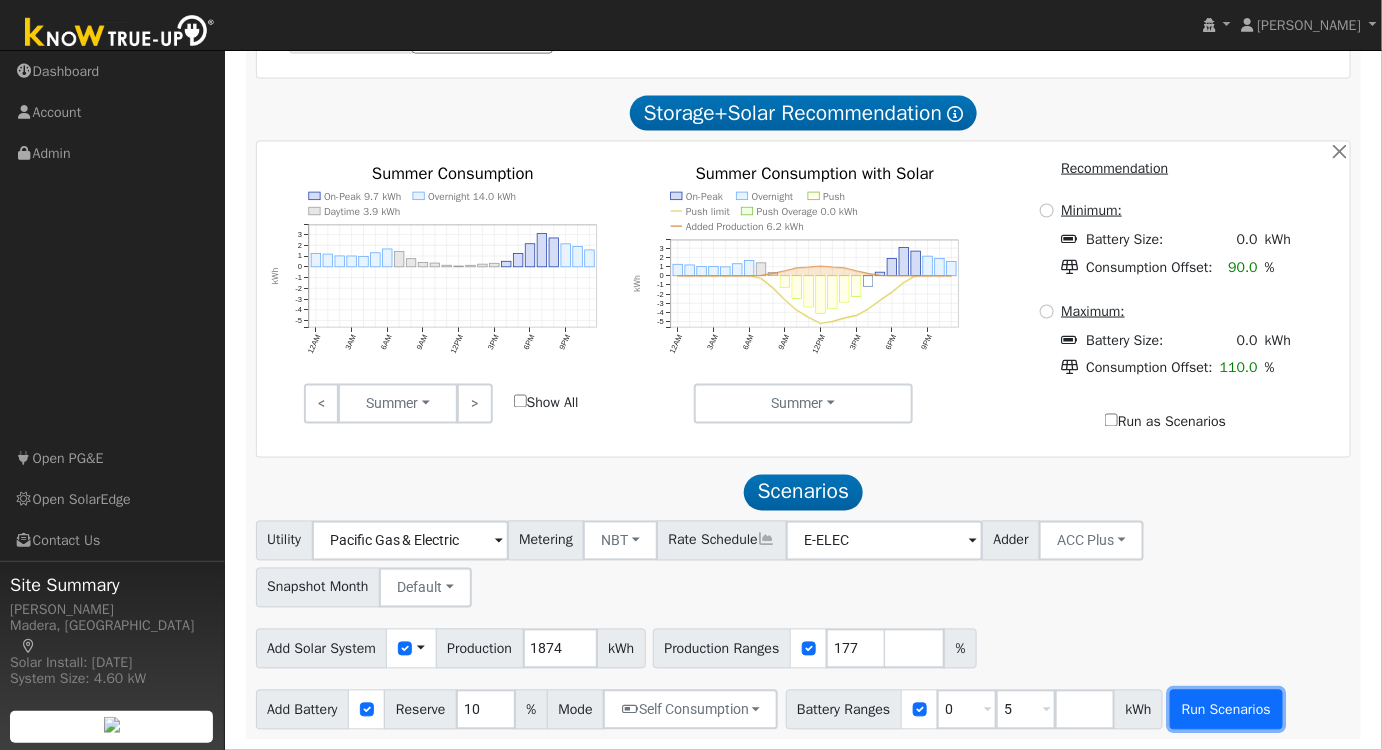 click on "Run Scenarios" at bounding box center [1226, 710] 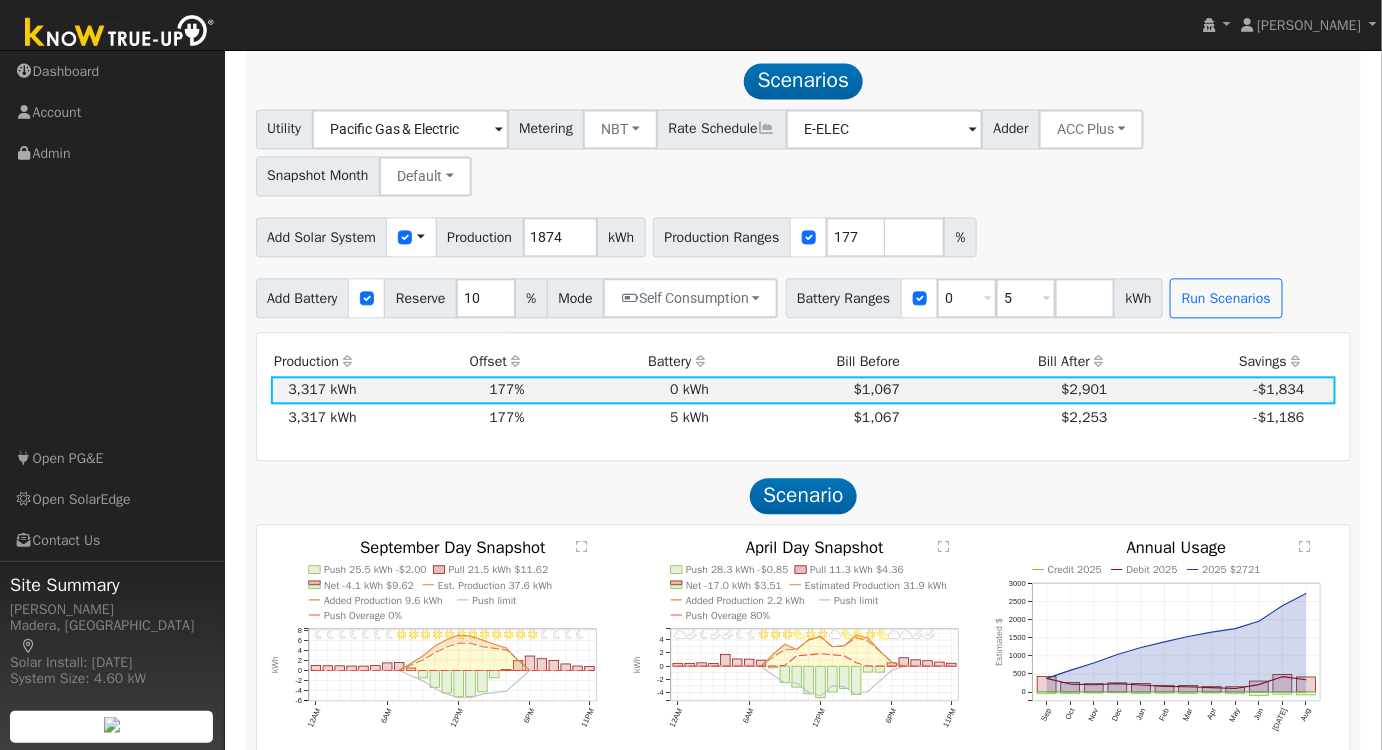 scroll, scrollTop: 1318, scrollLeft: 0, axis: vertical 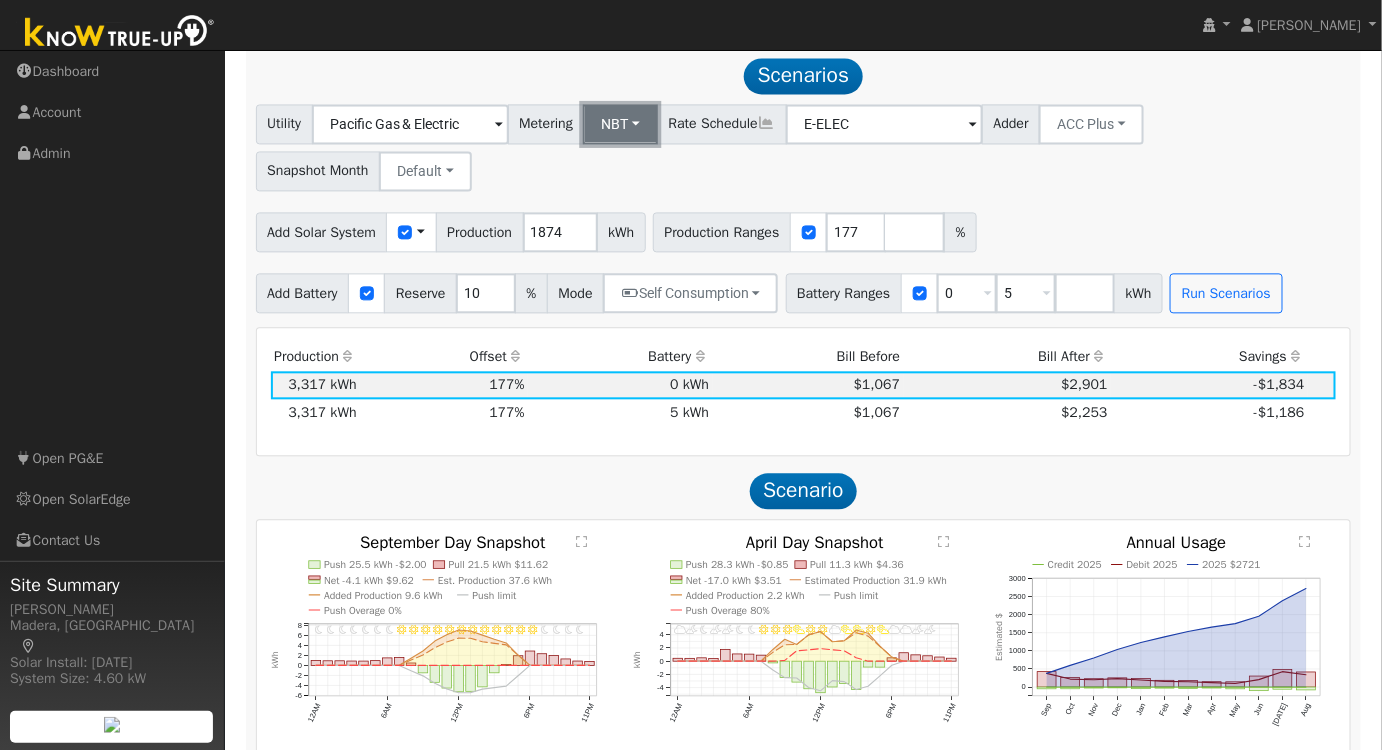 click on "NBT" at bounding box center [620, 124] 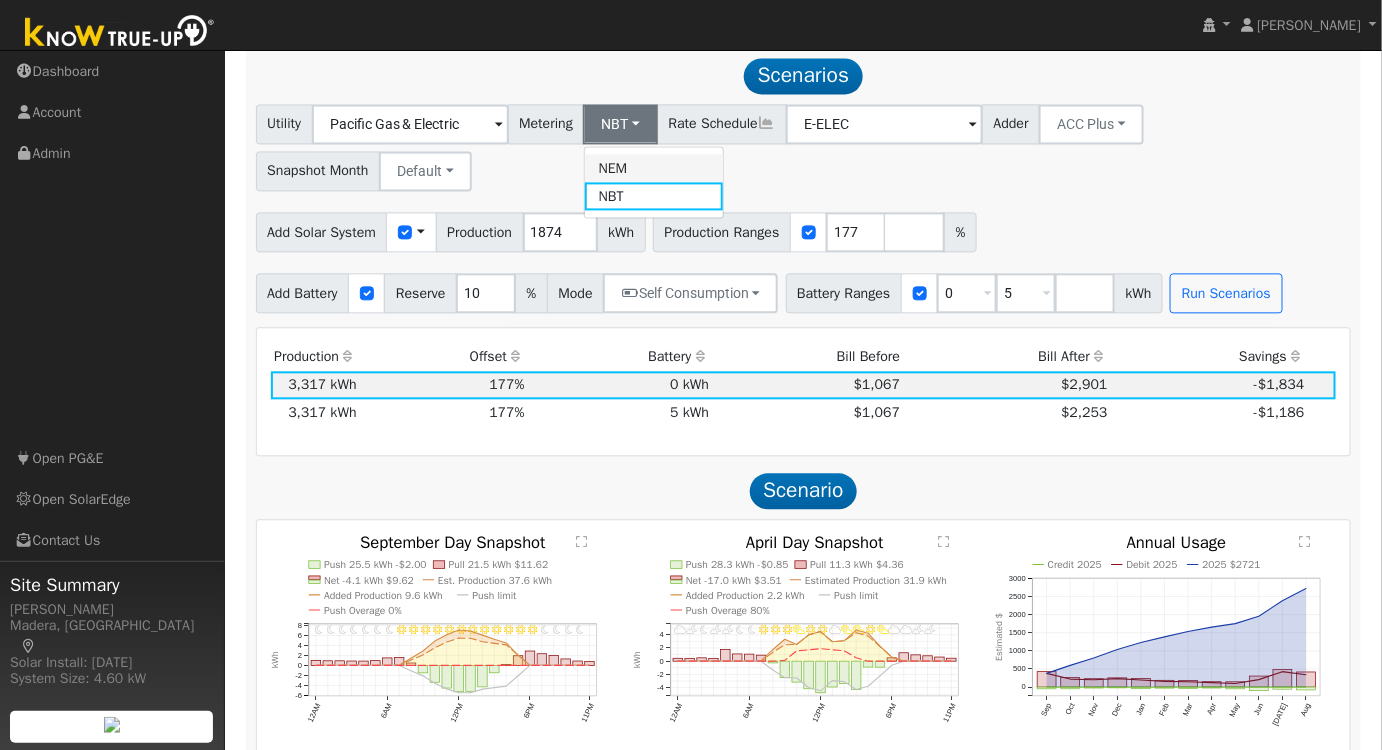 click on "NEM" at bounding box center [654, 168] 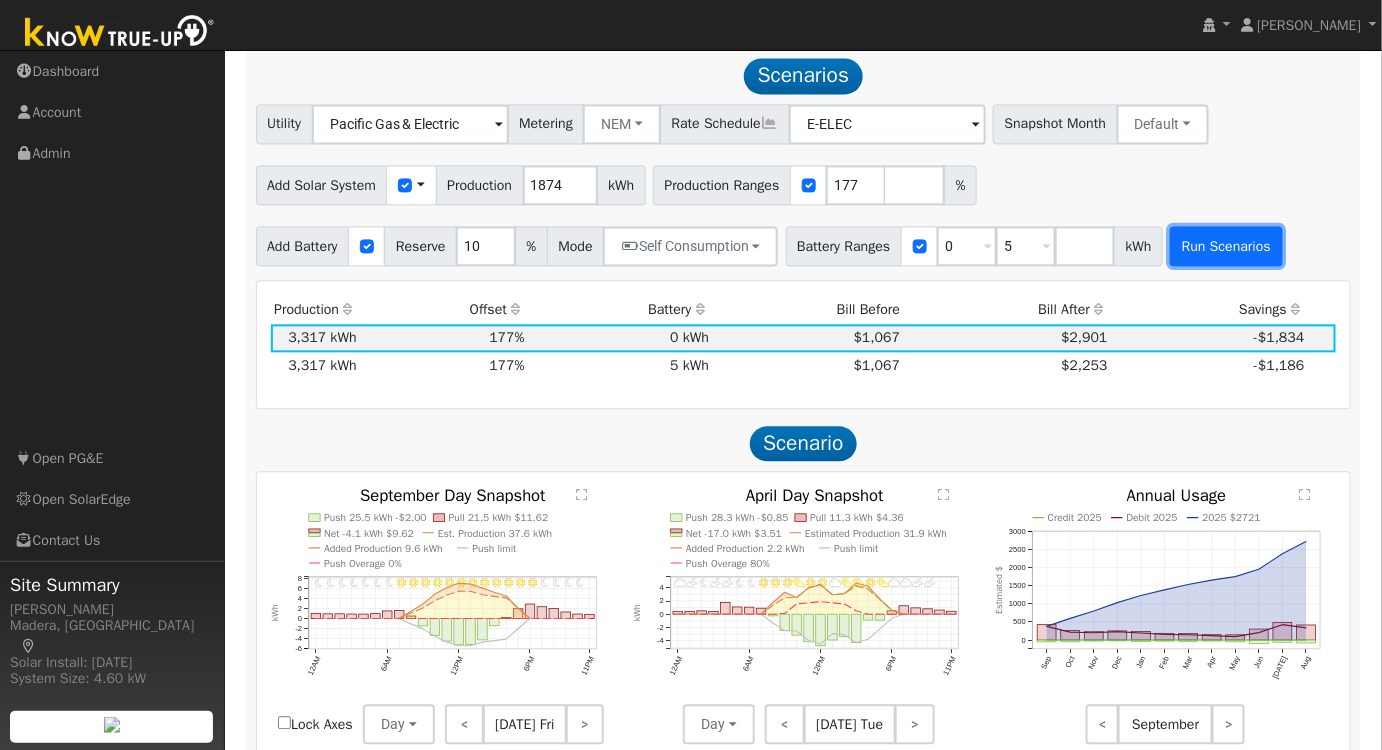 click on "Run Scenarios" at bounding box center [1226, 246] 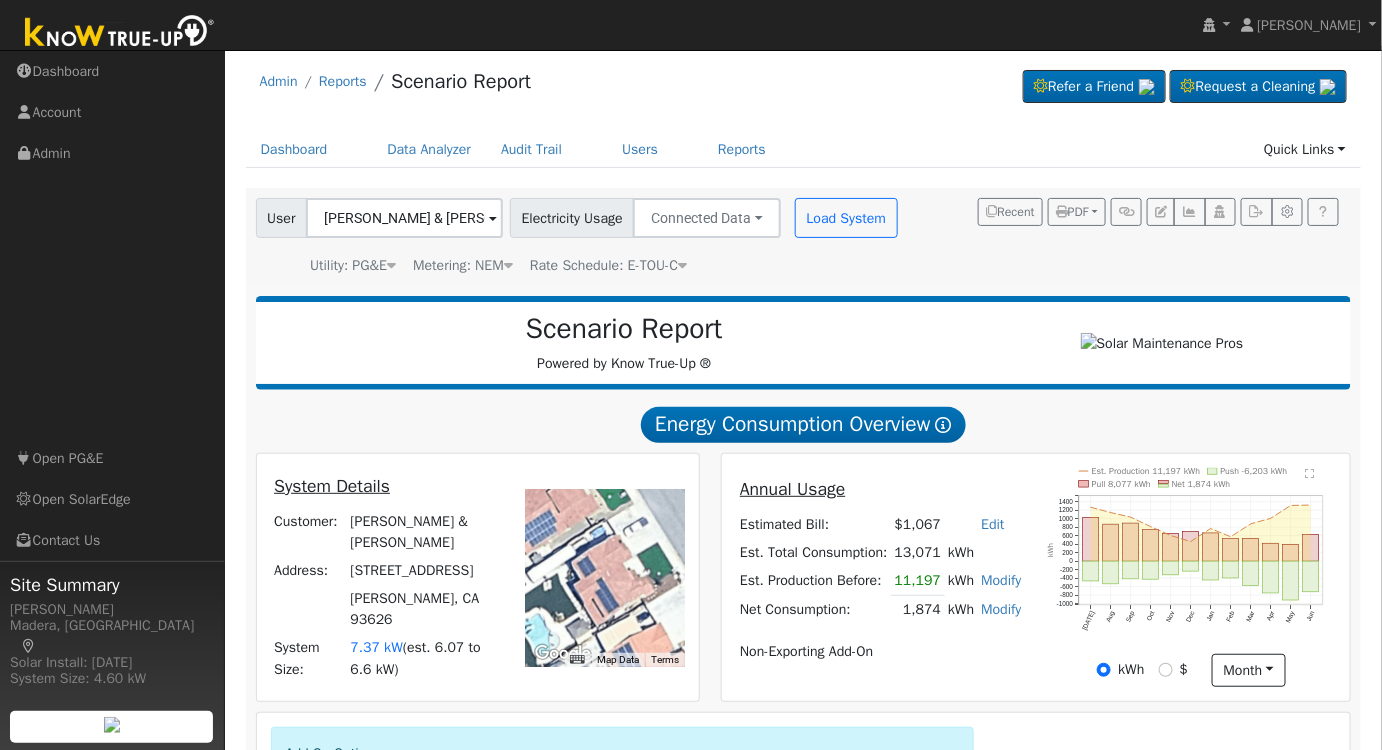 scroll, scrollTop: 0, scrollLeft: 0, axis: both 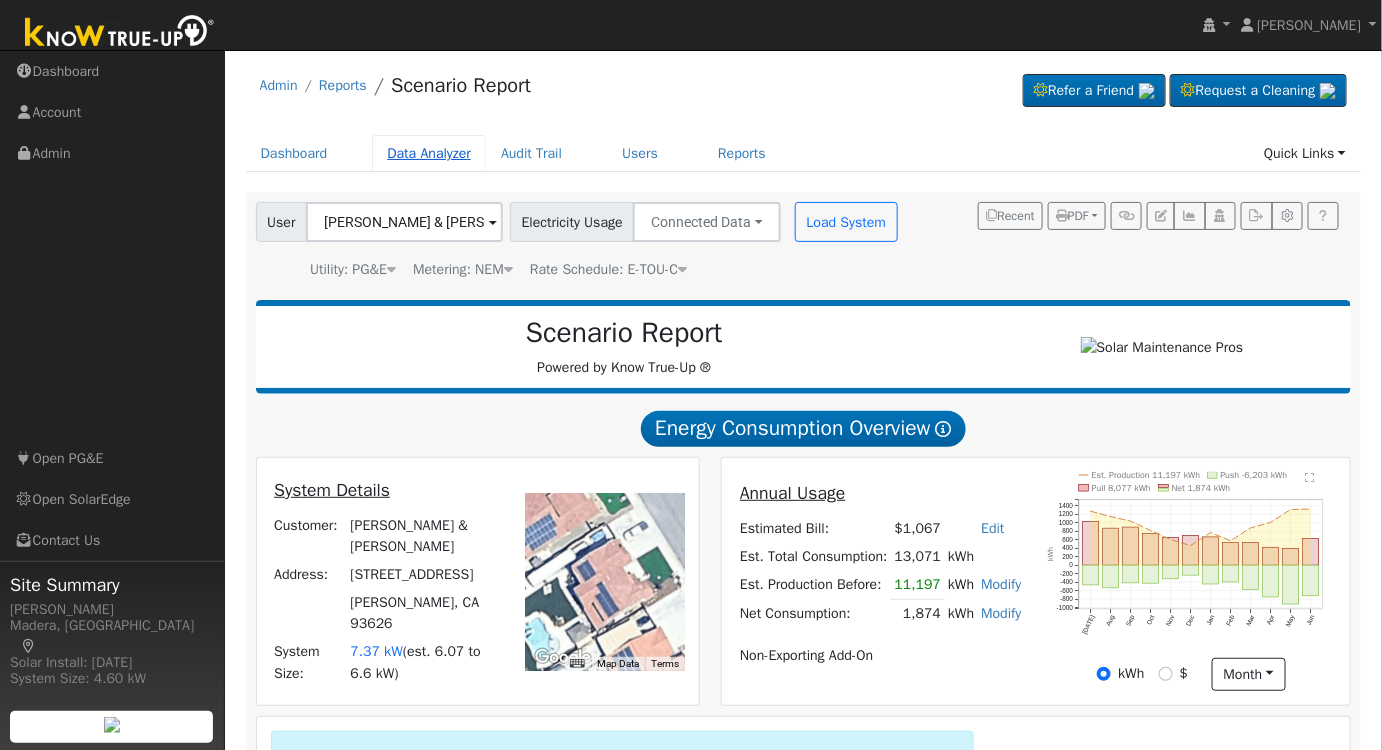 click on "Data Analyzer" at bounding box center (429, 153) 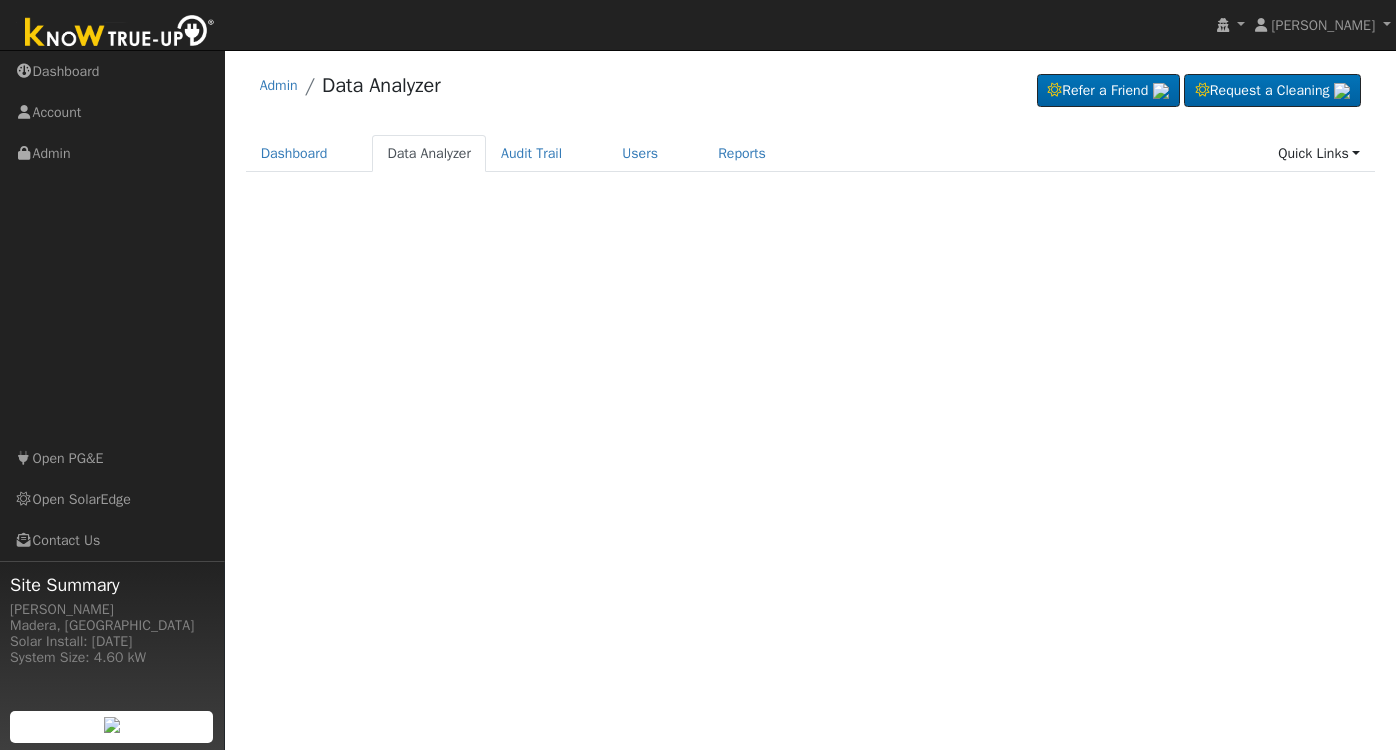 scroll, scrollTop: 0, scrollLeft: 0, axis: both 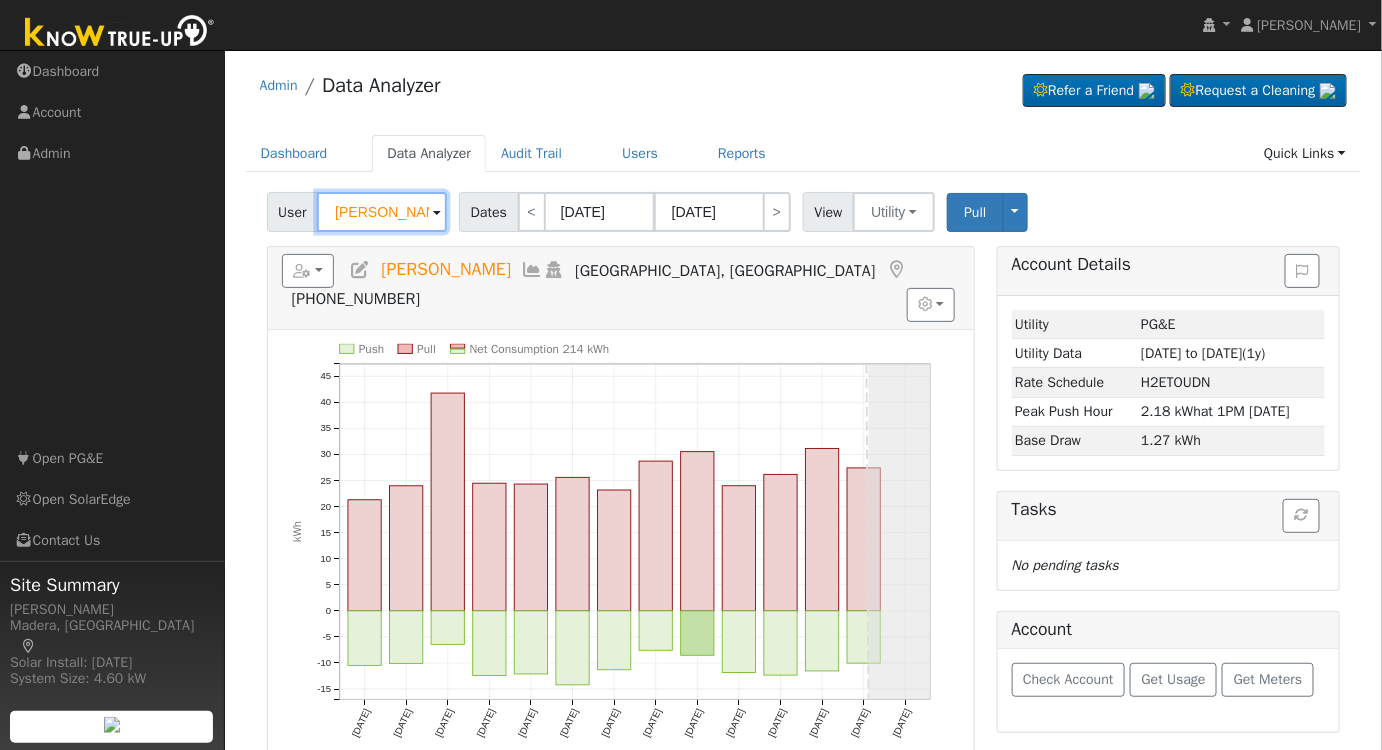 click on "[PERSON_NAME]" at bounding box center (382, 212) 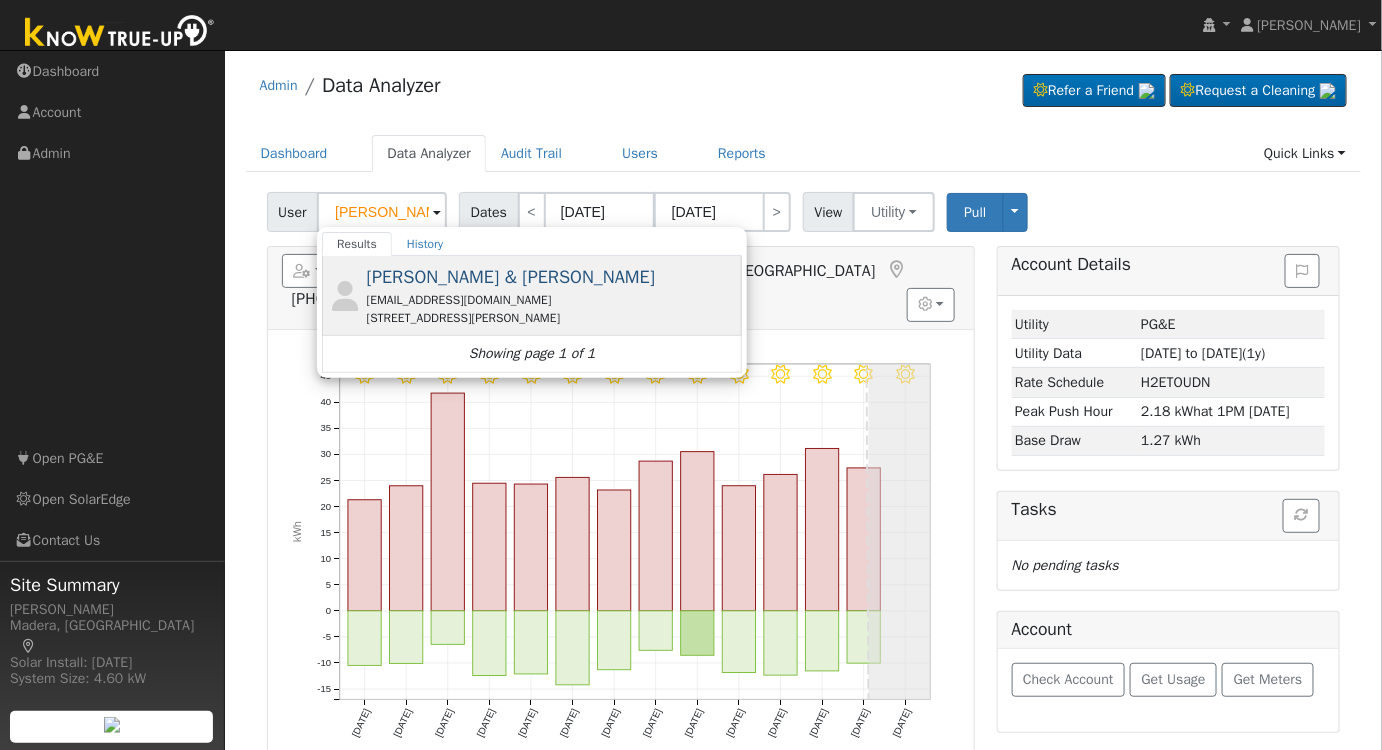 click on "[EMAIL_ADDRESS][DOMAIN_NAME]" at bounding box center [552, 300] 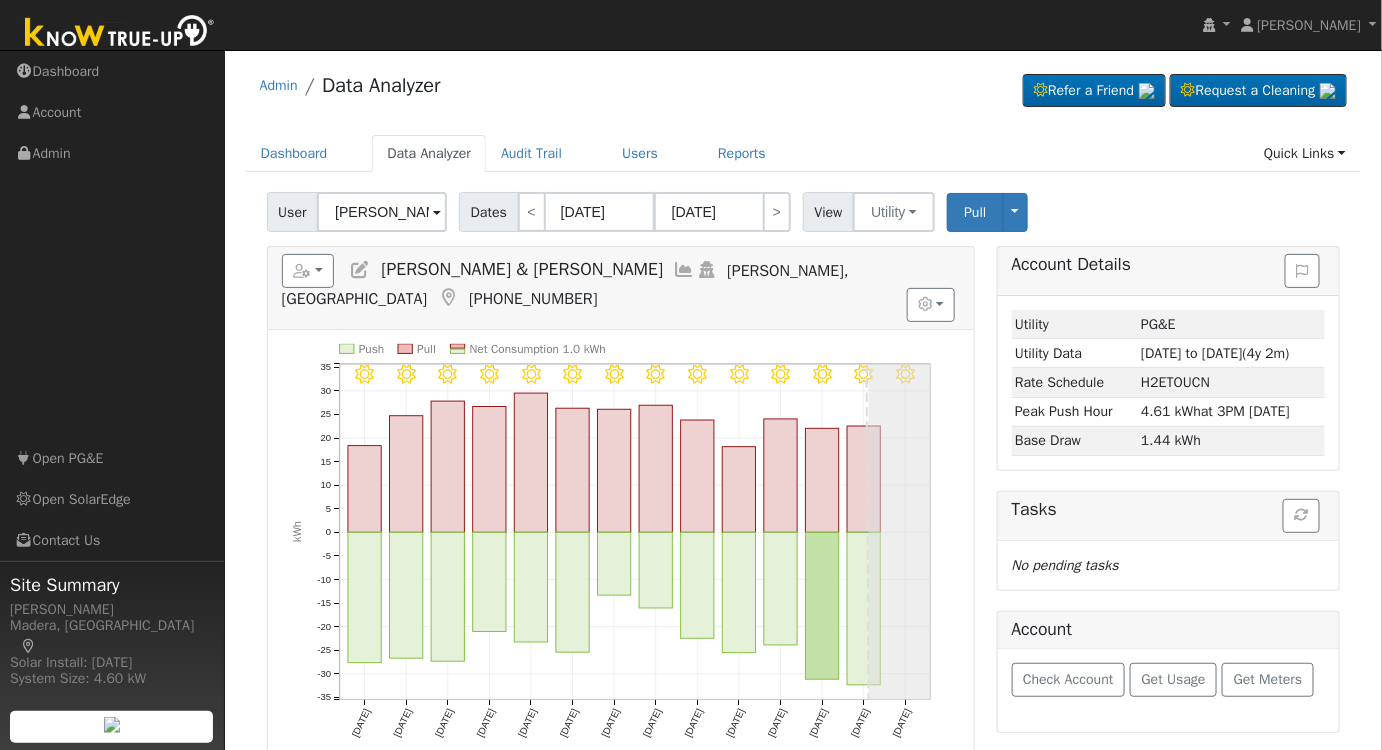 click at bounding box center [684, 270] 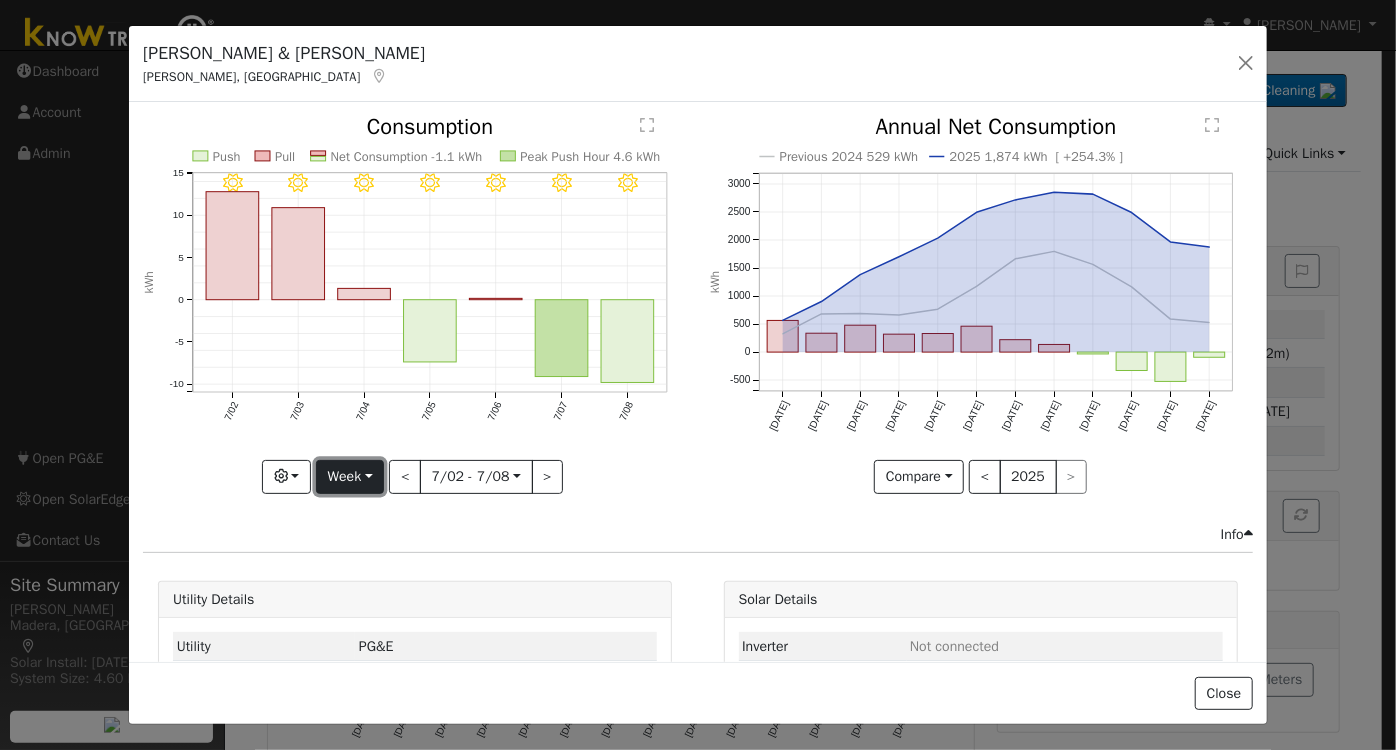 click on "Week" at bounding box center [350, 477] 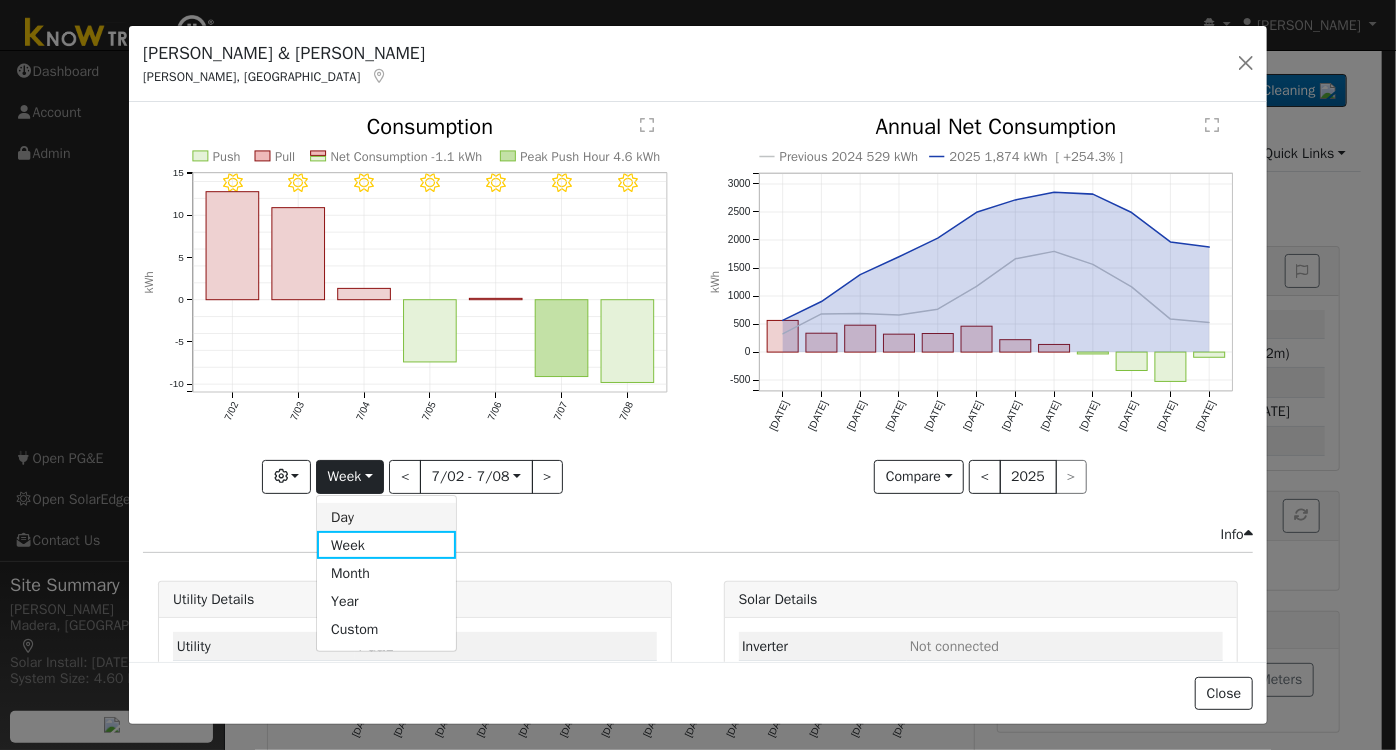 click on "Day" at bounding box center [386, 517] 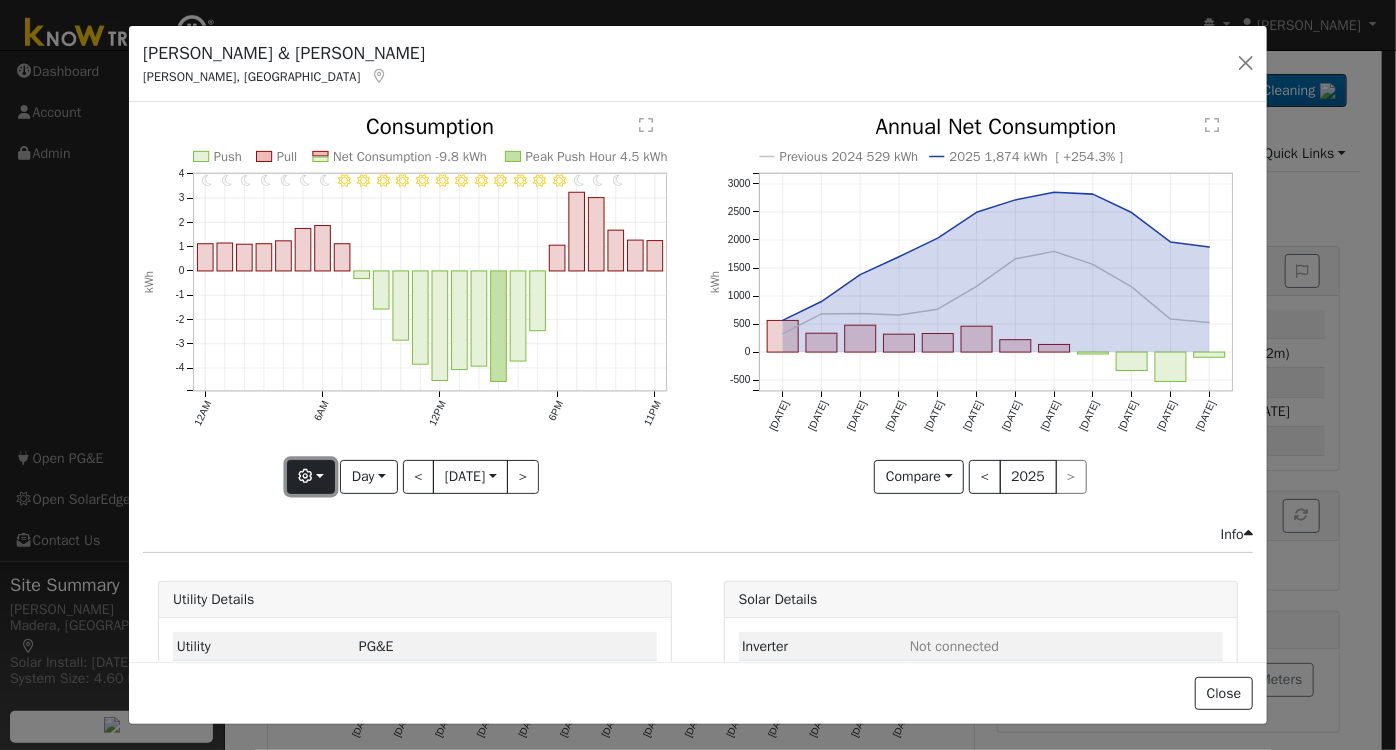 click at bounding box center [305, 476] 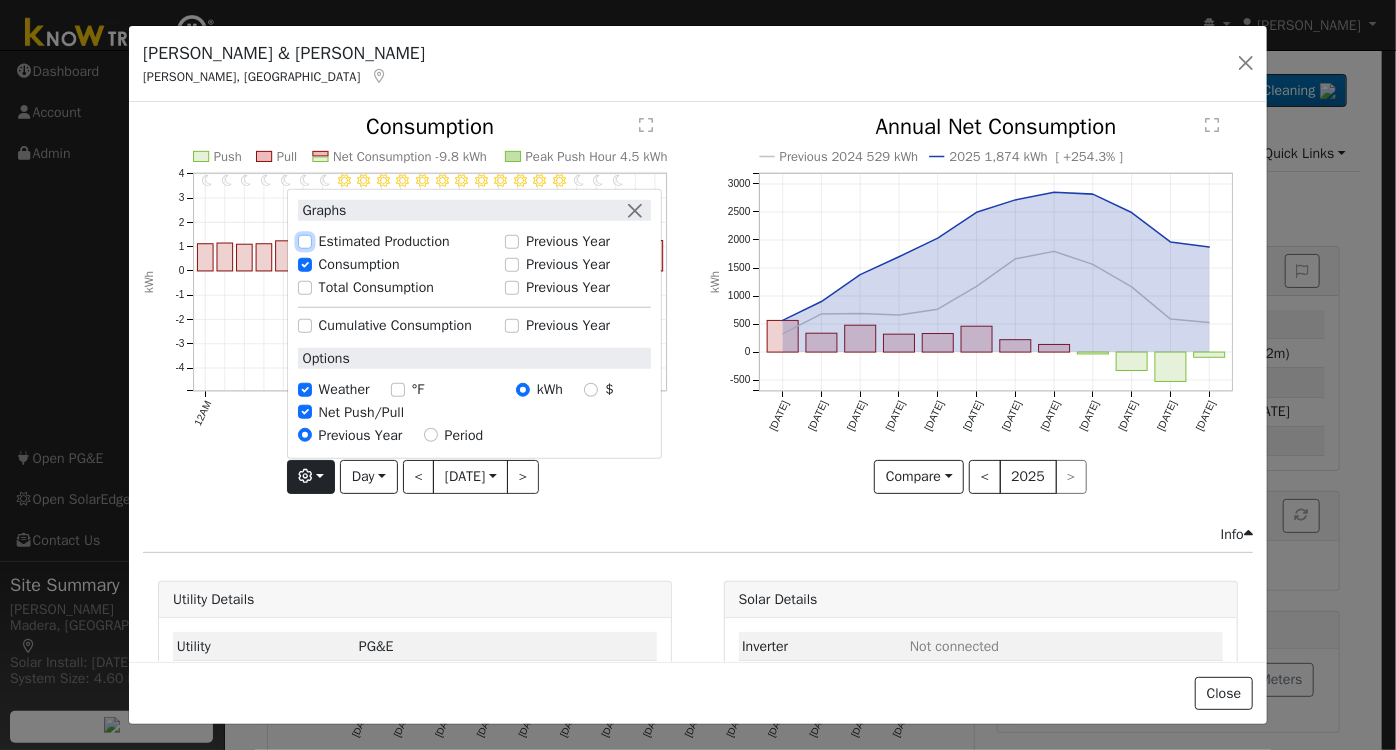 click on "Estimated Production" at bounding box center [305, 242] 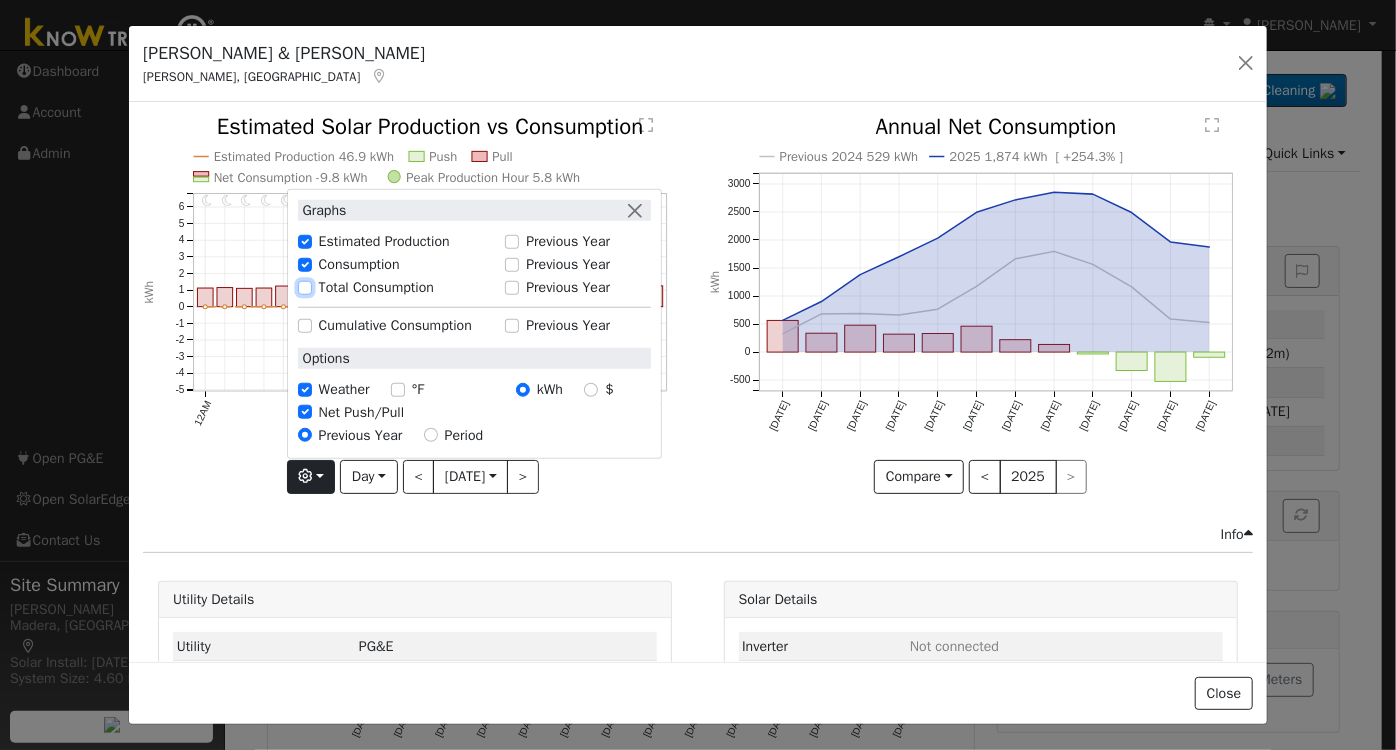 click on "Total Consumption" at bounding box center (305, 287) 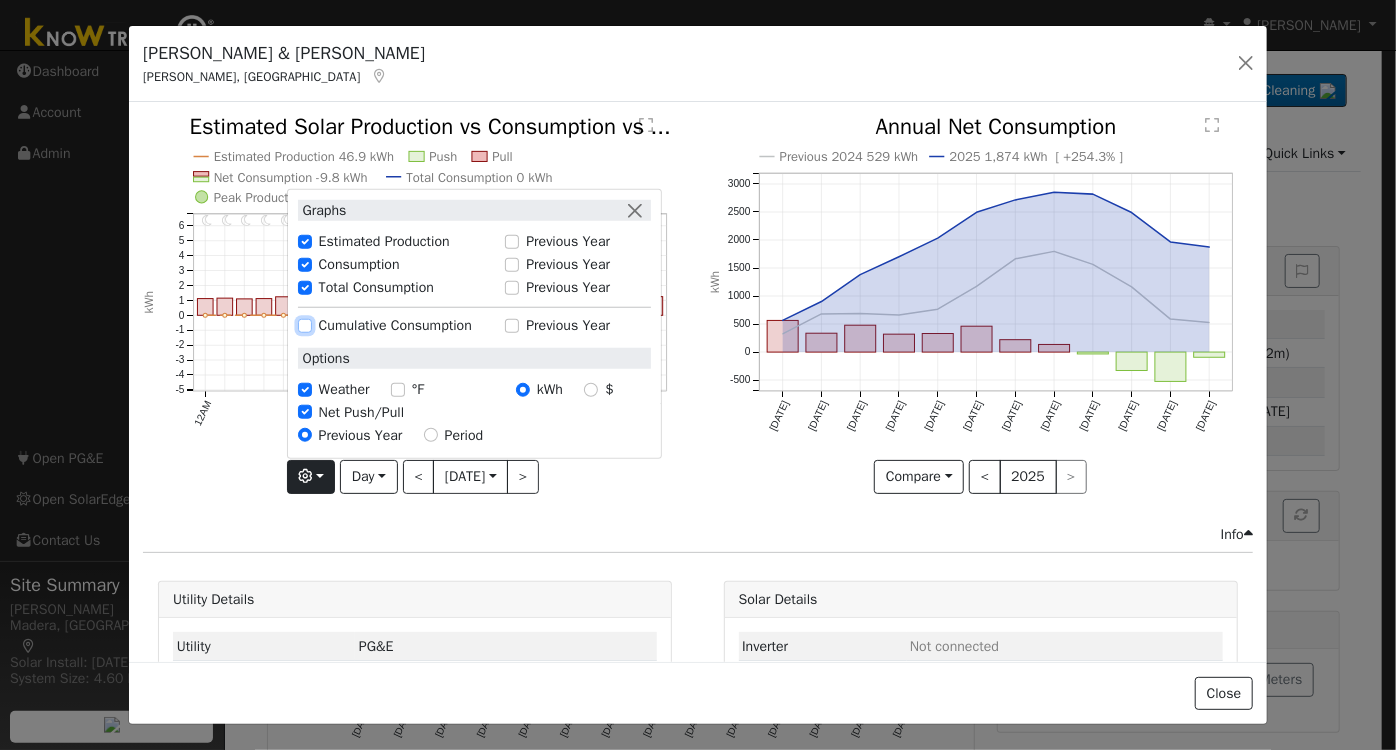 click on "Cumulative Consumption" at bounding box center (305, 325) 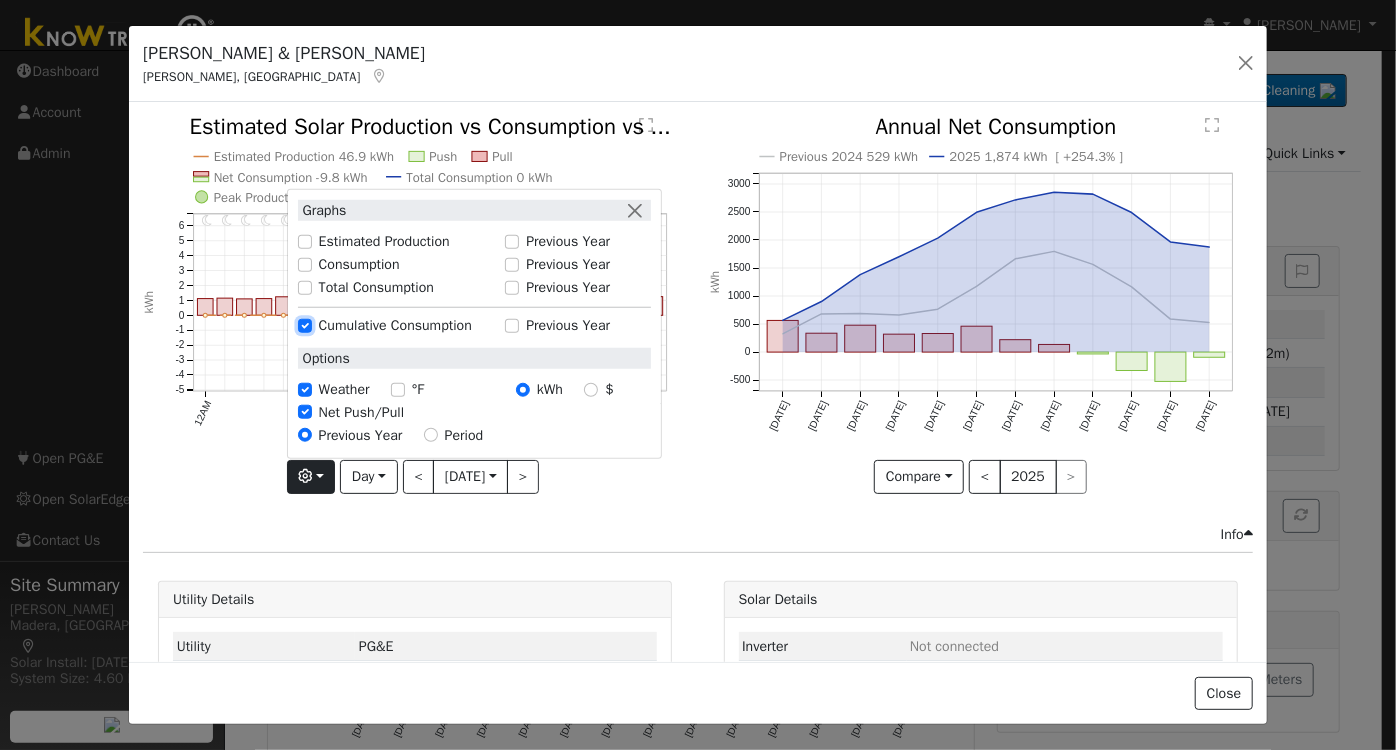 checkbox on "false" 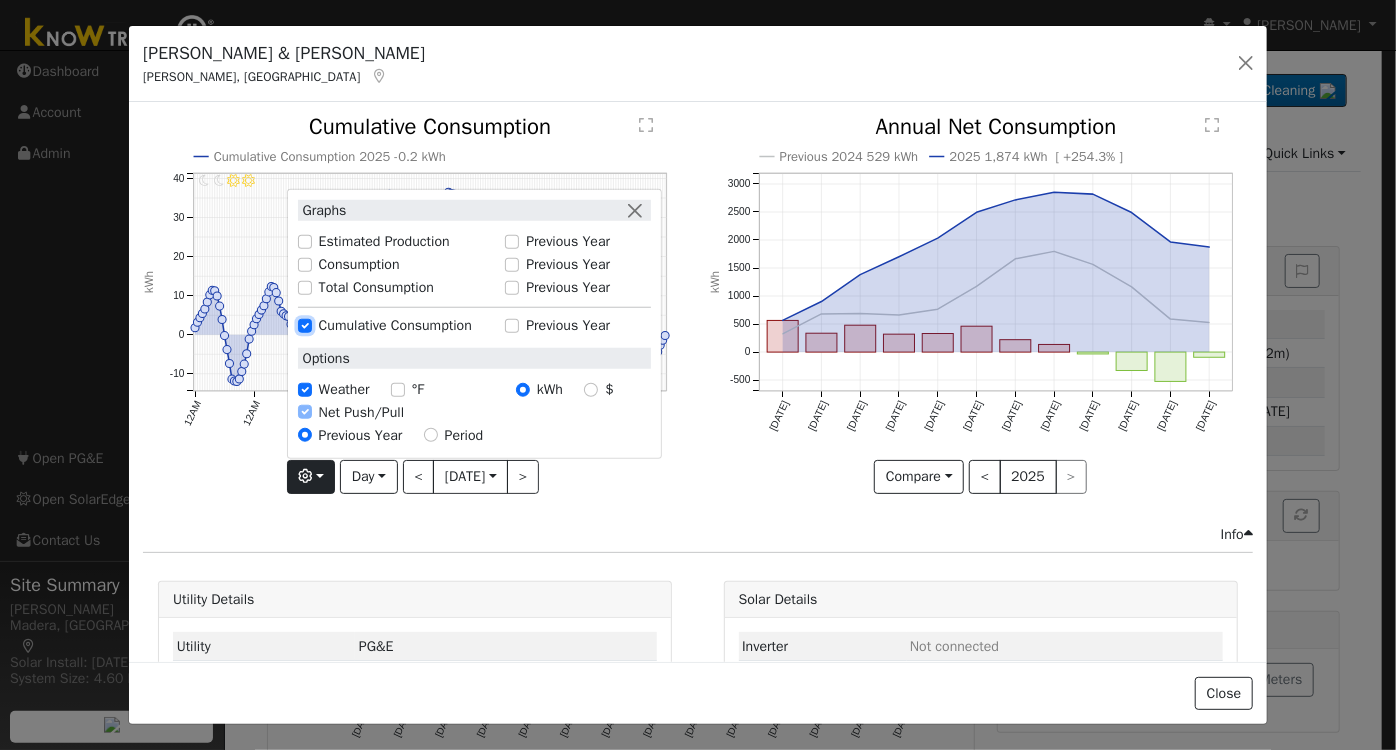 click on "Cumulative Consumption" at bounding box center (305, 325) 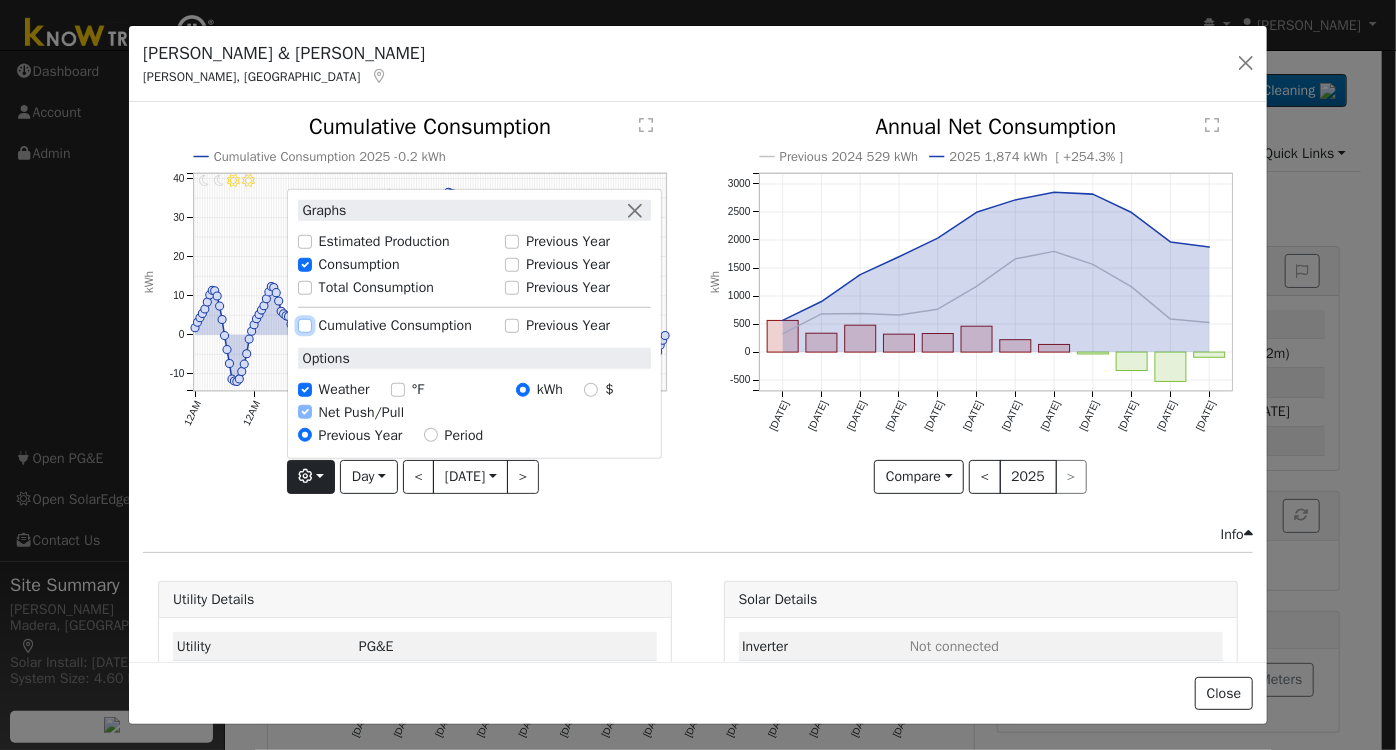 checkbox on "true" 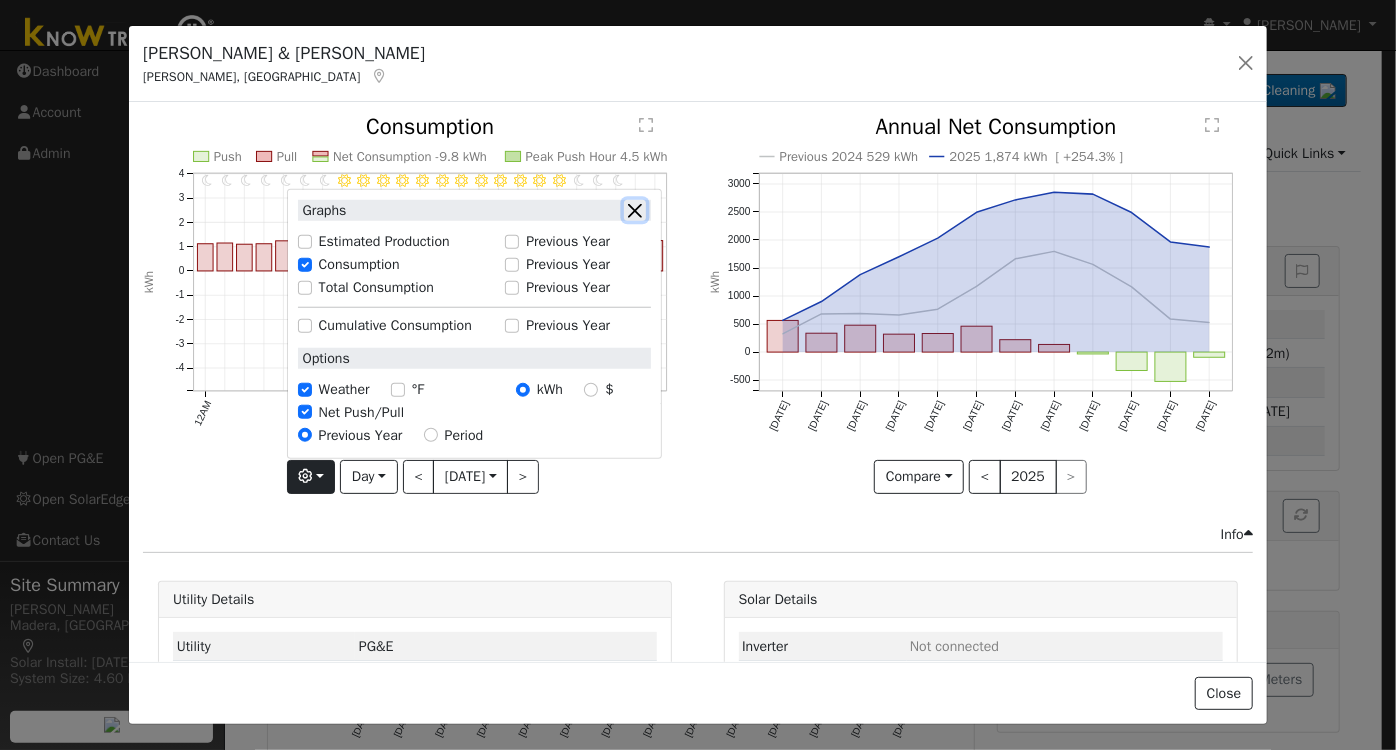 click at bounding box center [634, 210] 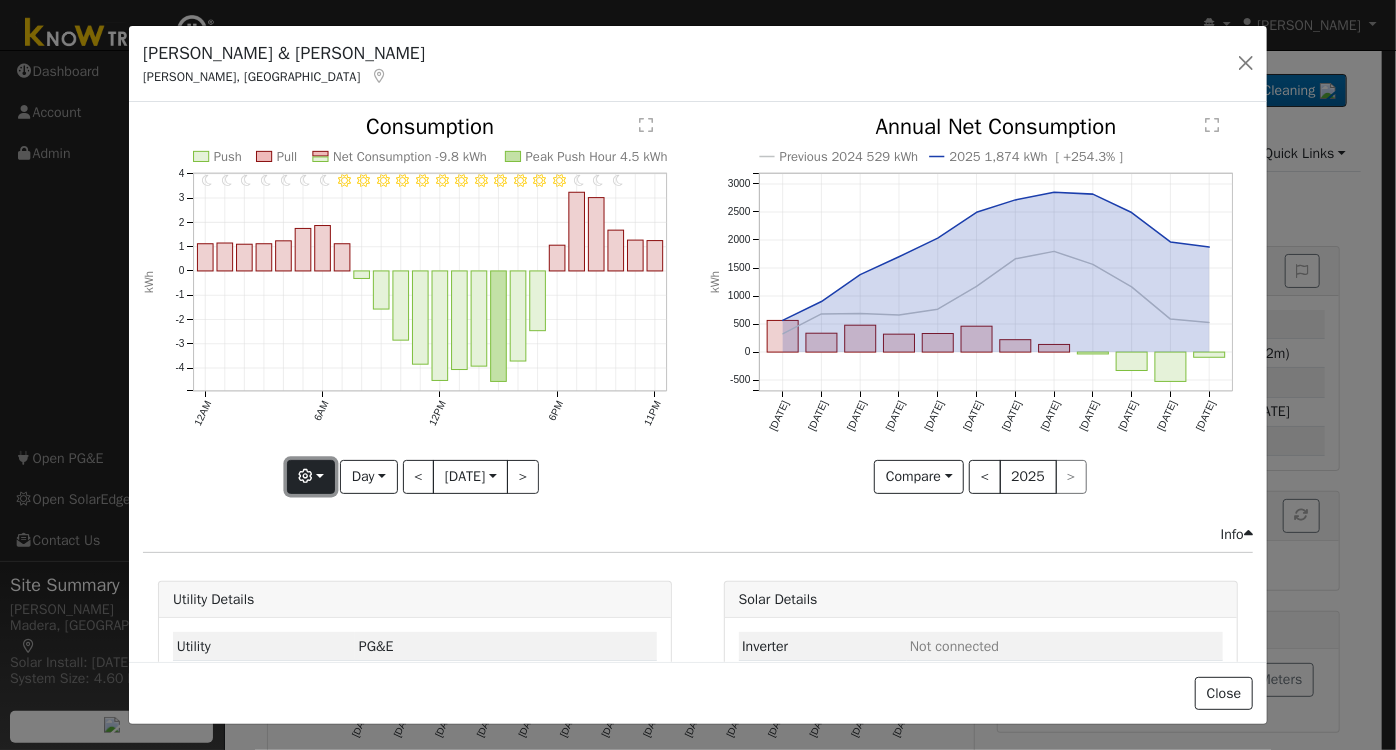 click at bounding box center [305, 476] 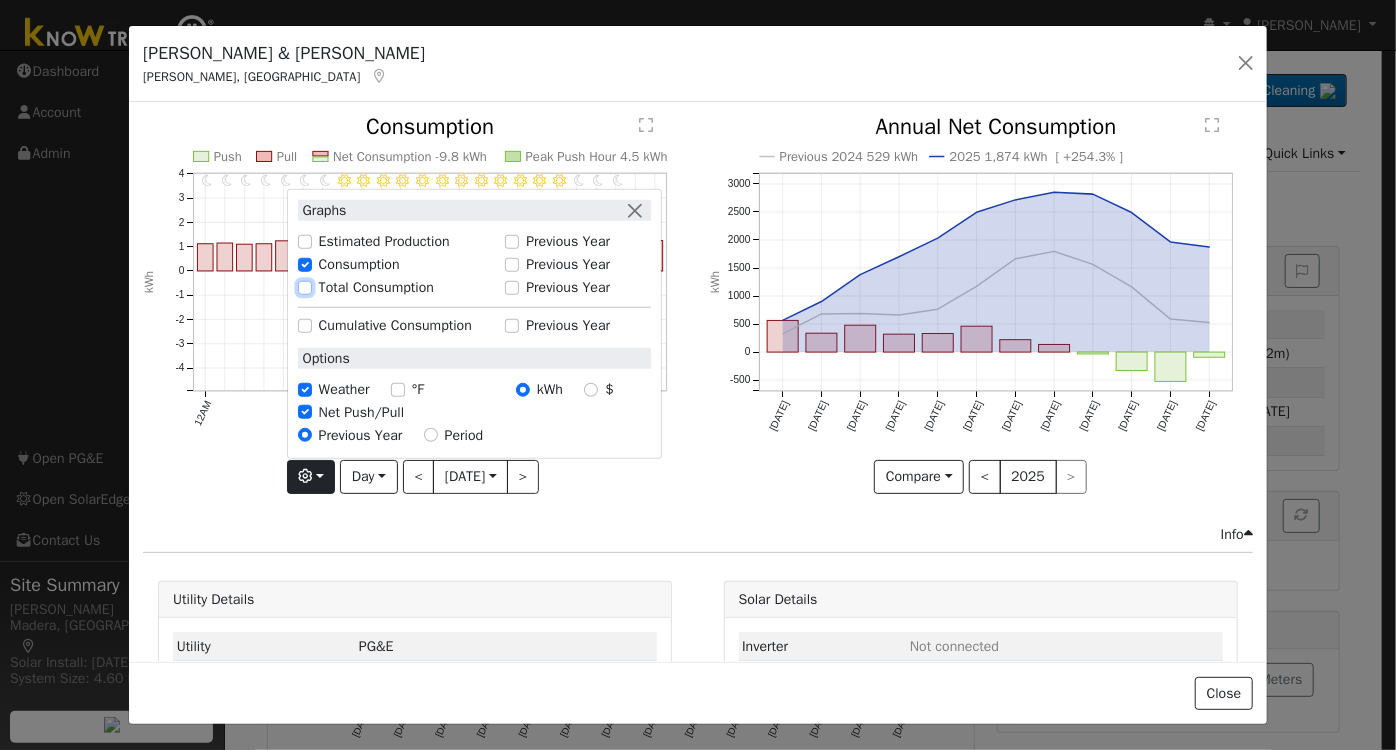 click on "Total Consumption" at bounding box center (305, 287) 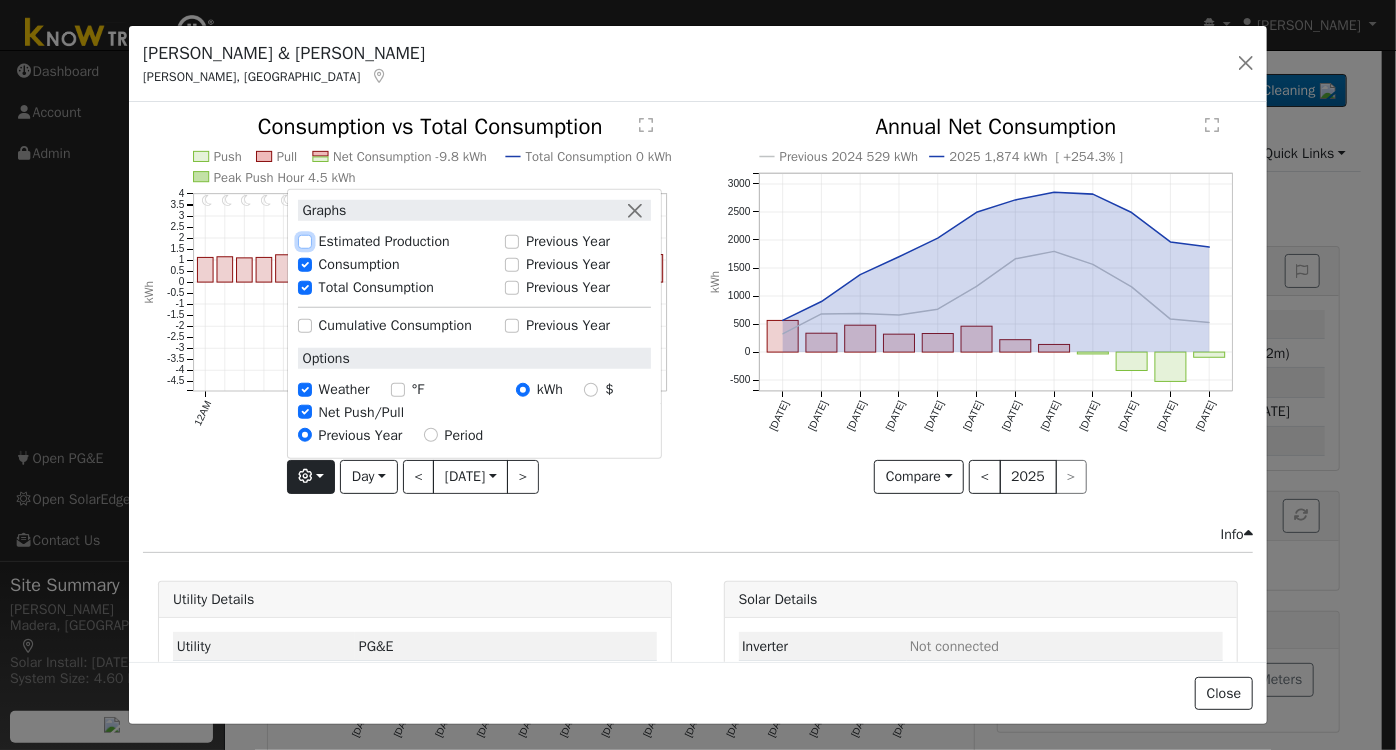click on "Estimated Production" at bounding box center (305, 242) 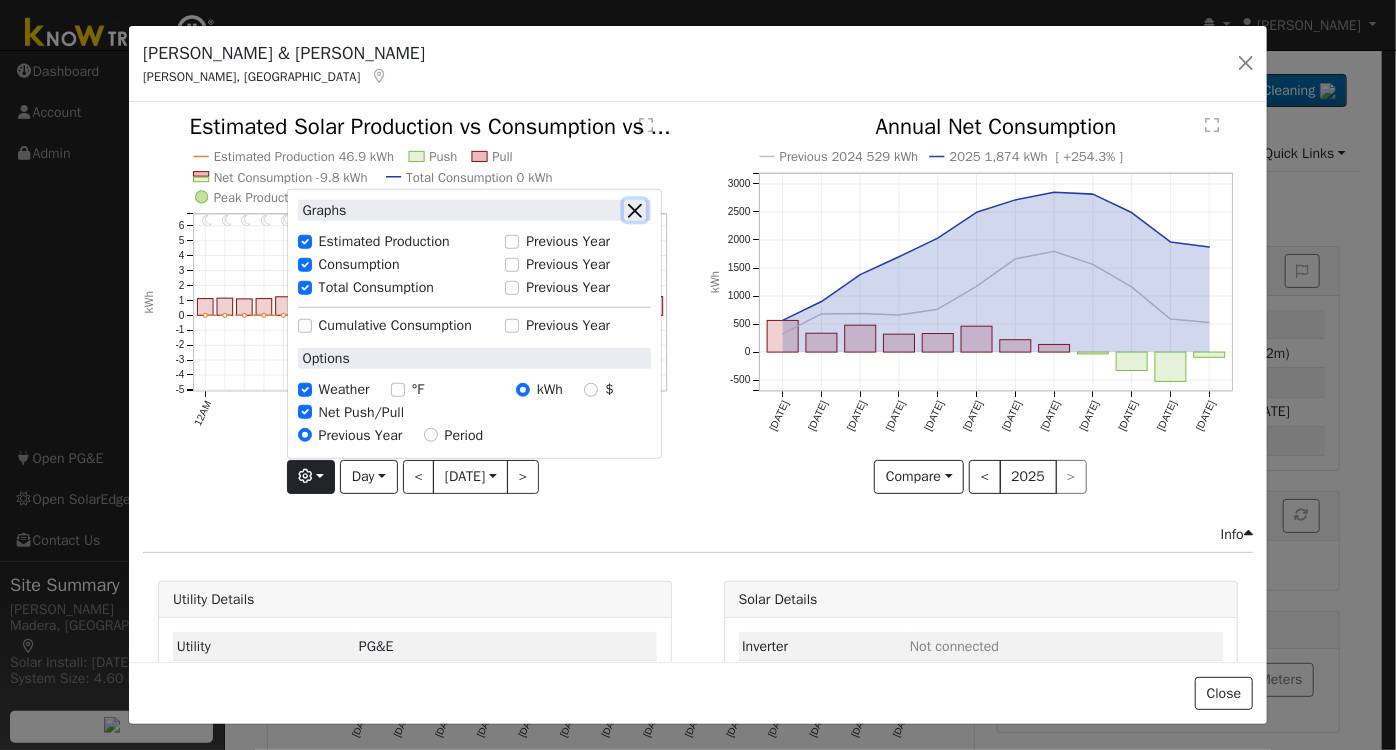 click at bounding box center (634, 210) 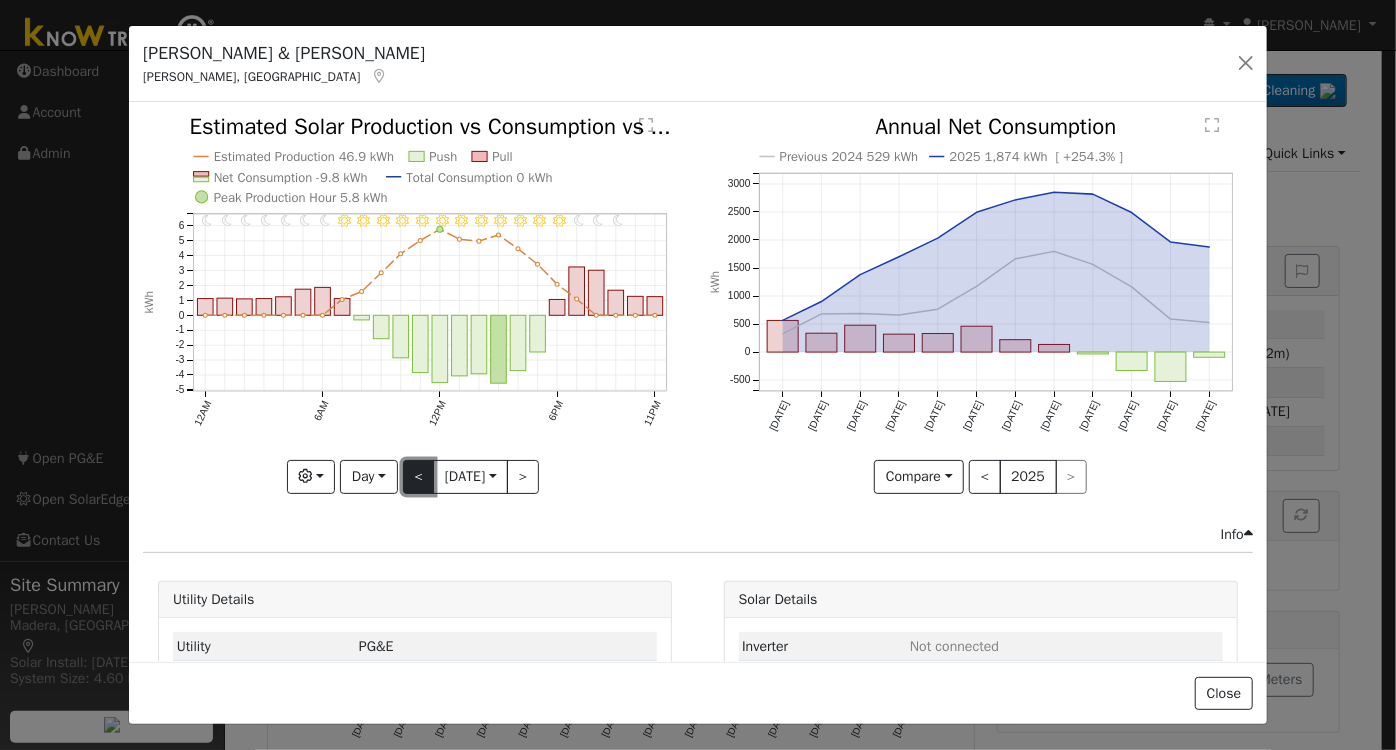 click on "<" at bounding box center (419, 477) 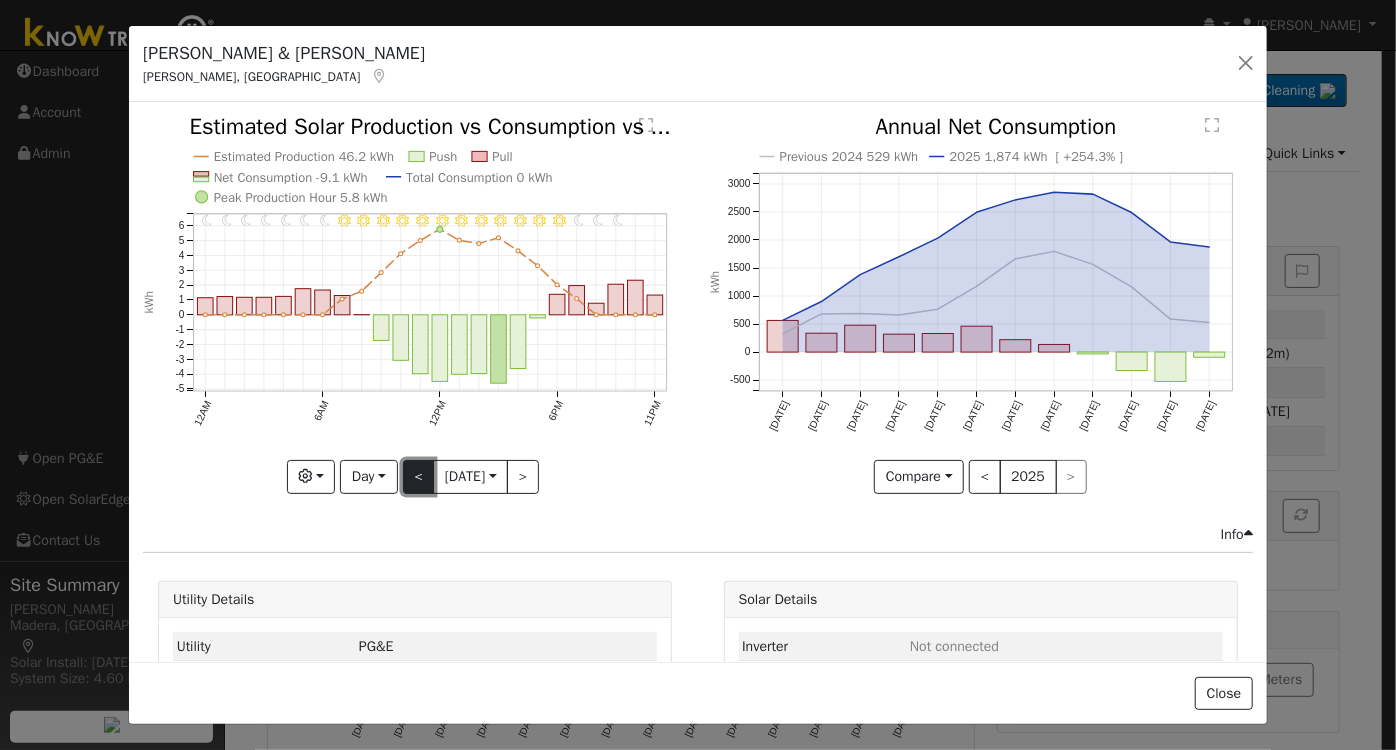 click on "<" at bounding box center [419, 477] 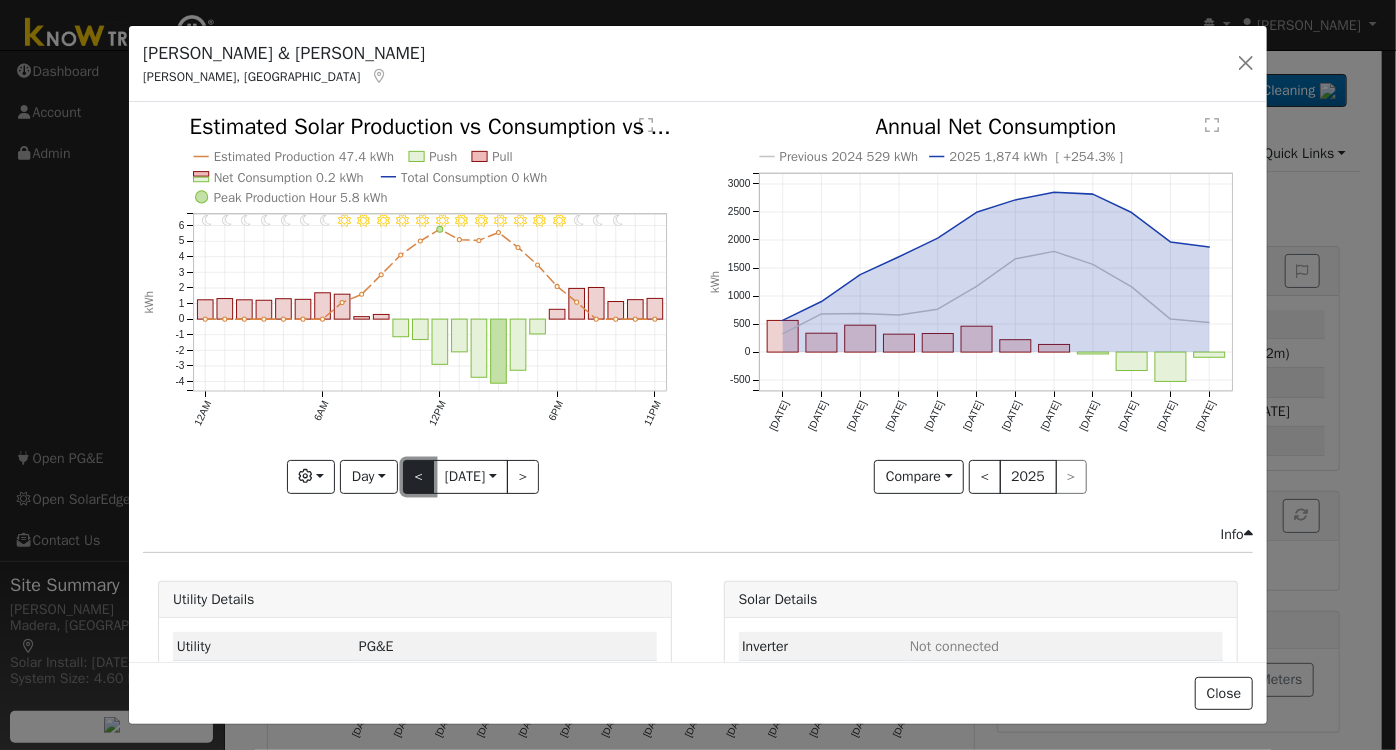 click on "<" at bounding box center (419, 477) 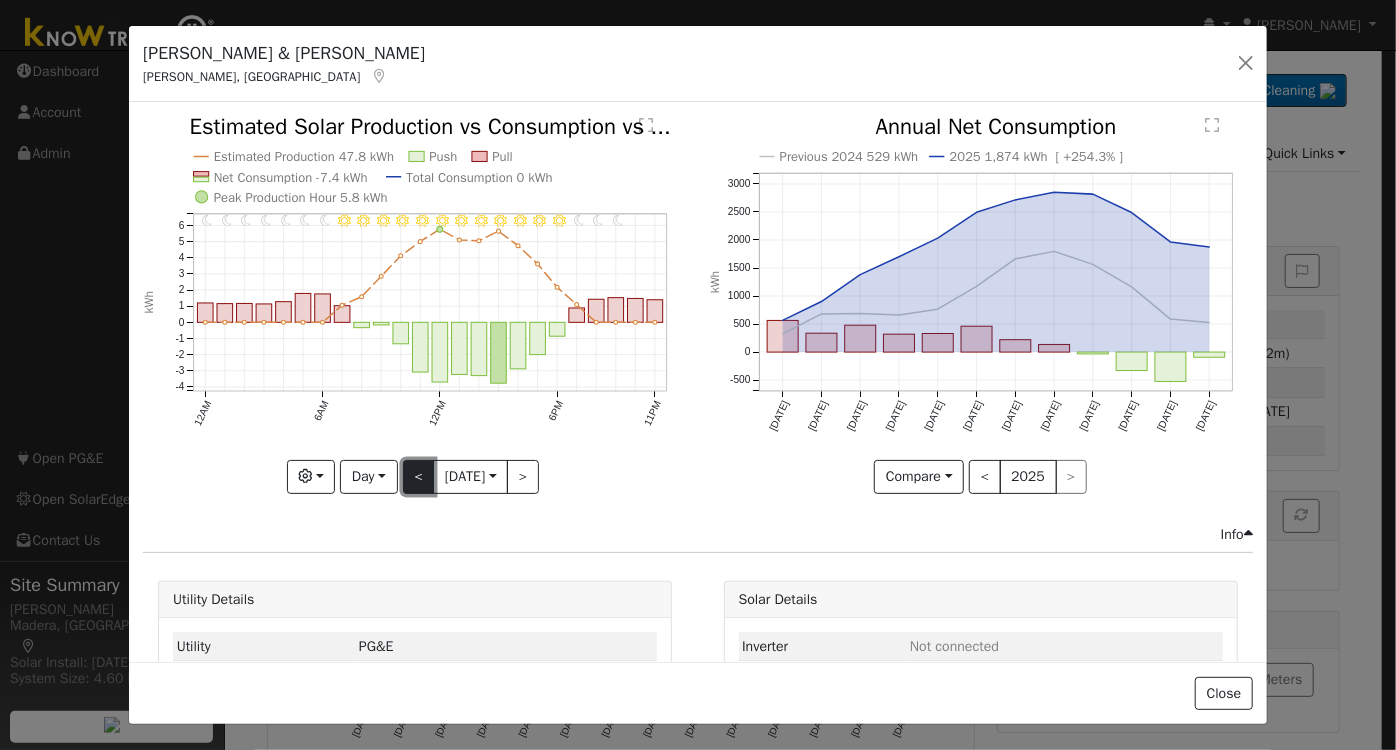 click on "<" at bounding box center [419, 477] 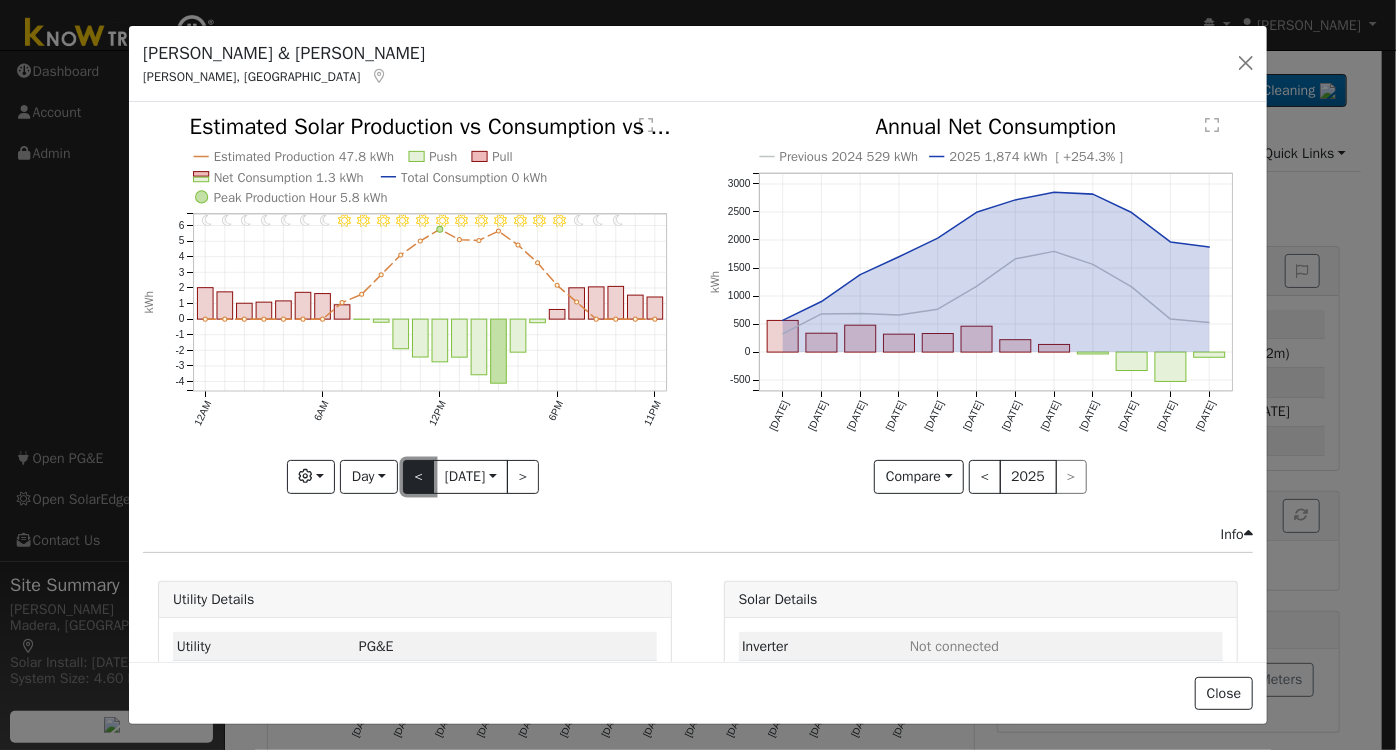 click on "<" at bounding box center [419, 477] 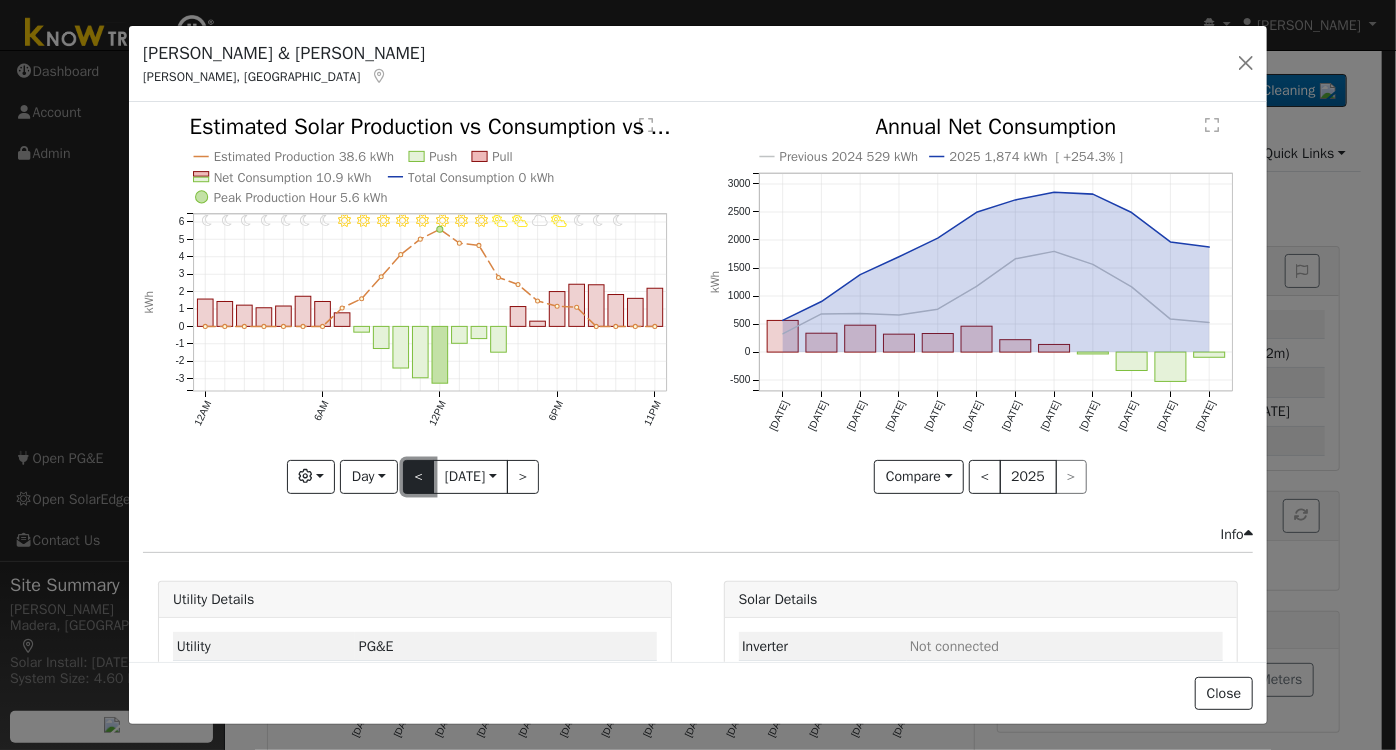 click on "<" at bounding box center (419, 477) 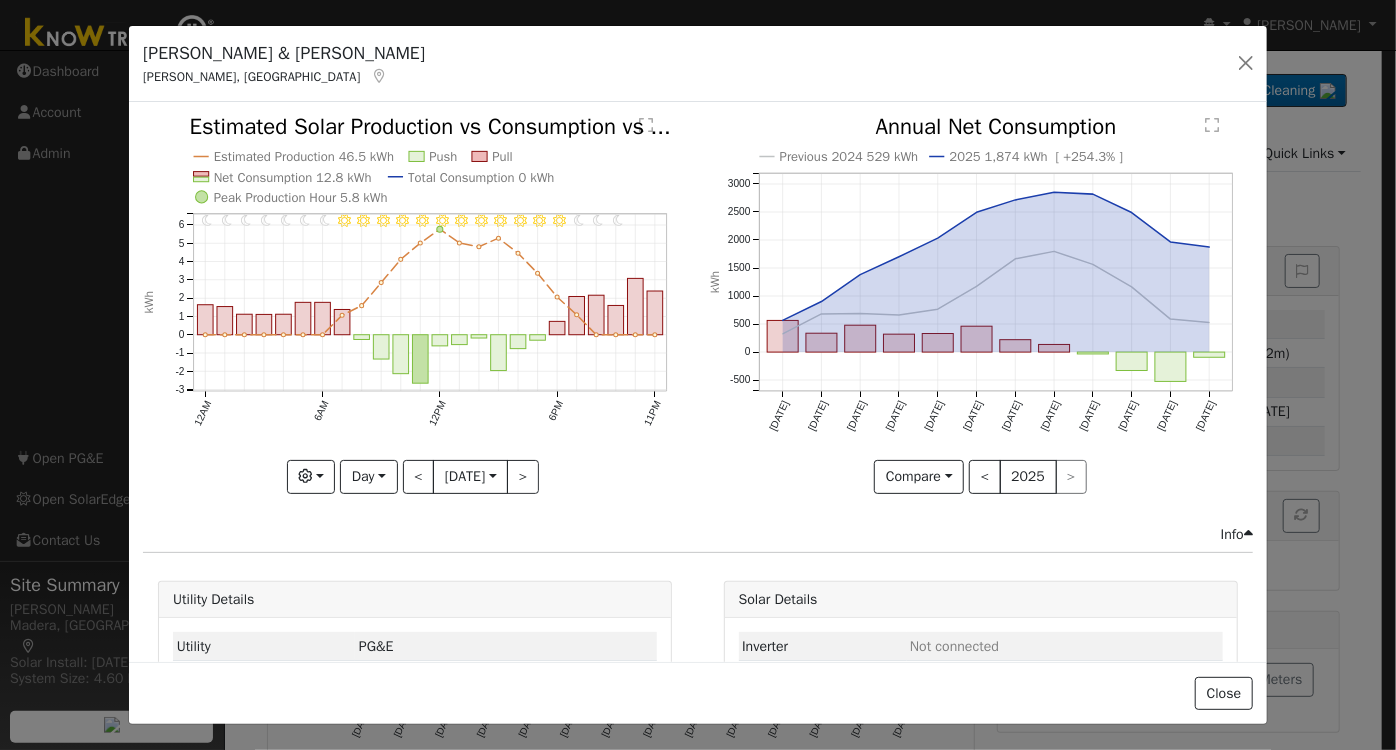drag, startPoint x: 371, startPoint y: 494, endPoint x: 397, endPoint y: 546, distance: 58.137768 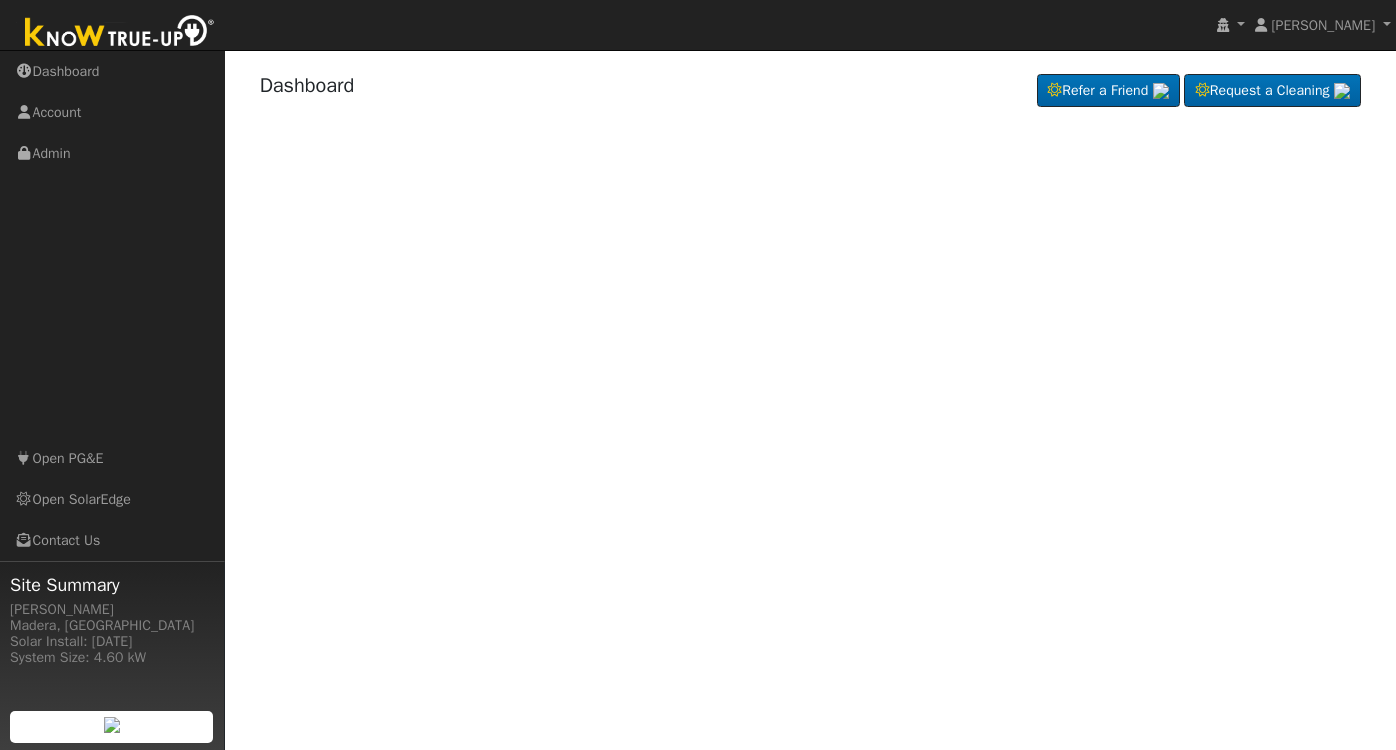 scroll, scrollTop: 0, scrollLeft: 0, axis: both 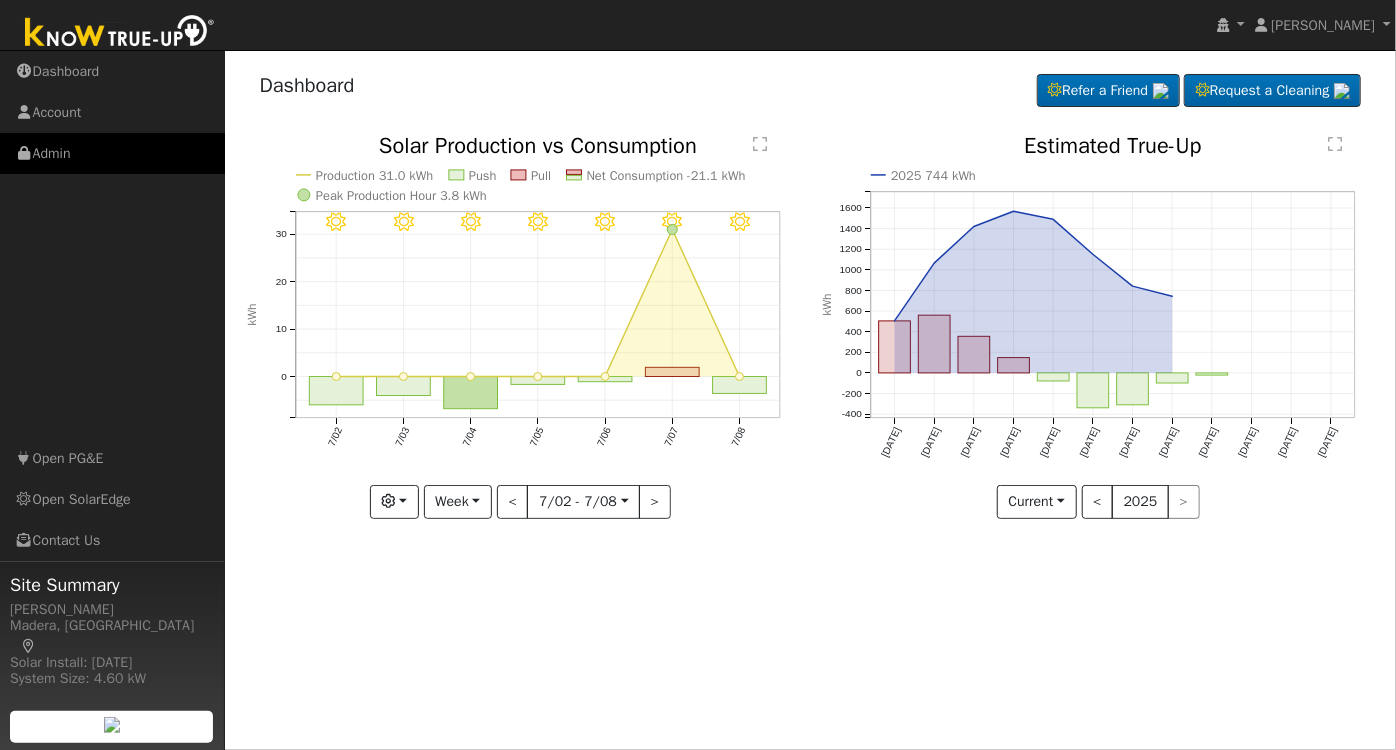 click on "Admin" at bounding box center (112, 153) 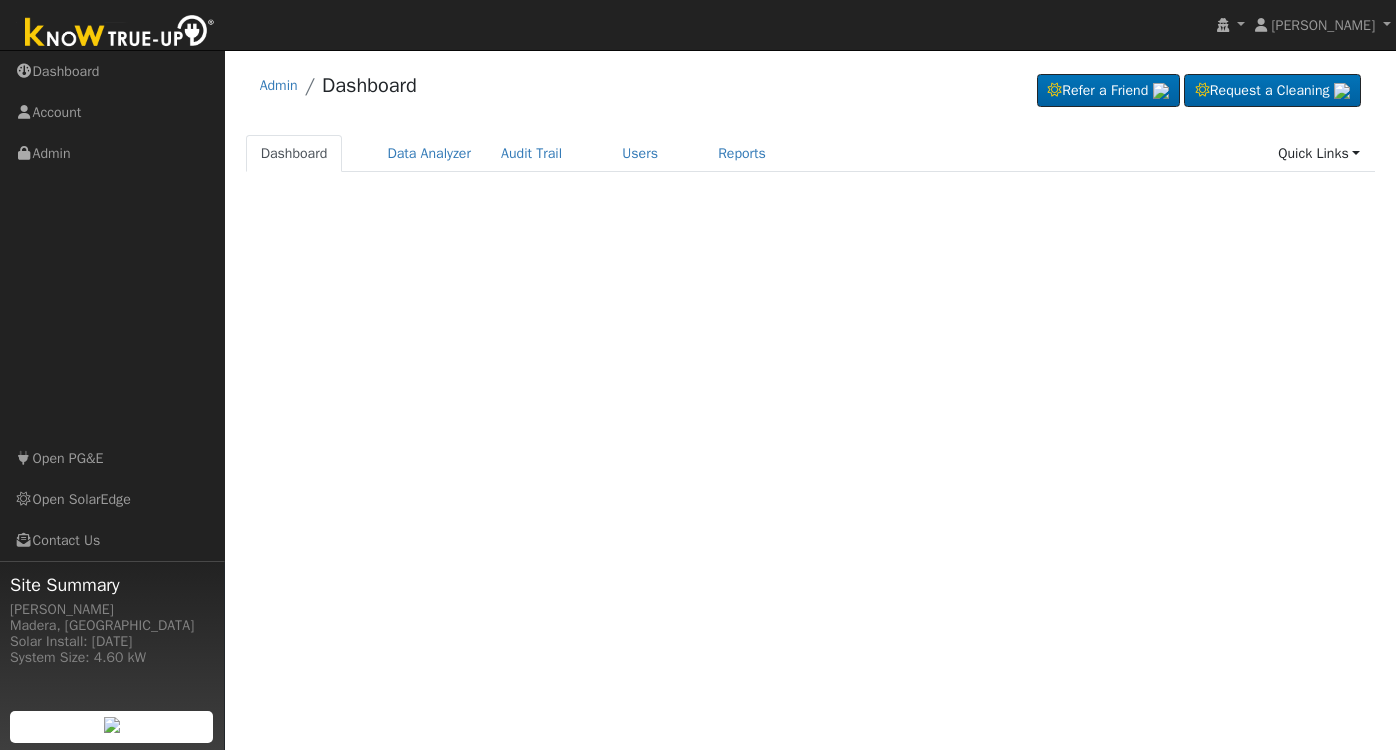 scroll, scrollTop: 0, scrollLeft: 0, axis: both 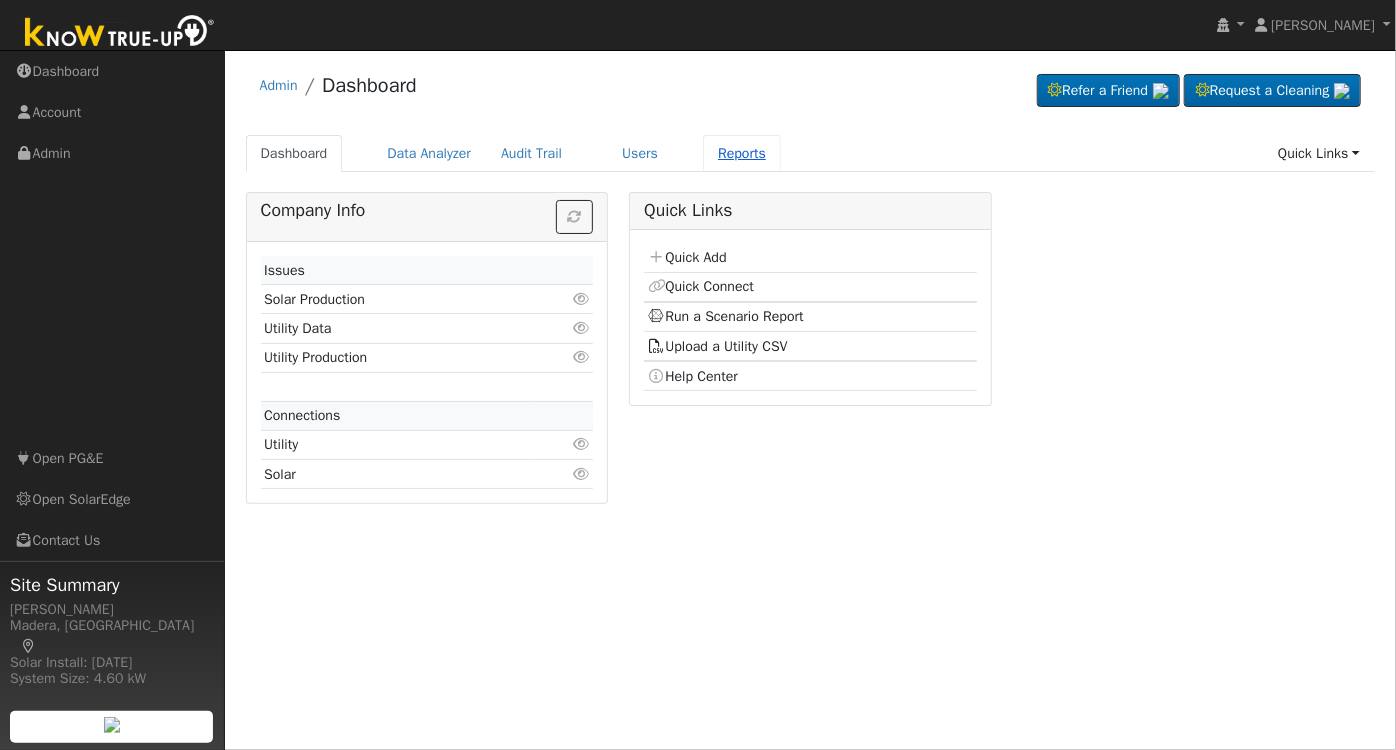 click on "Reports" at bounding box center [742, 153] 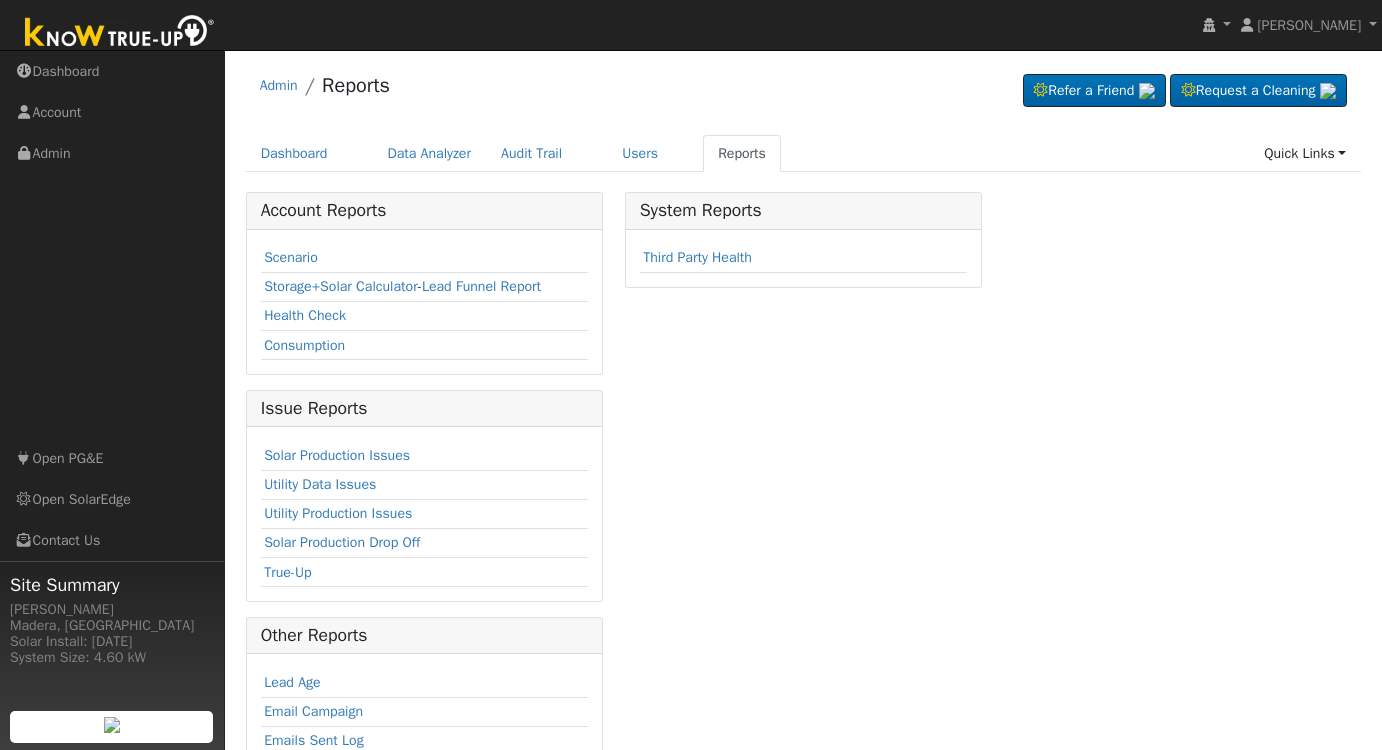 scroll, scrollTop: 0, scrollLeft: 0, axis: both 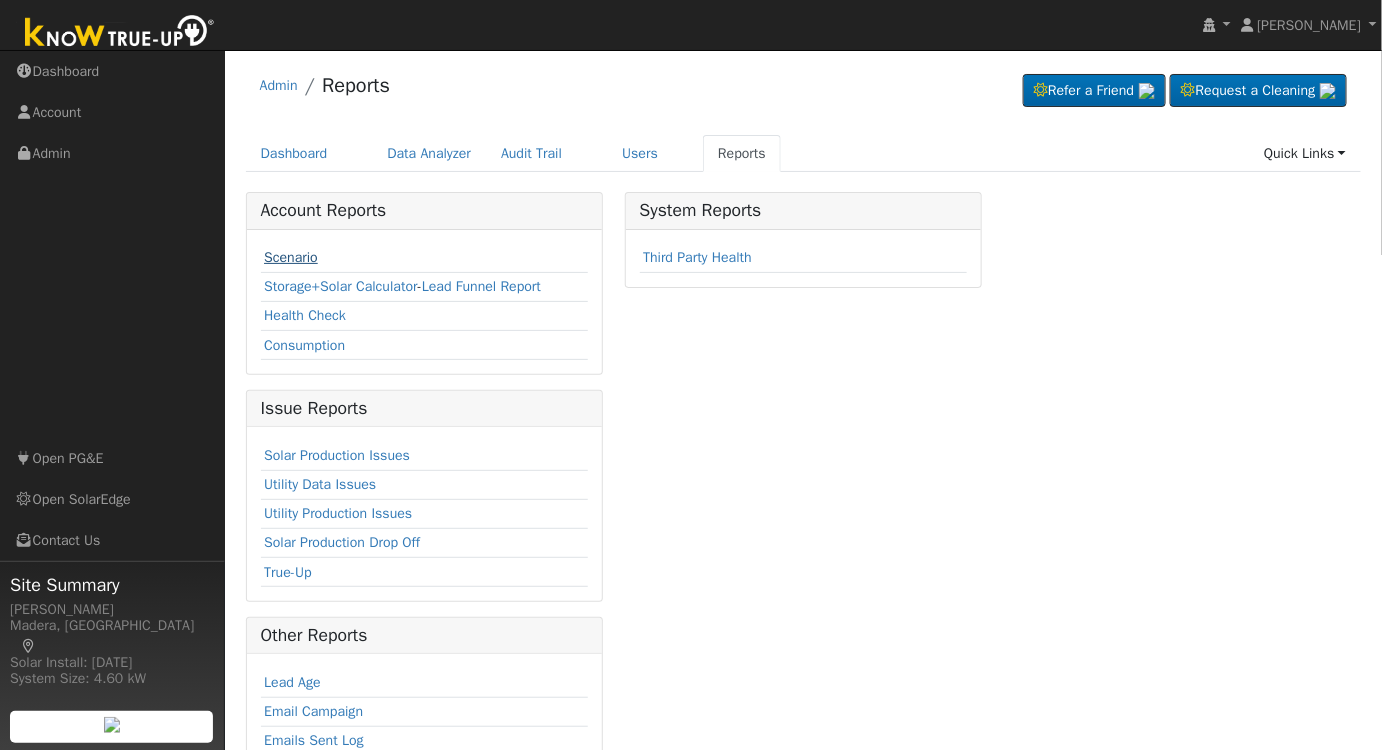 click on "Scenario" at bounding box center (291, 257) 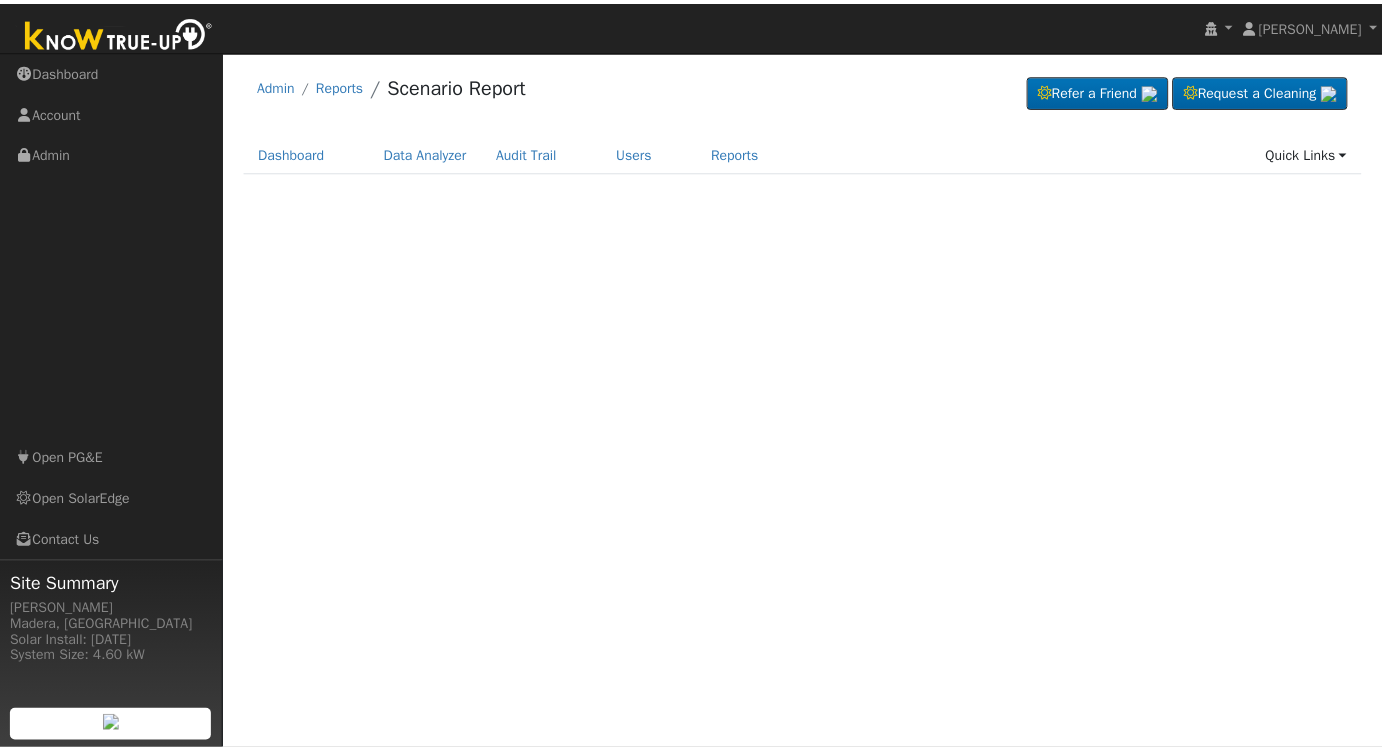 scroll, scrollTop: 0, scrollLeft: 0, axis: both 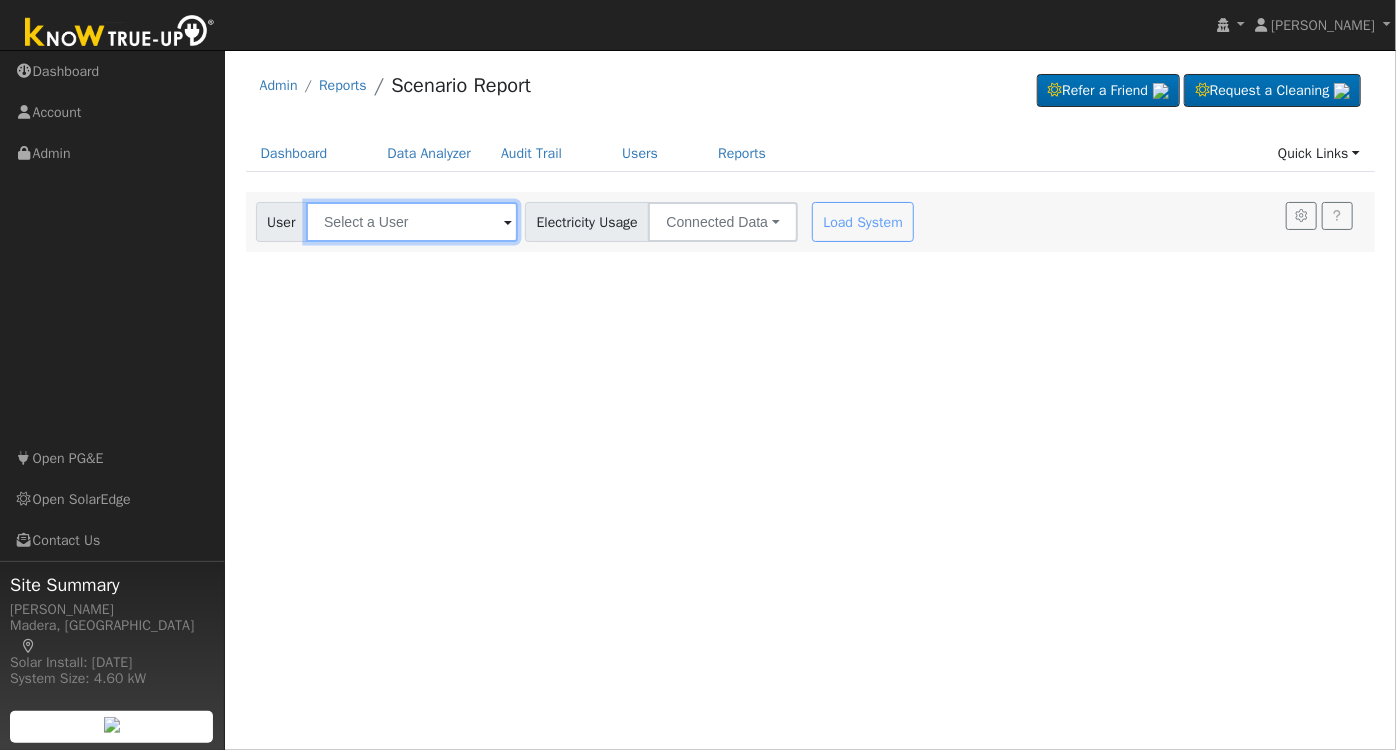 click at bounding box center [412, 222] 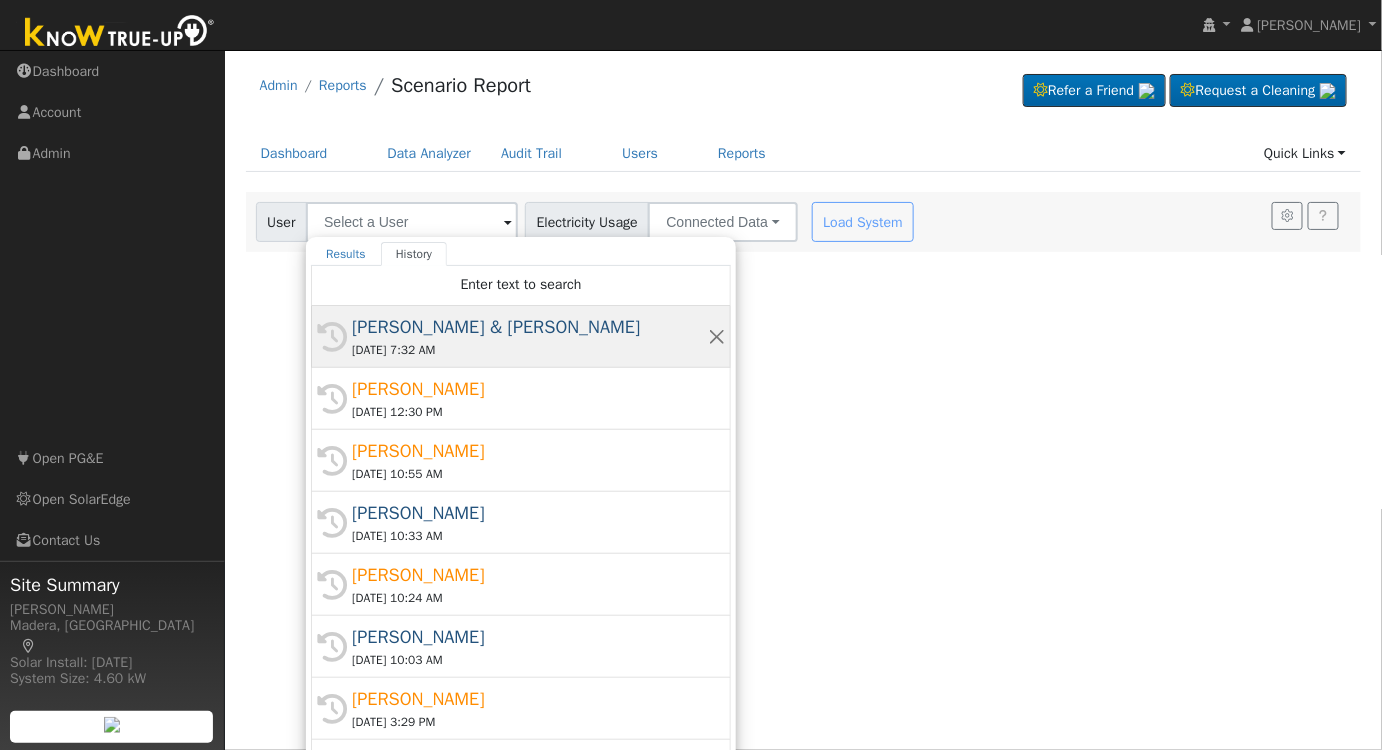 click on "[DATE] 7:32 AM" at bounding box center (530, 350) 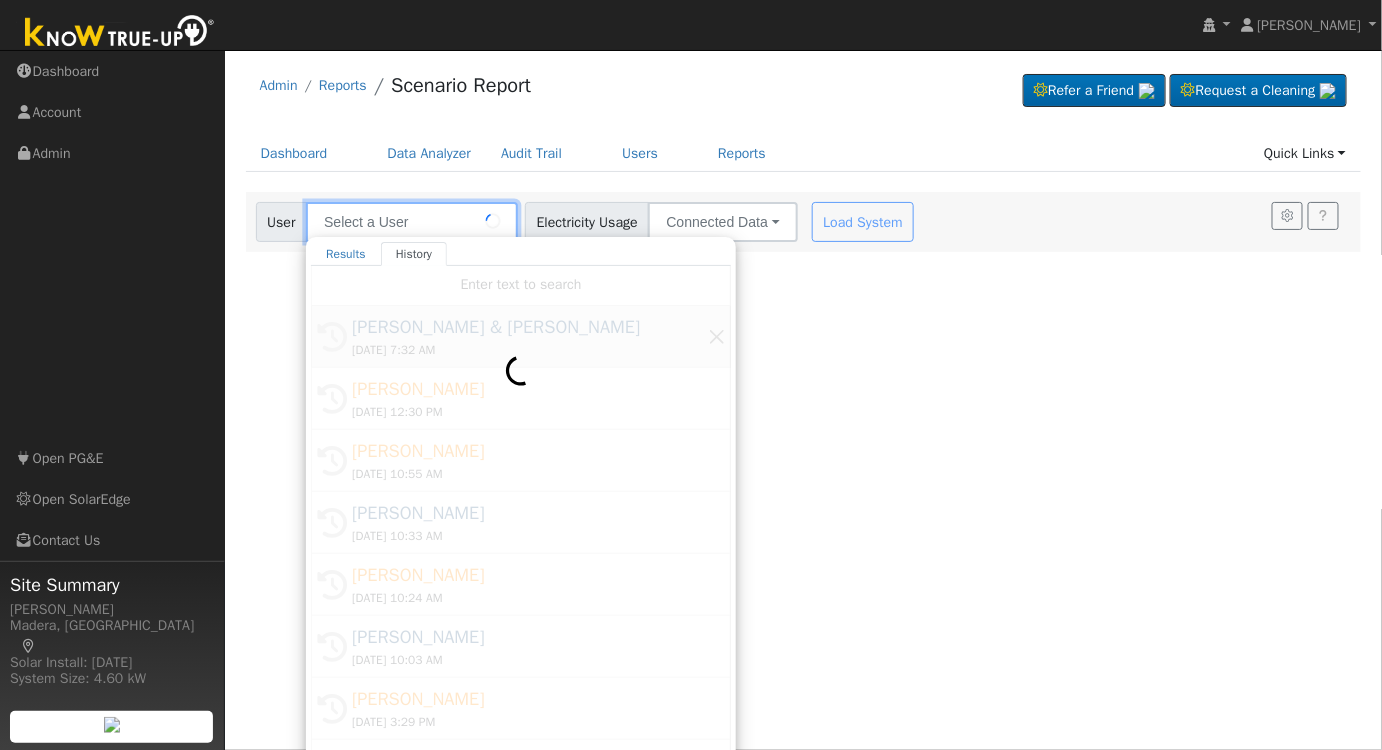 type on "[PERSON_NAME] & [PERSON_NAME]" 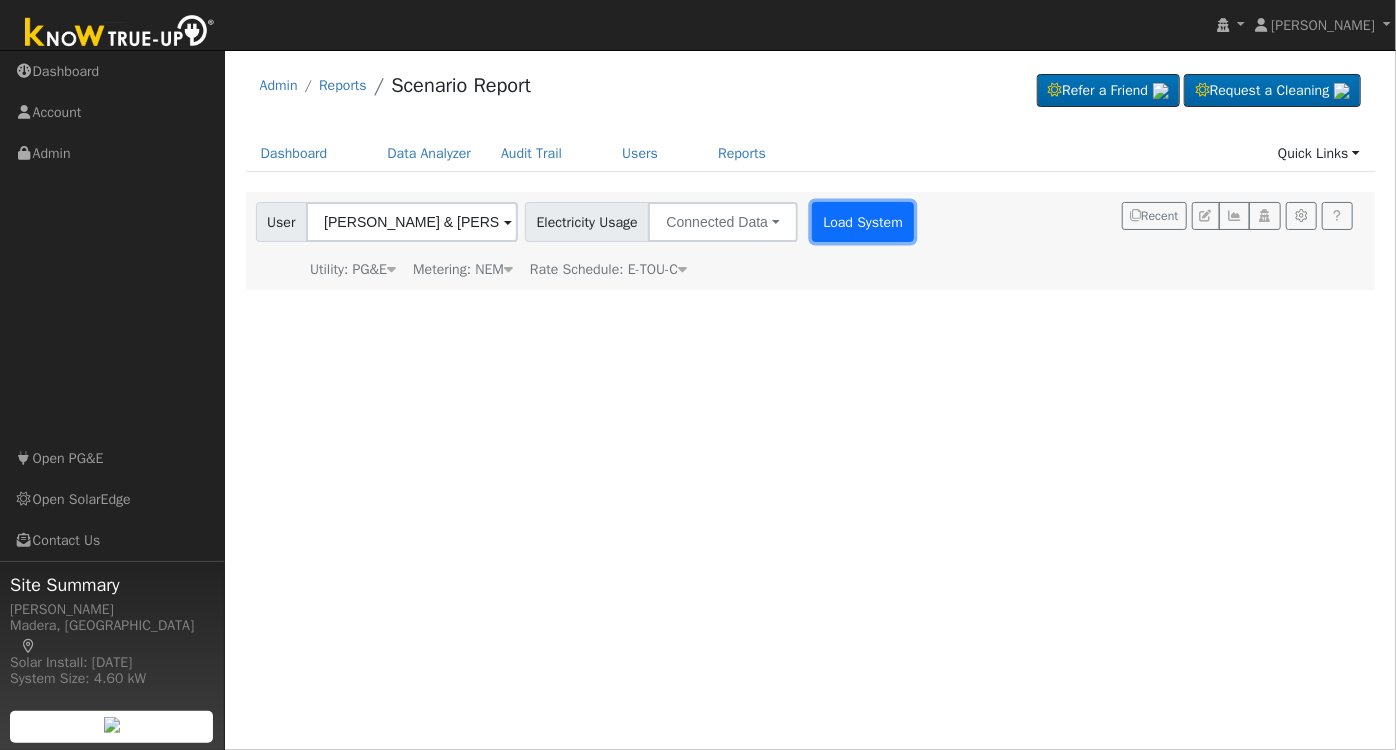 click on "Load System" at bounding box center [863, 222] 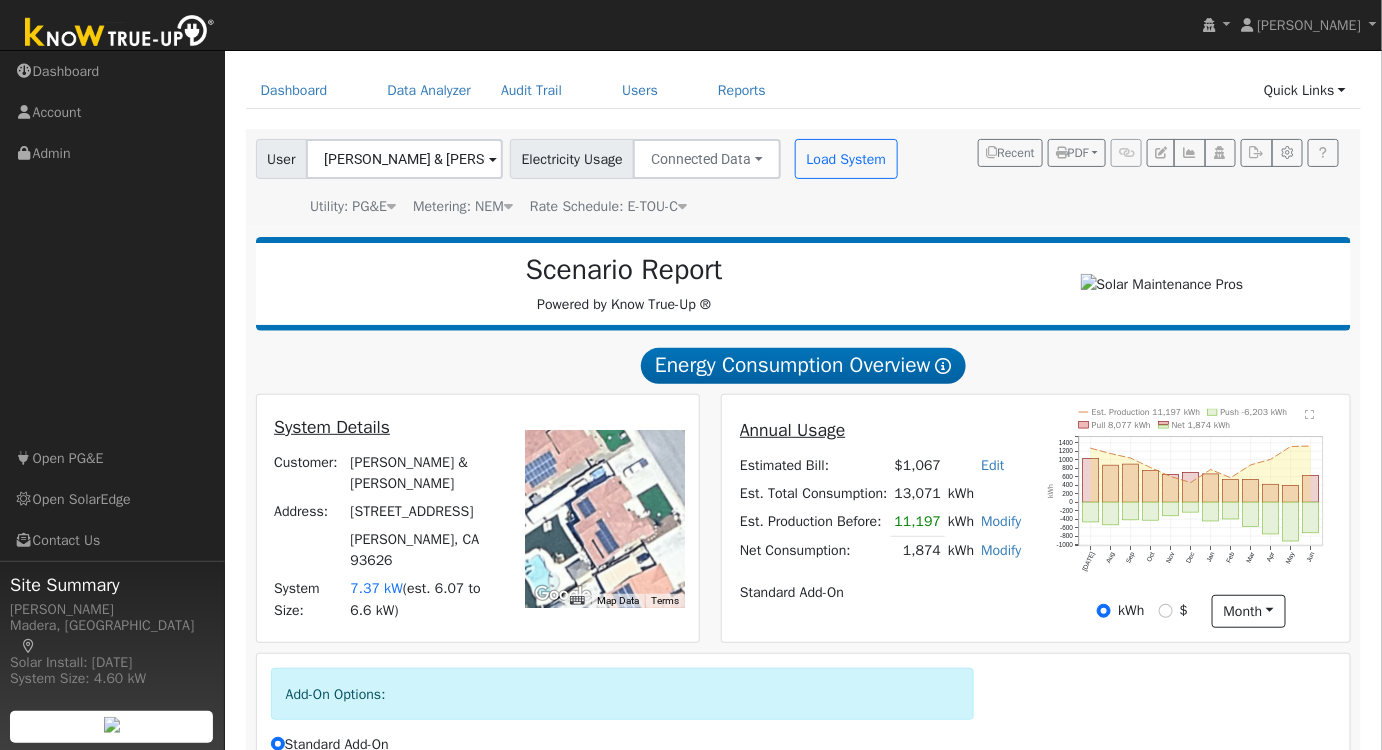 scroll, scrollTop: 304, scrollLeft: 0, axis: vertical 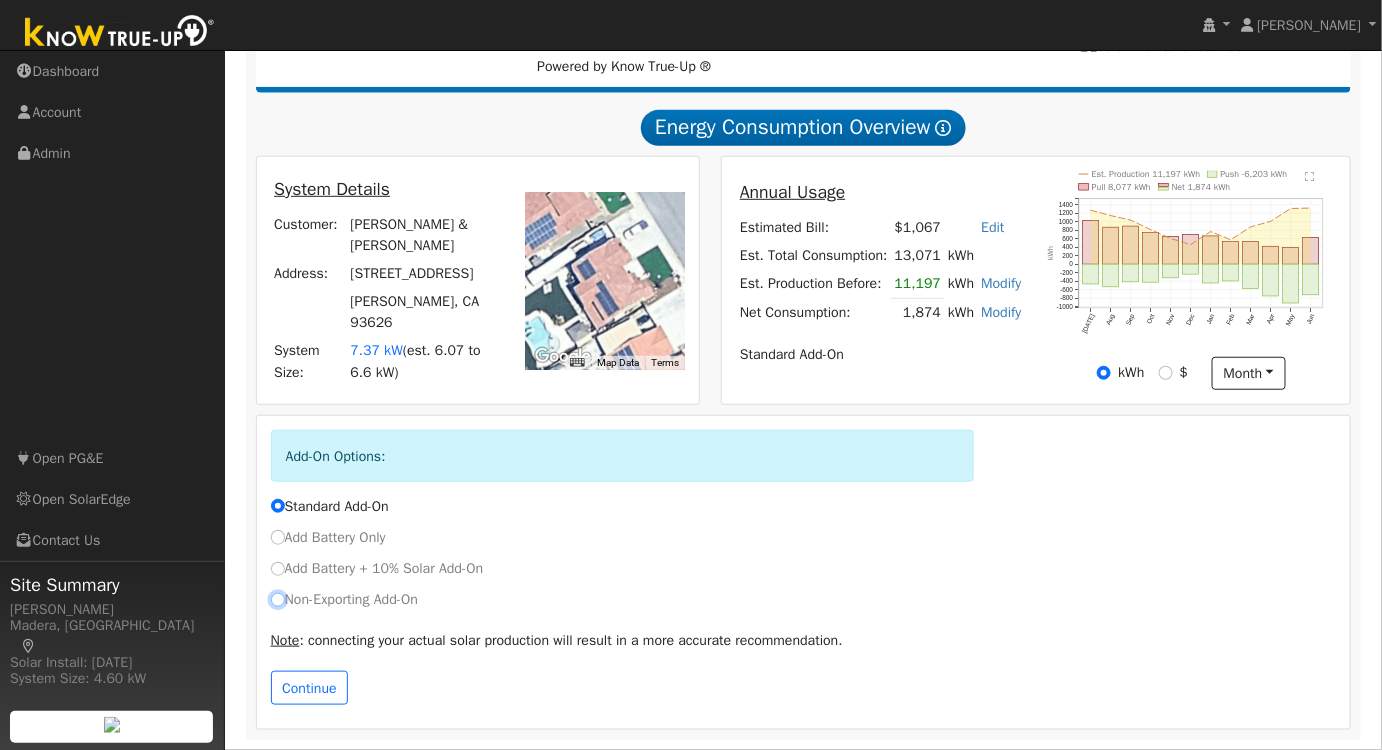 click on "Non-Exporting Add-On" at bounding box center [278, 600] 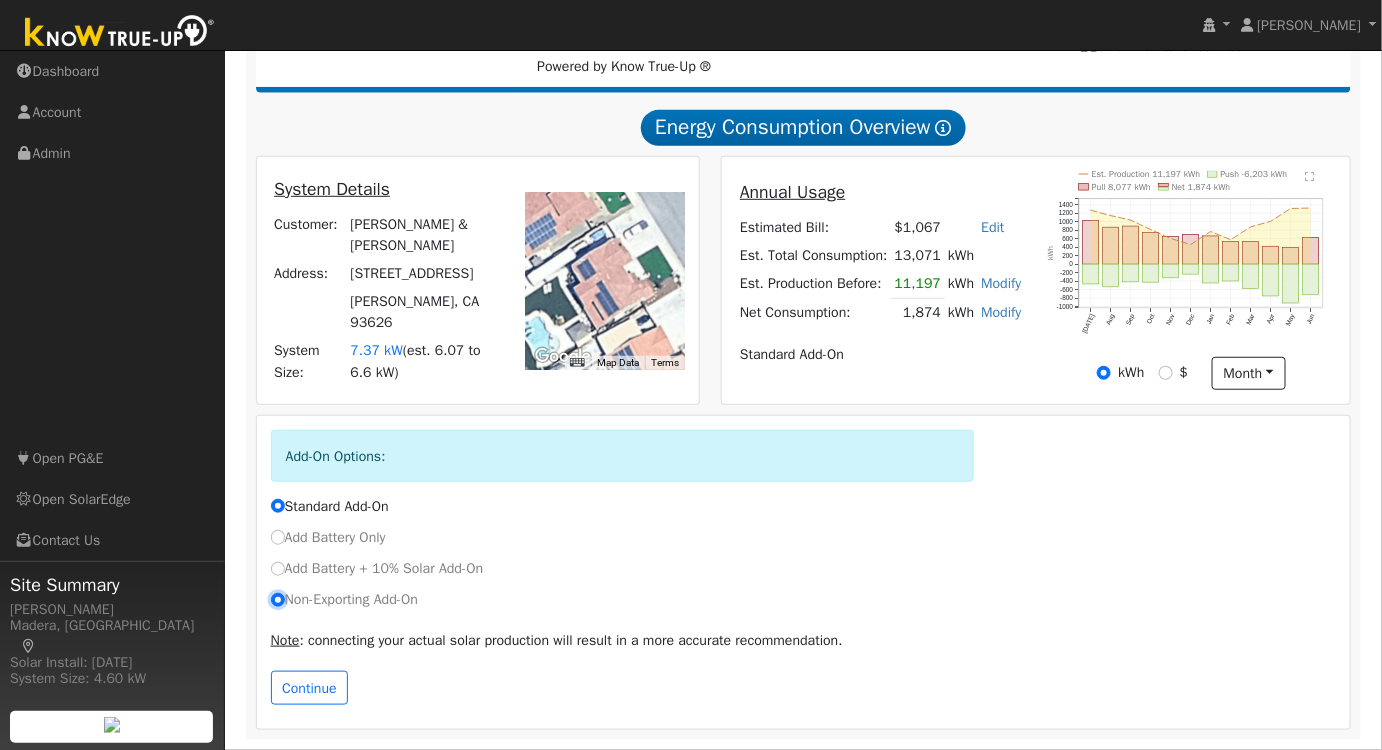 radio on "true" 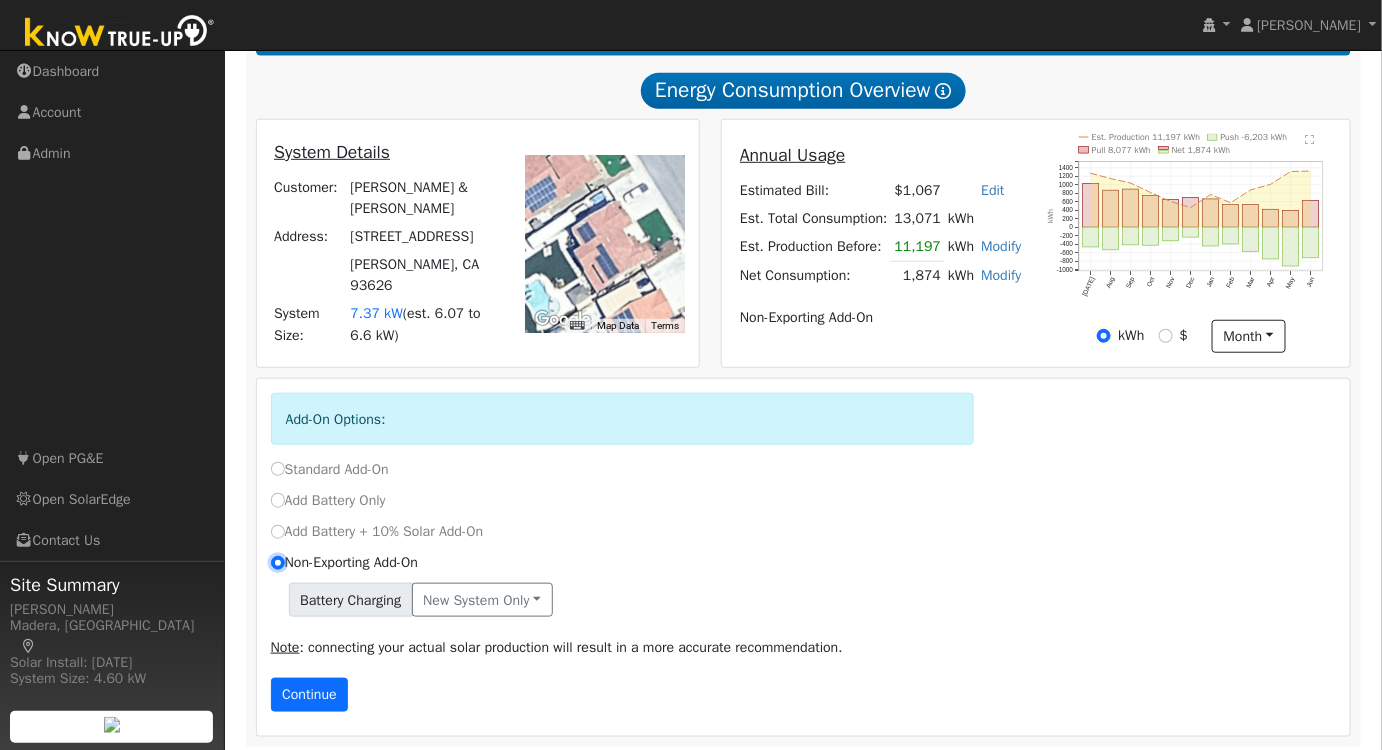 scroll, scrollTop: 347, scrollLeft: 0, axis: vertical 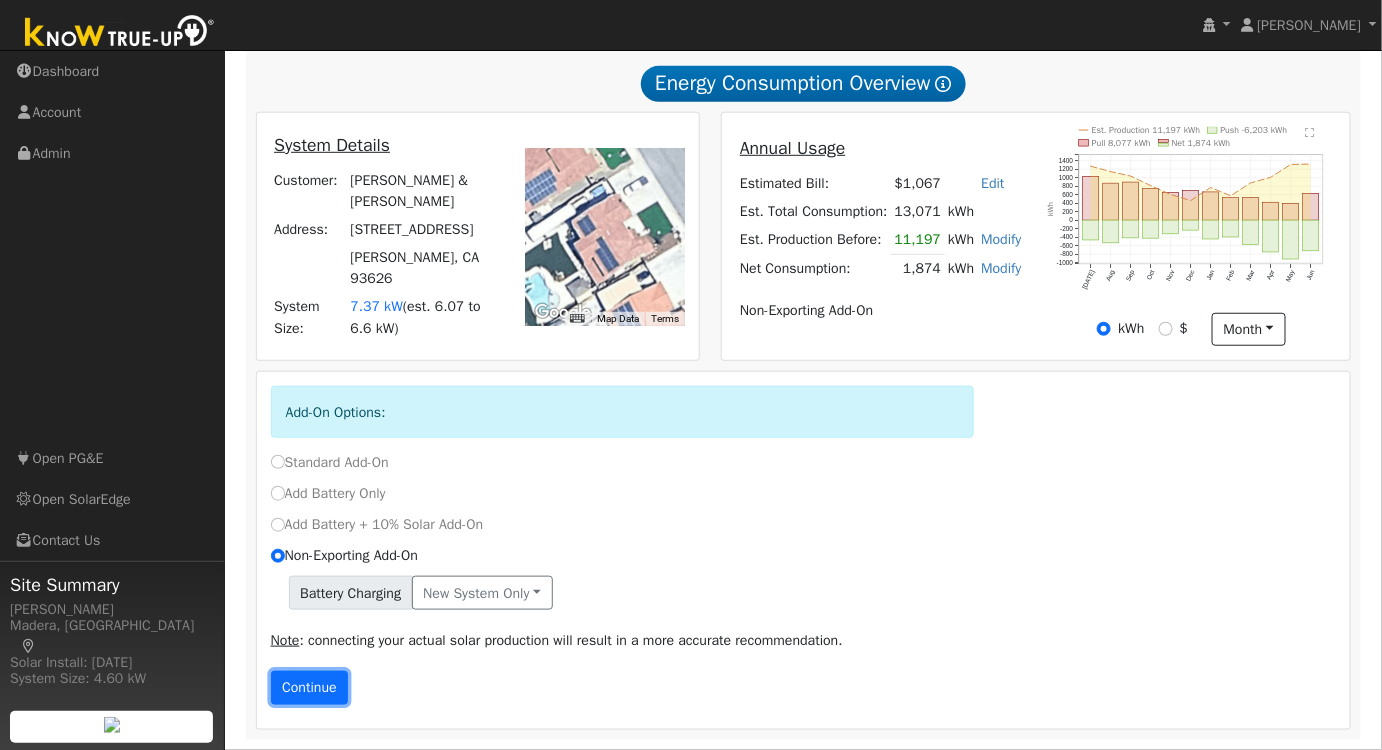click on "Continue" at bounding box center [310, 688] 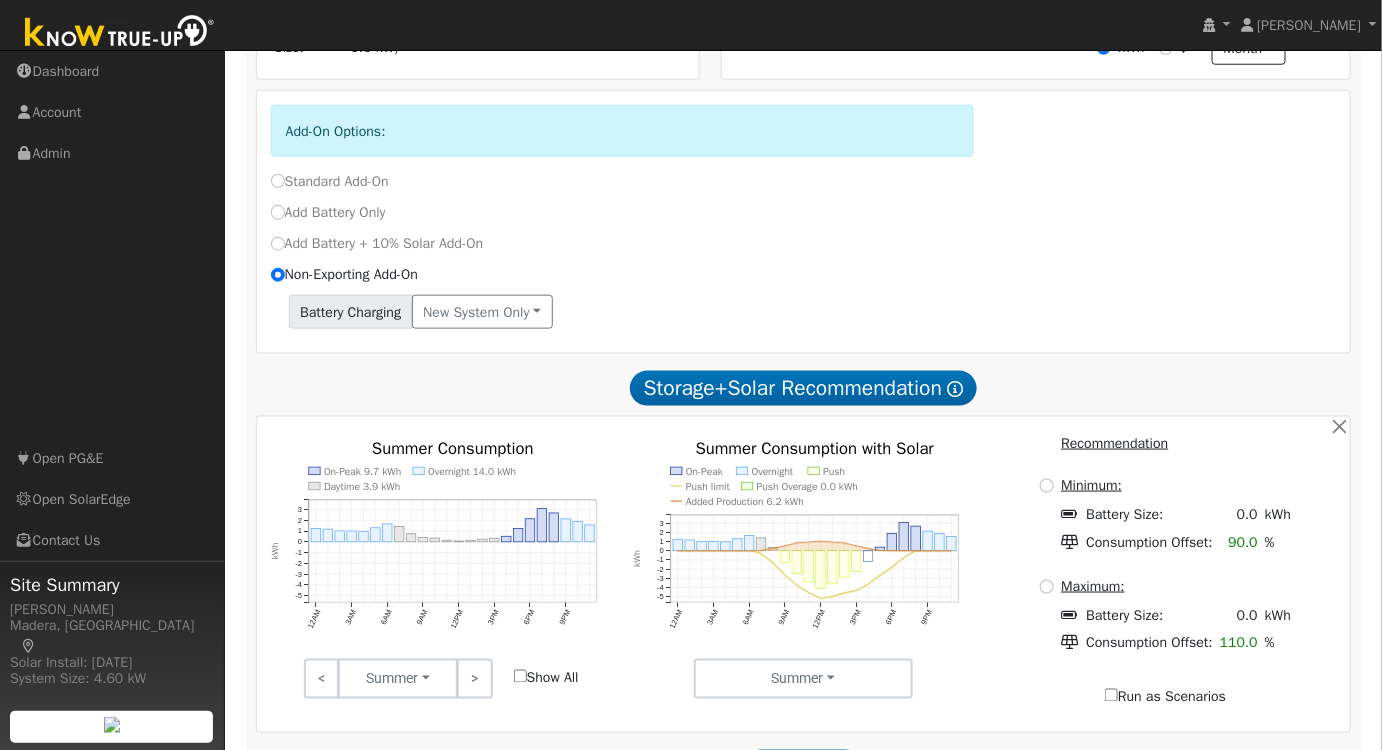 scroll, scrollTop: 858, scrollLeft: 0, axis: vertical 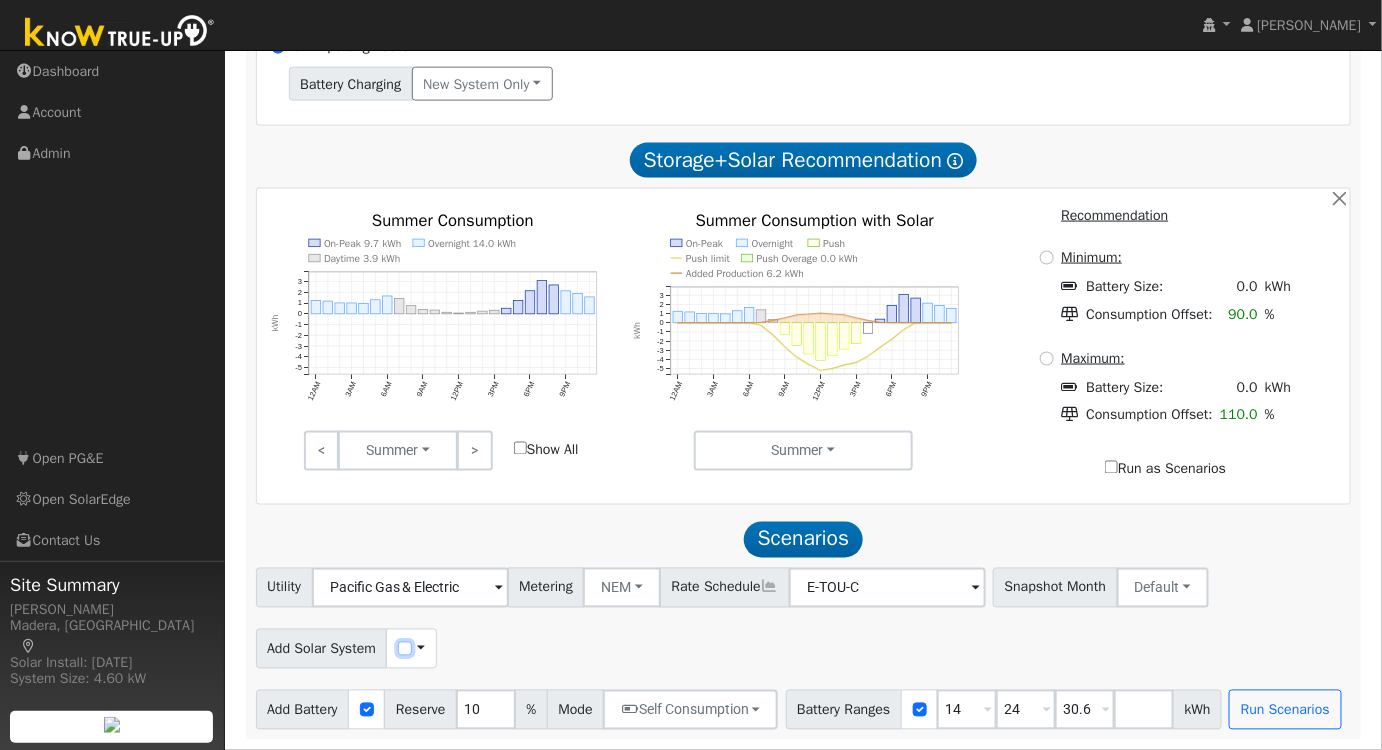click at bounding box center (405, 649) 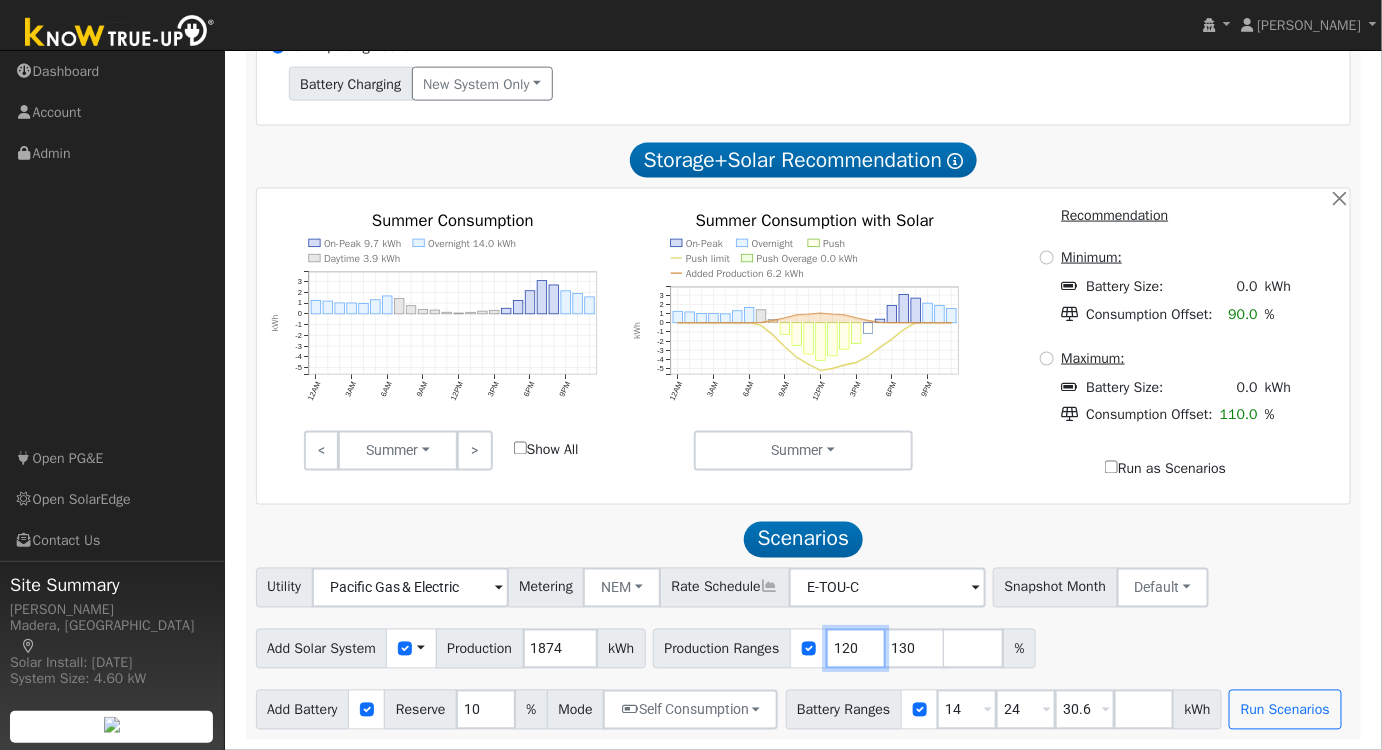 drag, startPoint x: 864, startPoint y: 649, endPoint x: 779, endPoint y: 646, distance: 85.052925 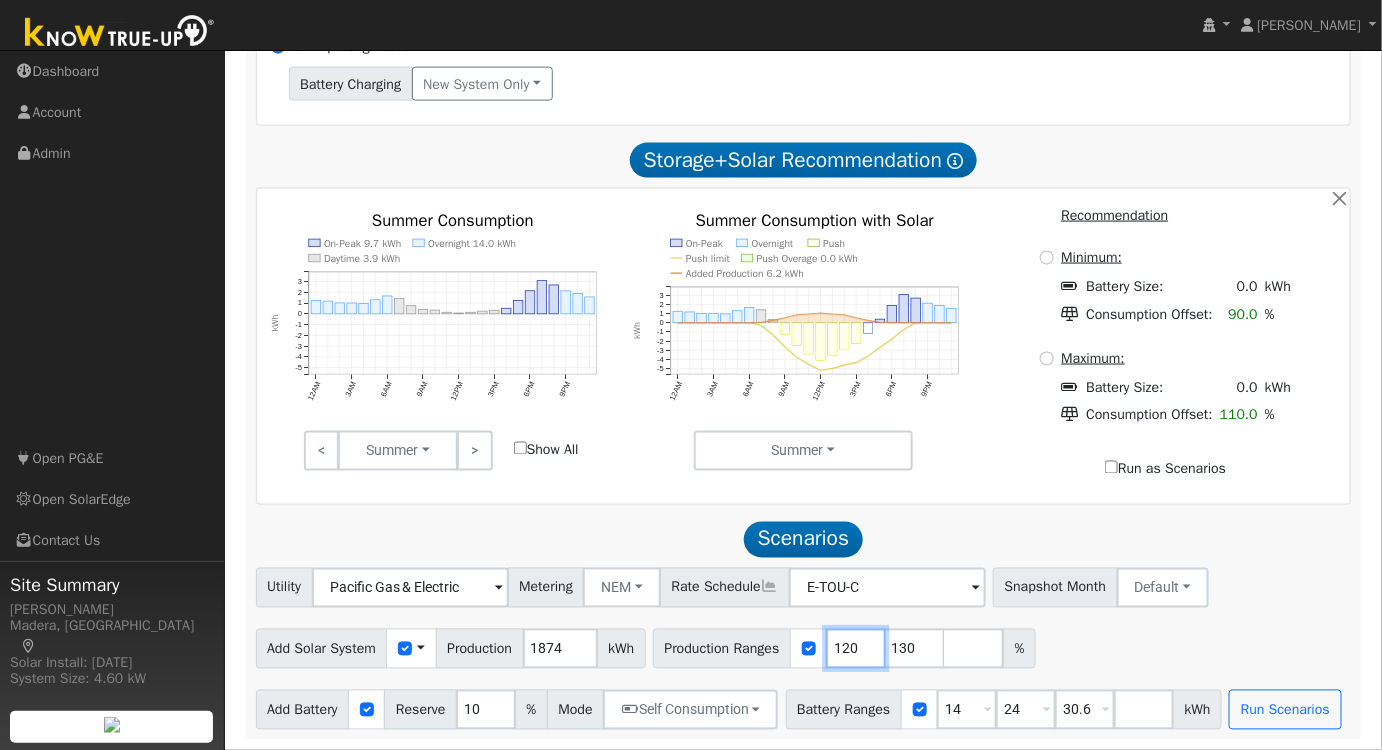 click on "Production Ranges 120 130 %" at bounding box center [844, 649] 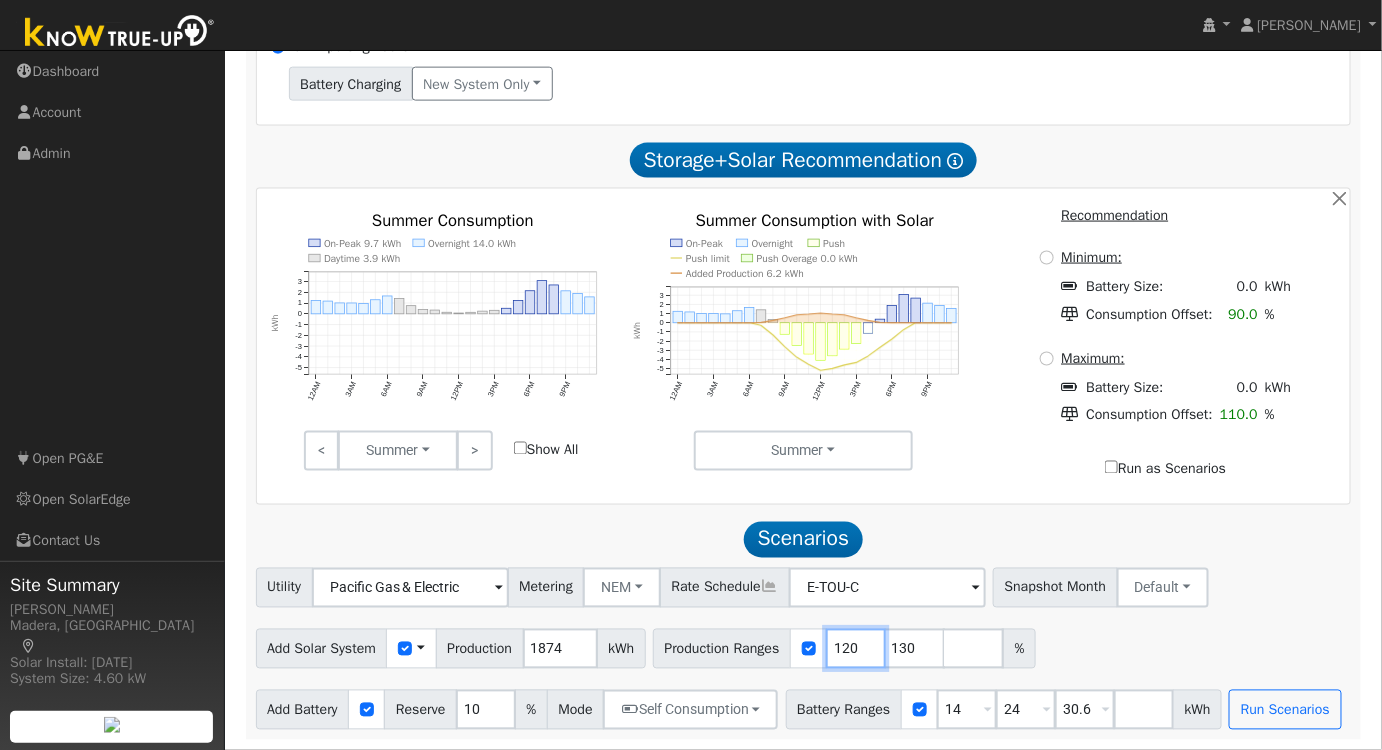 type on "130" 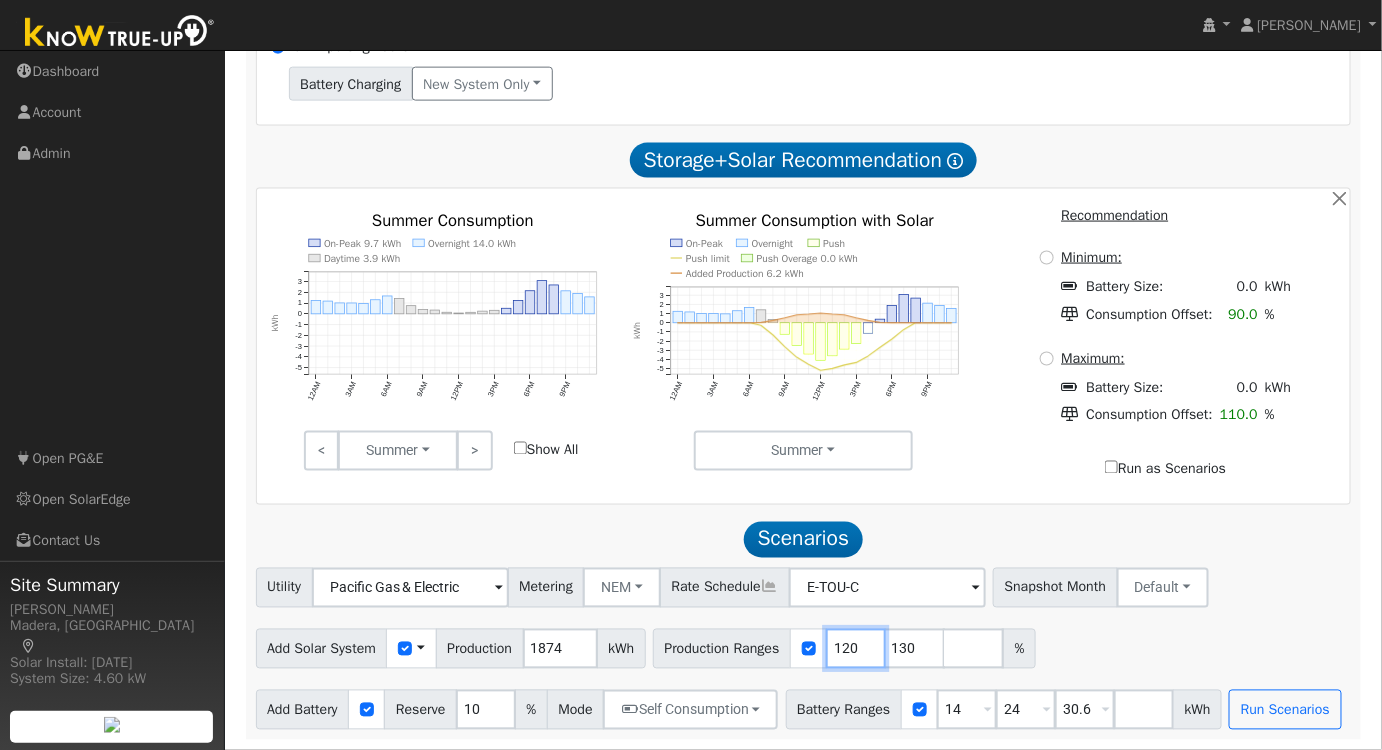 type 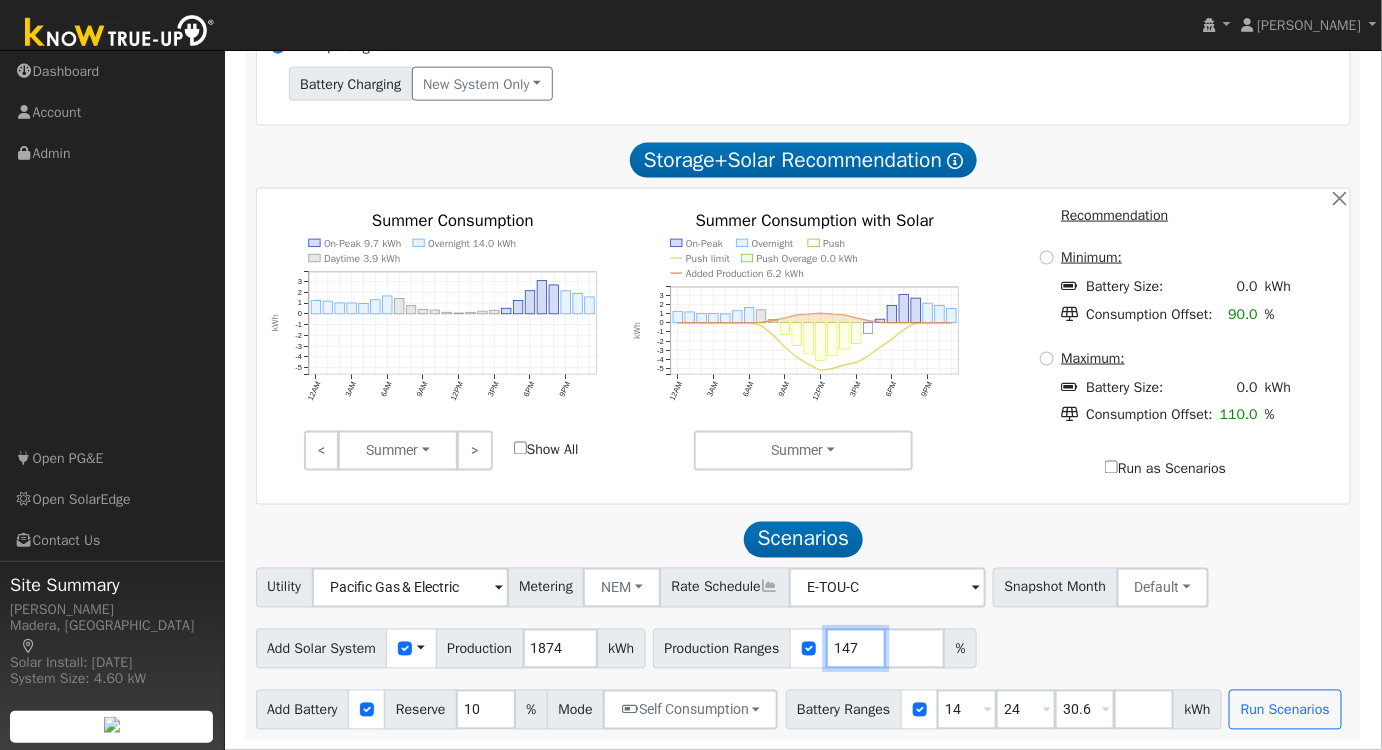 type on "147" 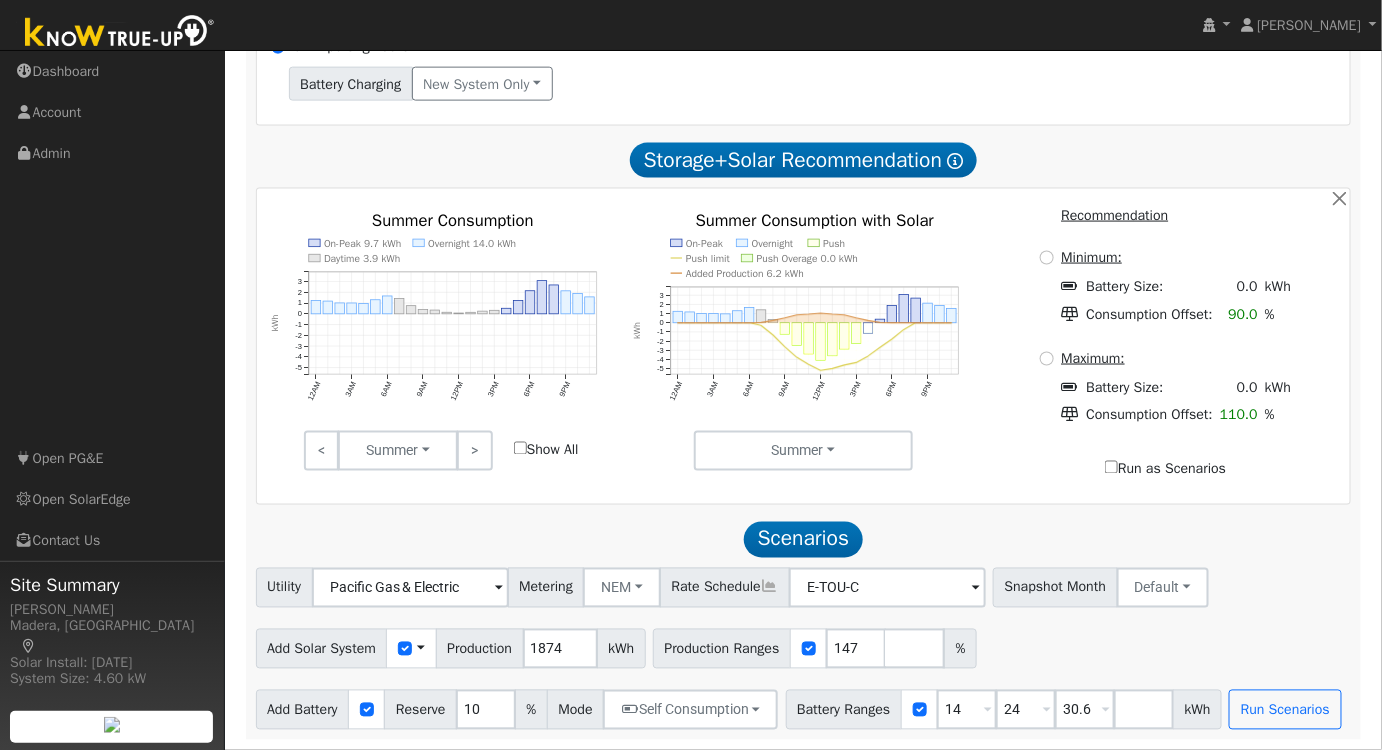 click on "Add Solar System Use CSV Data Production 1874 kWh Production Ranges 147 %" at bounding box center (803, 645) 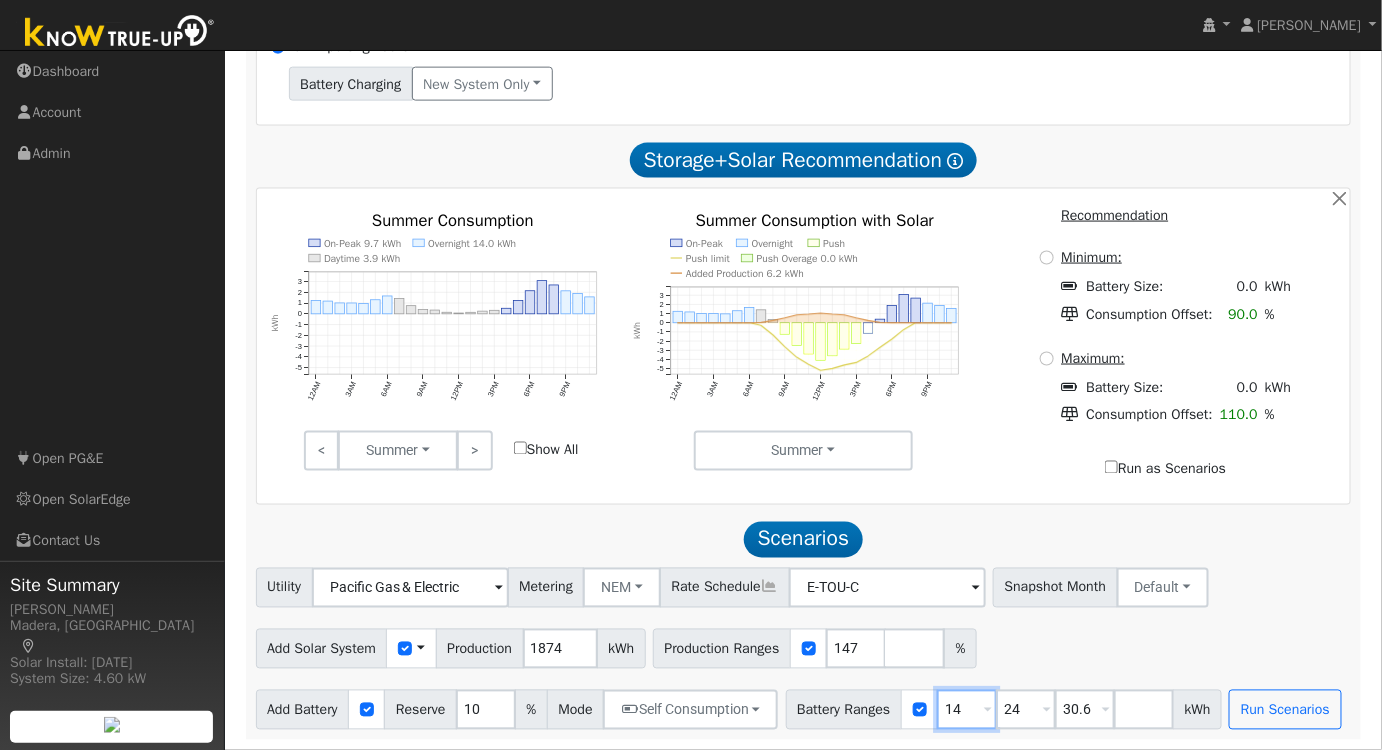 drag, startPoint x: 978, startPoint y: 707, endPoint x: 919, endPoint y: 725, distance: 61.68468 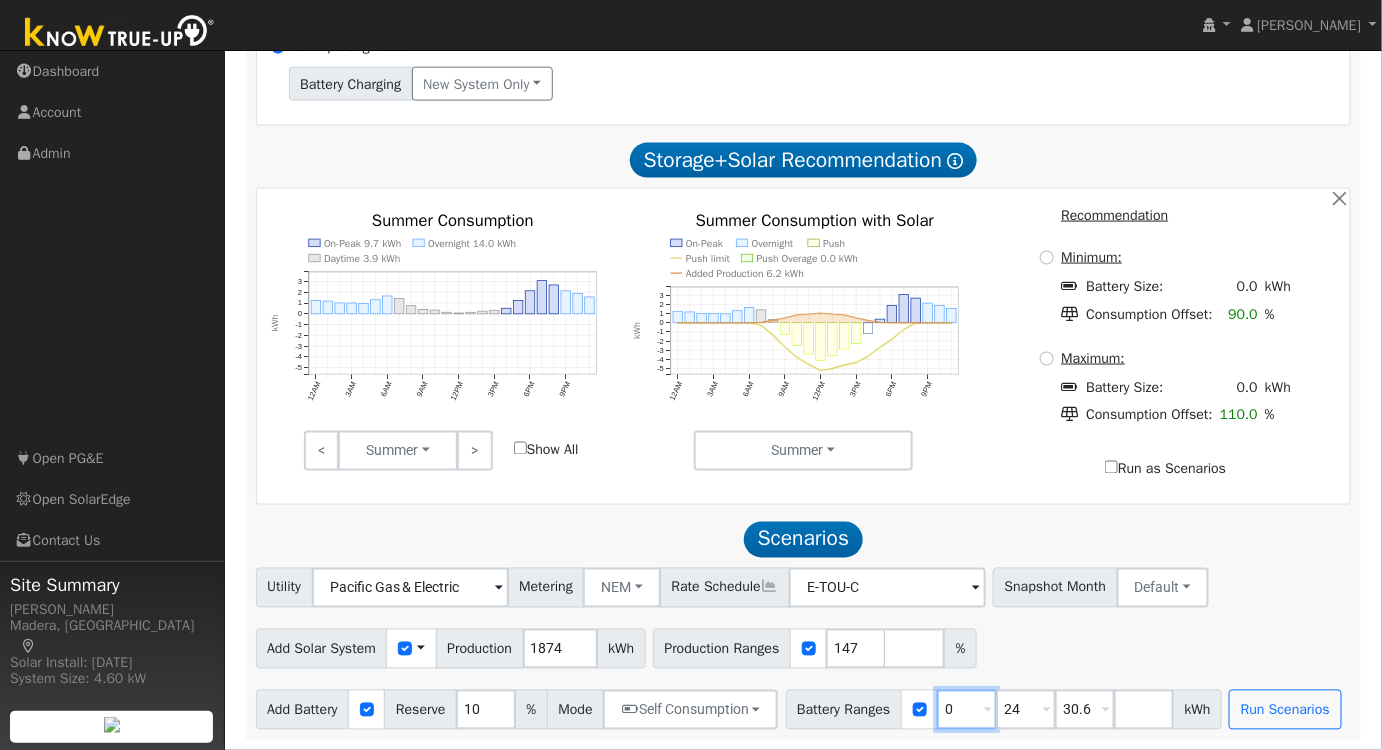 type on "0" 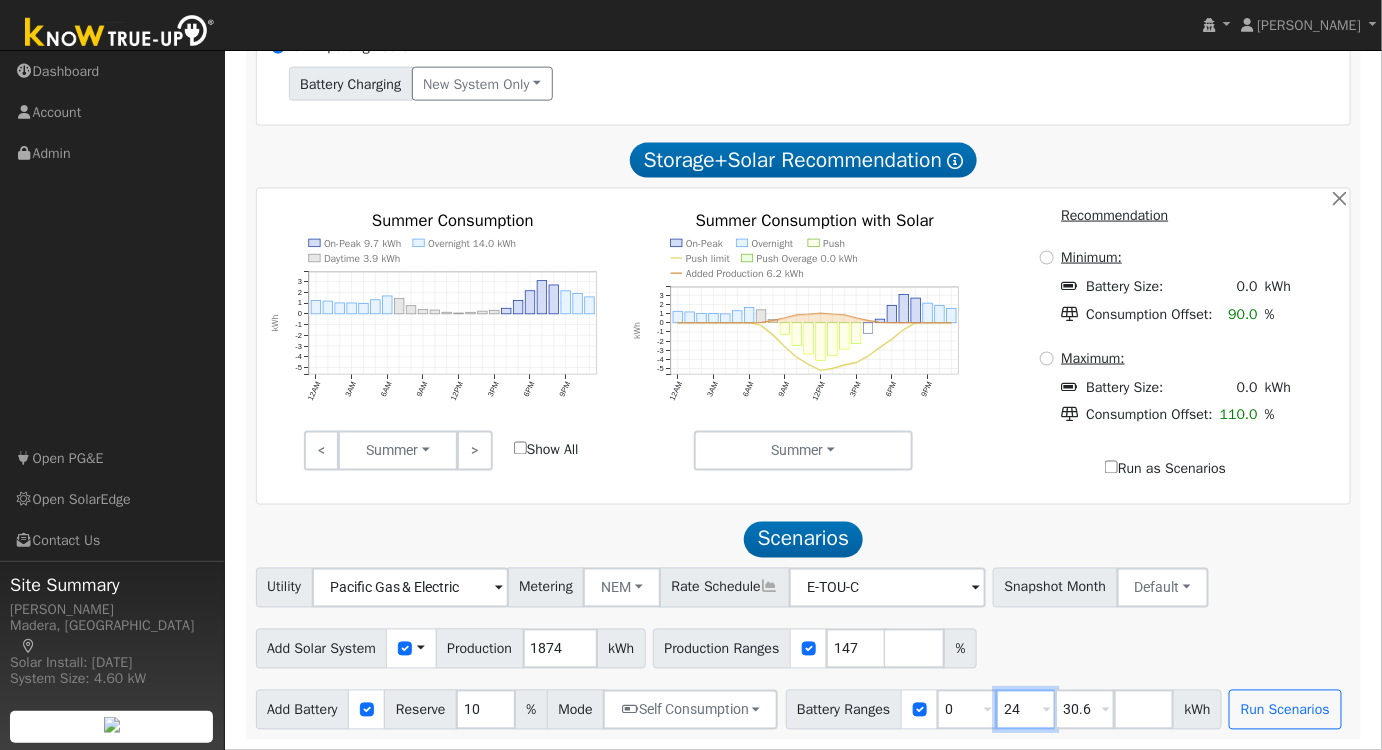 drag, startPoint x: 1036, startPoint y: 710, endPoint x: 864, endPoint y: 719, distance: 172.2353 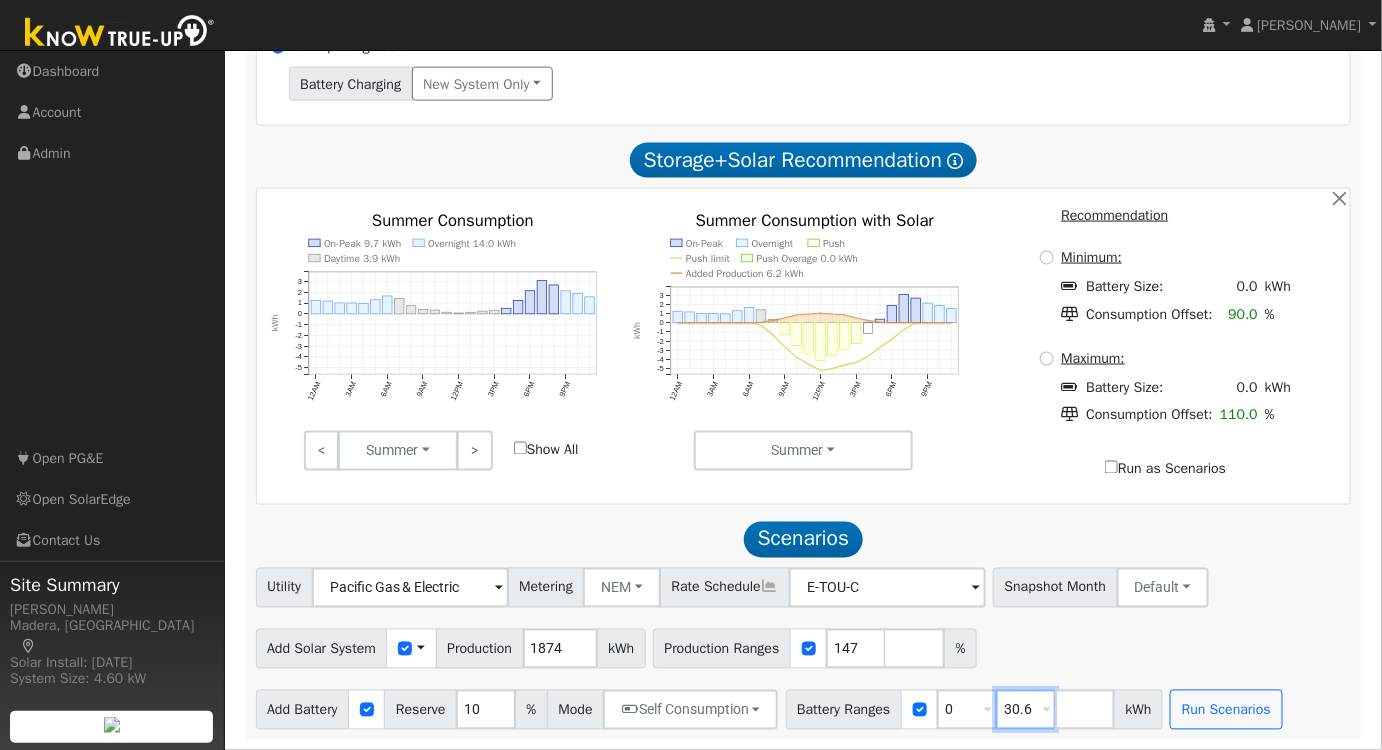 drag, startPoint x: 1038, startPoint y: 710, endPoint x: 888, endPoint y: 694, distance: 150.85092 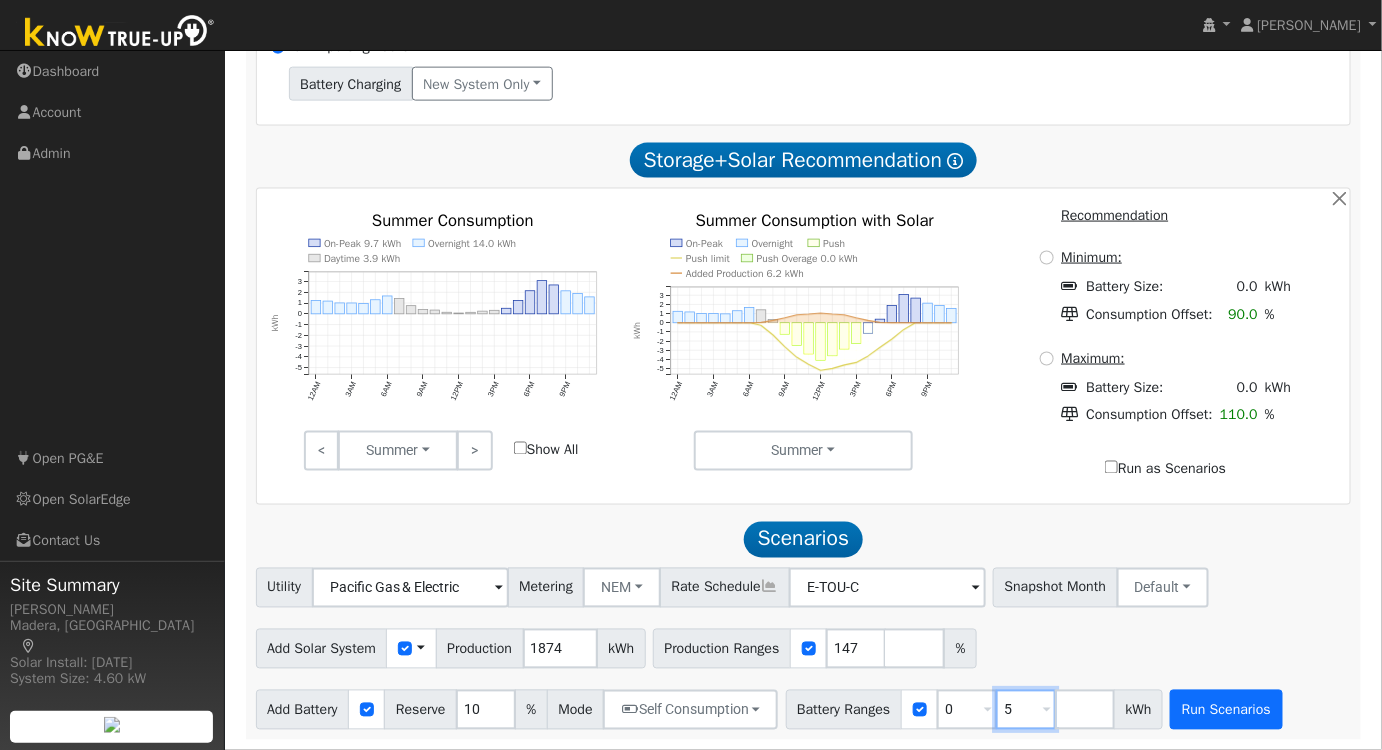 type on "5" 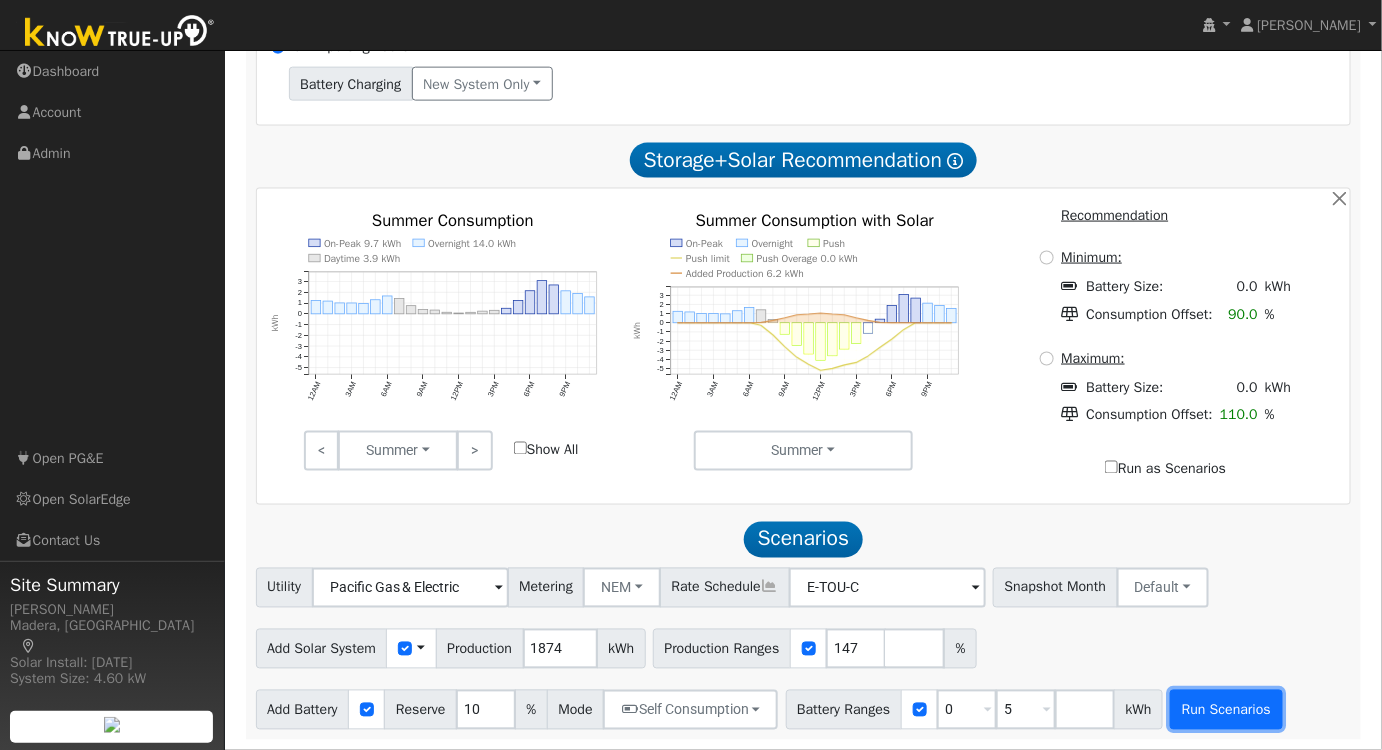 click on "Run Scenarios" at bounding box center (1226, 710) 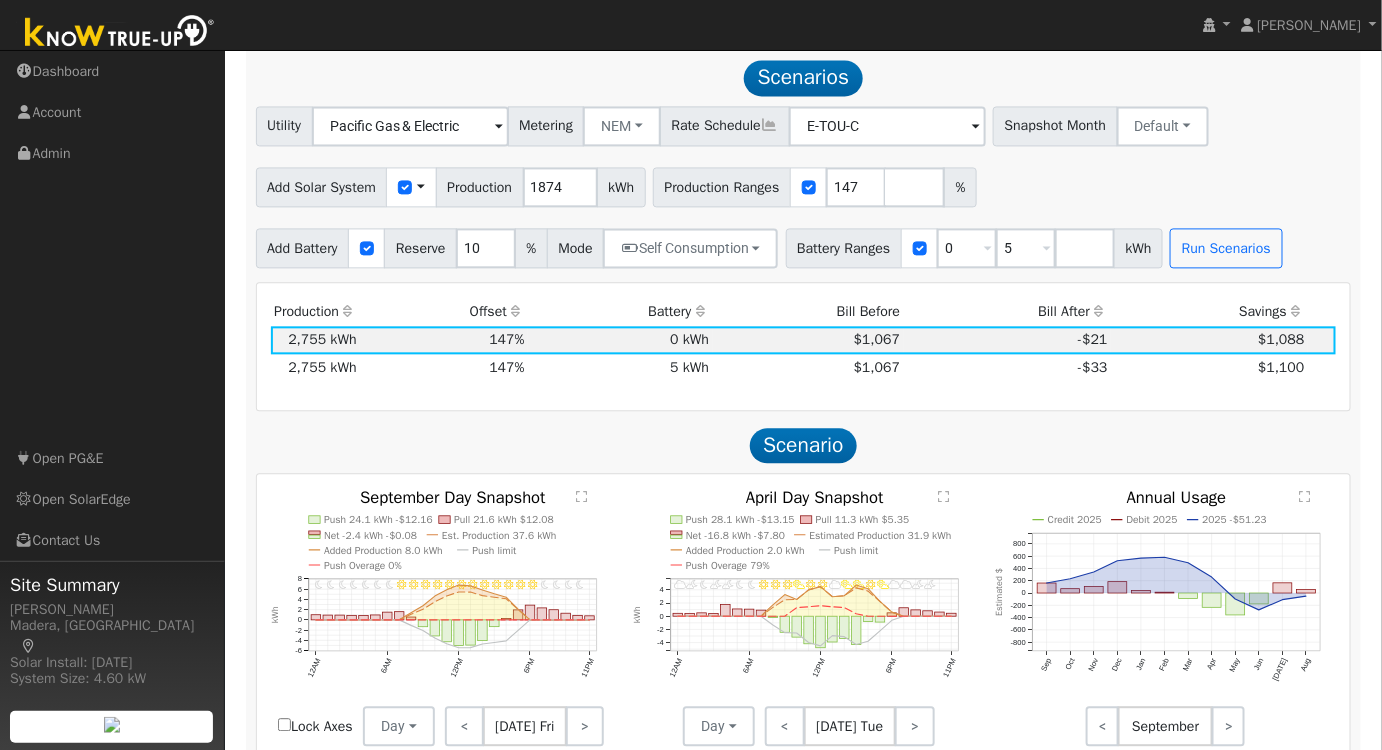 scroll, scrollTop: 1318, scrollLeft: 0, axis: vertical 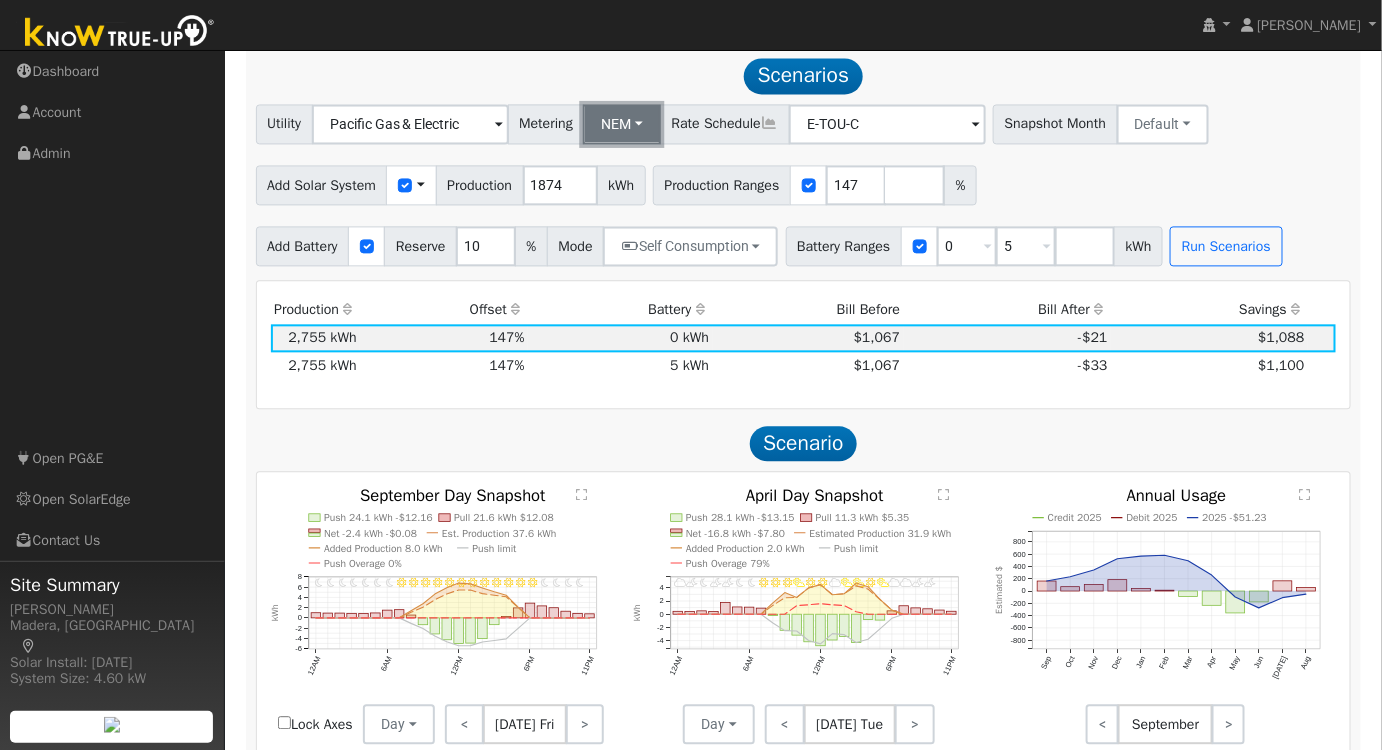 click on "NEM" at bounding box center [622, 124] 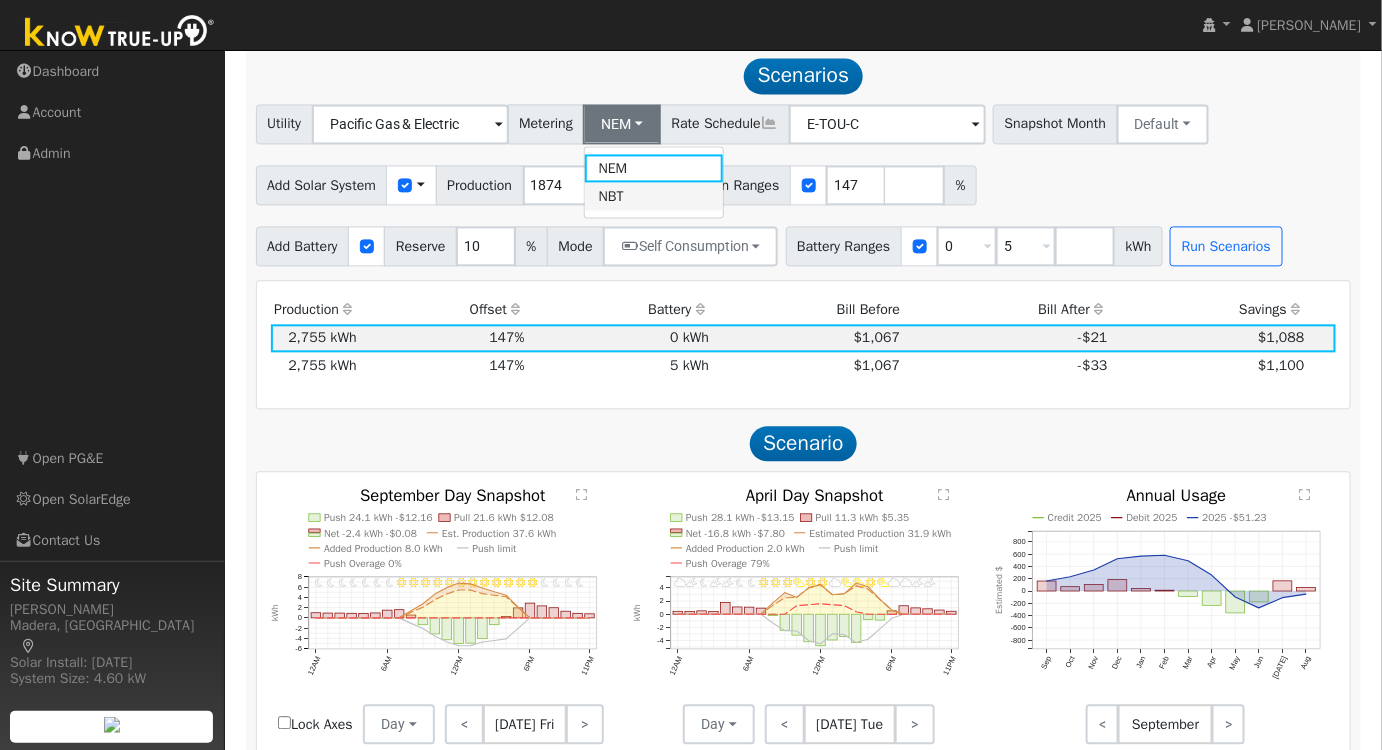 click on "NBT" at bounding box center [654, 196] 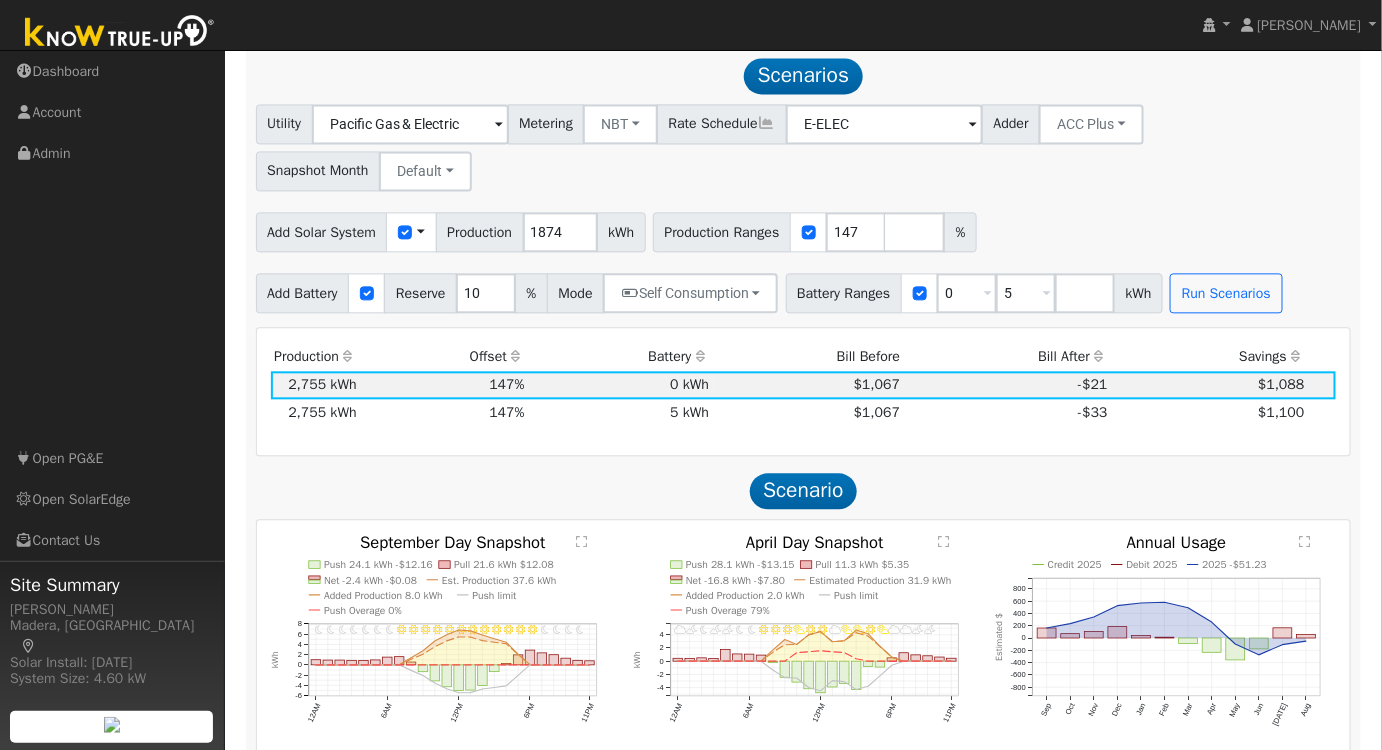 type on "E-ELEC" 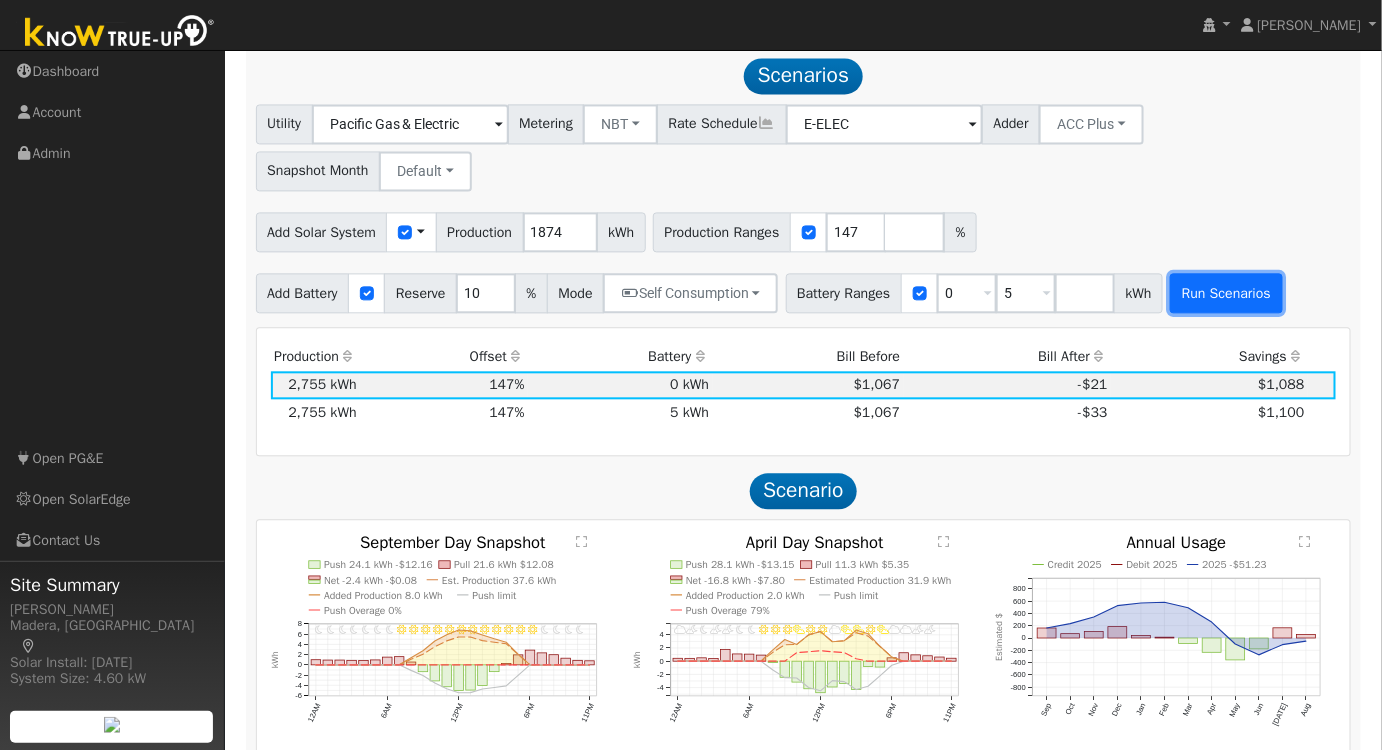 click on "Run Scenarios" at bounding box center [1226, 293] 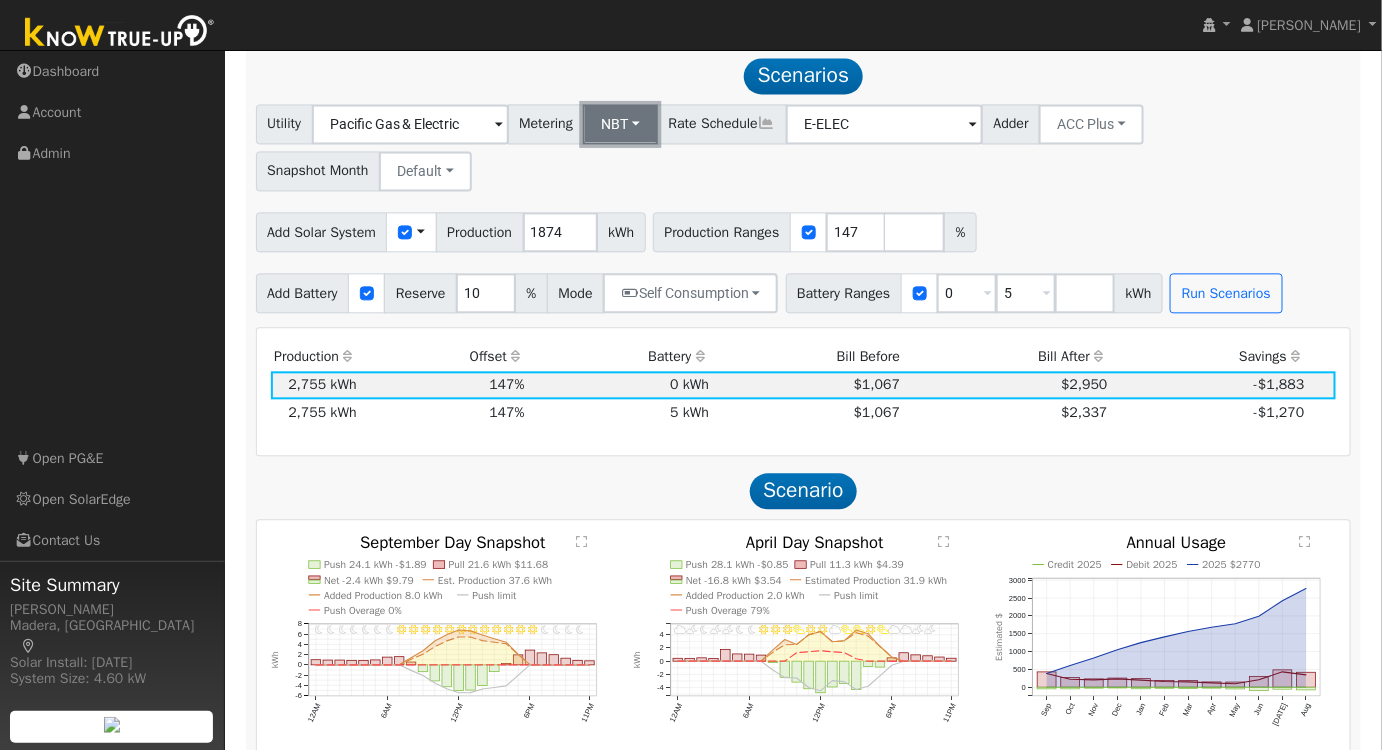 click on "NBT" at bounding box center [620, 124] 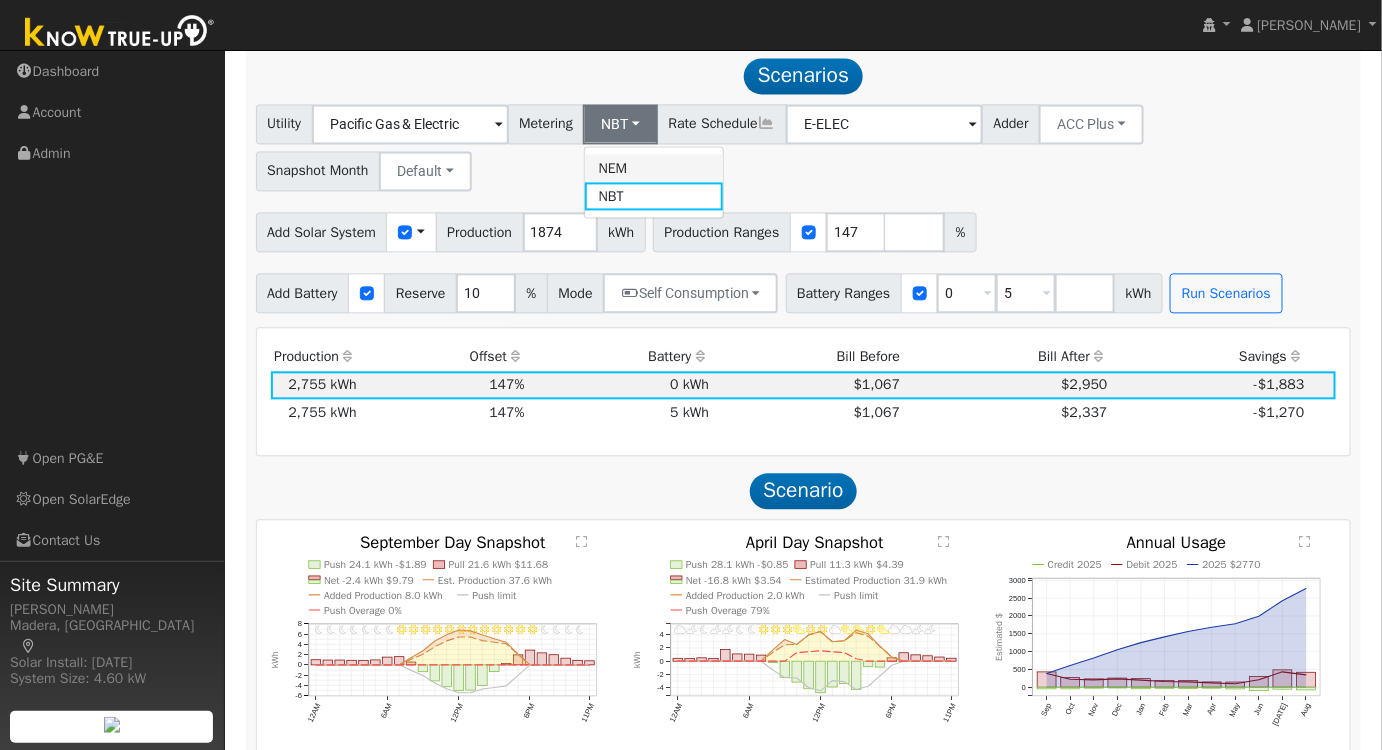 click on "NEM" at bounding box center (654, 168) 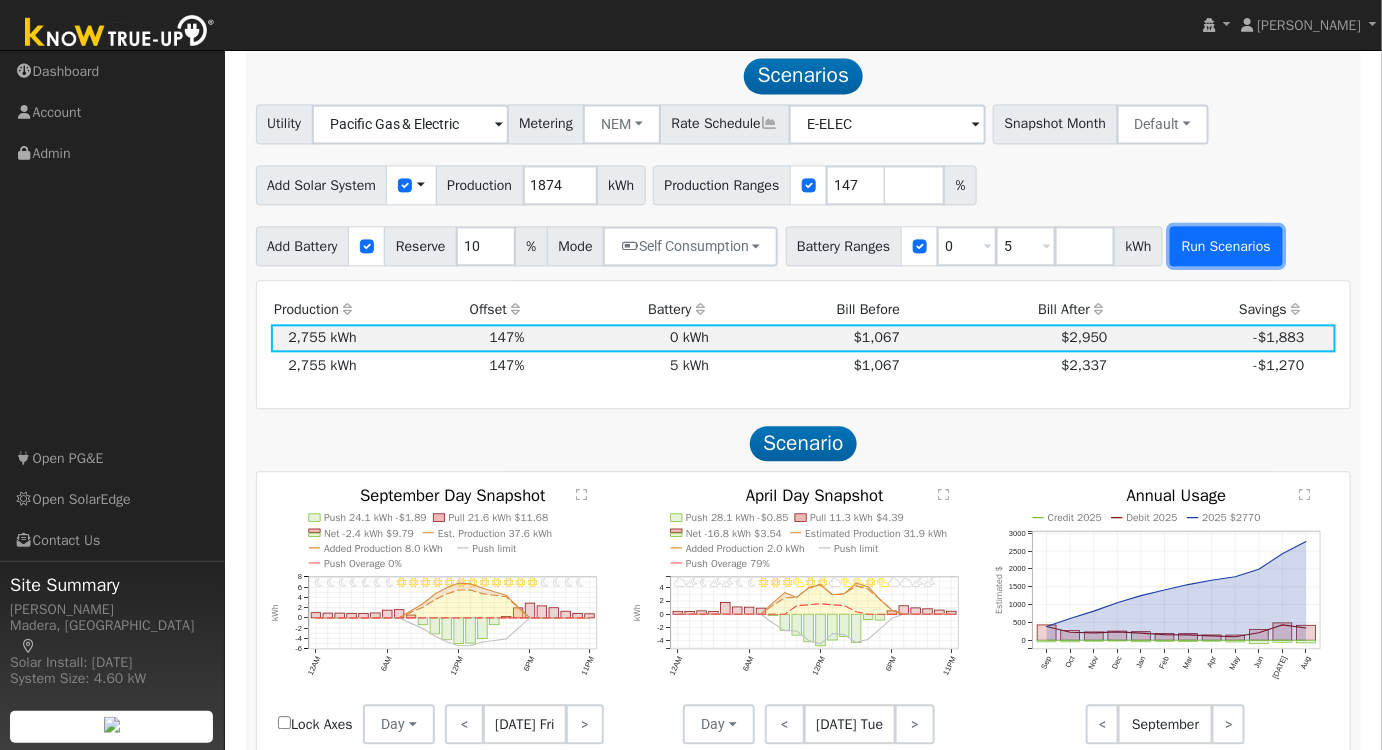 click on "Run Scenarios" at bounding box center [1226, 246] 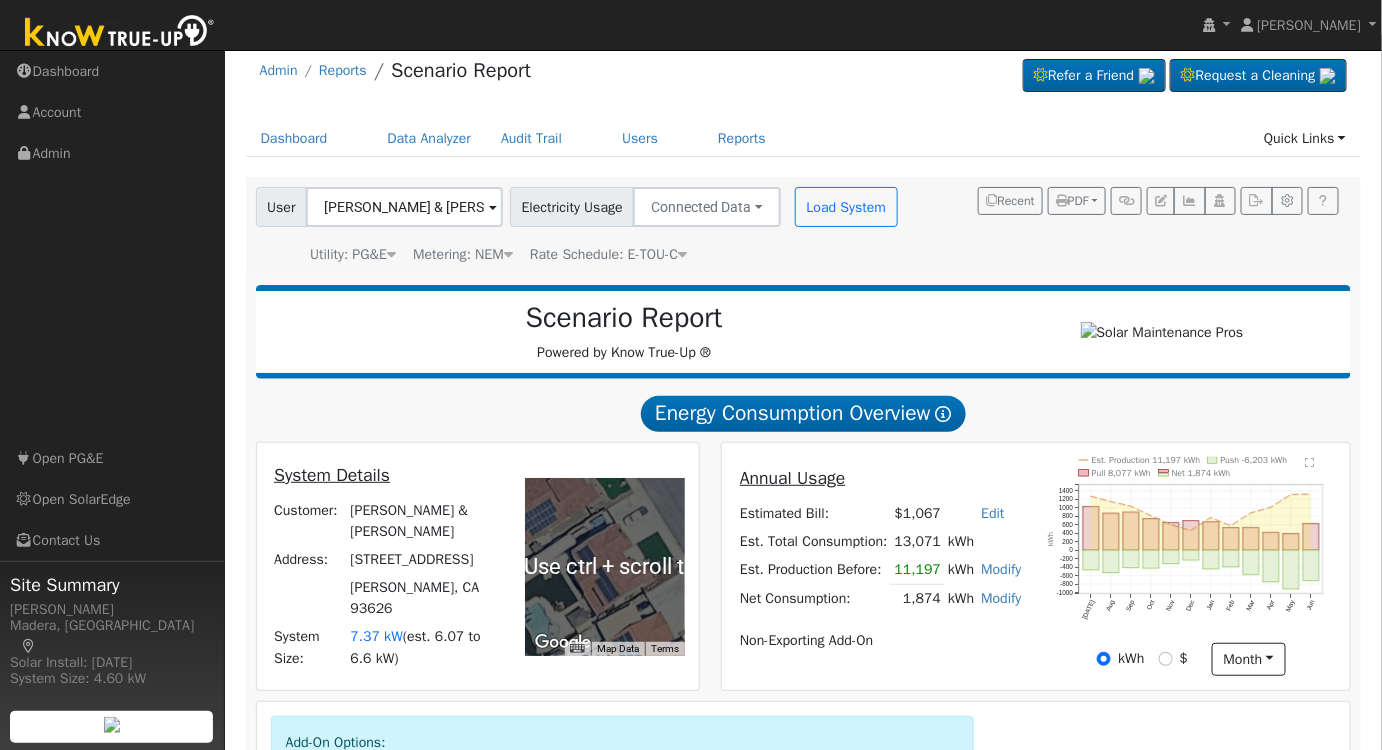 scroll, scrollTop: 0, scrollLeft: 0, axis: both 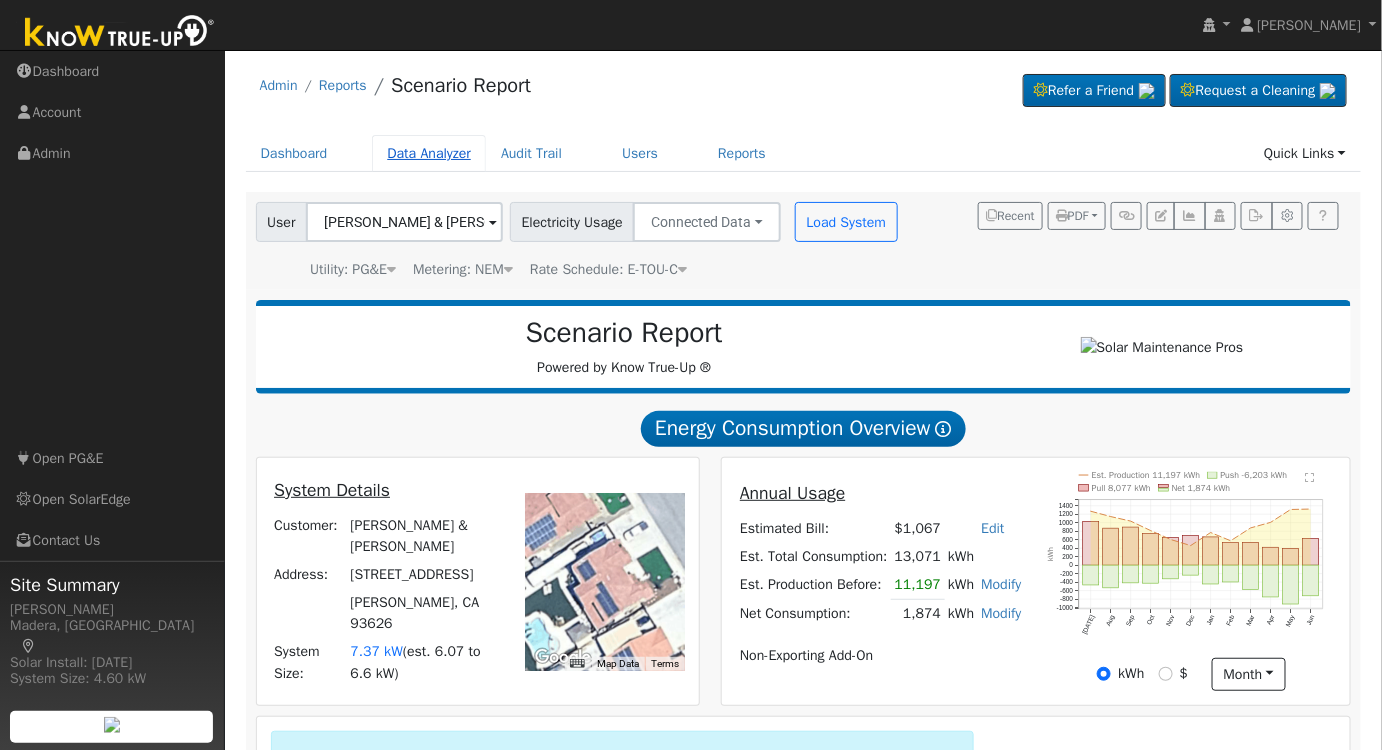 click on "Data Analyzer" at bounding box center [429, 153] 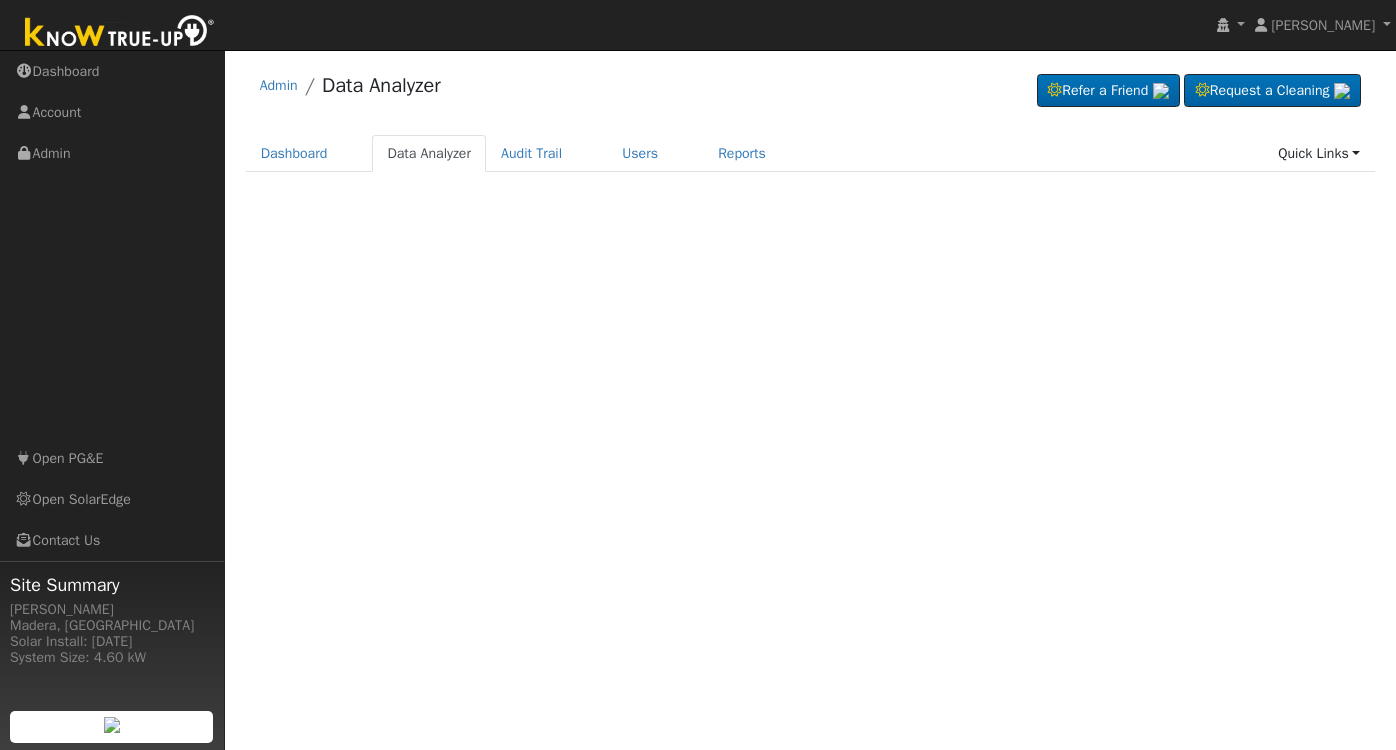 scroll, scrollTop: 0, scrollLeft: 0, axis: both 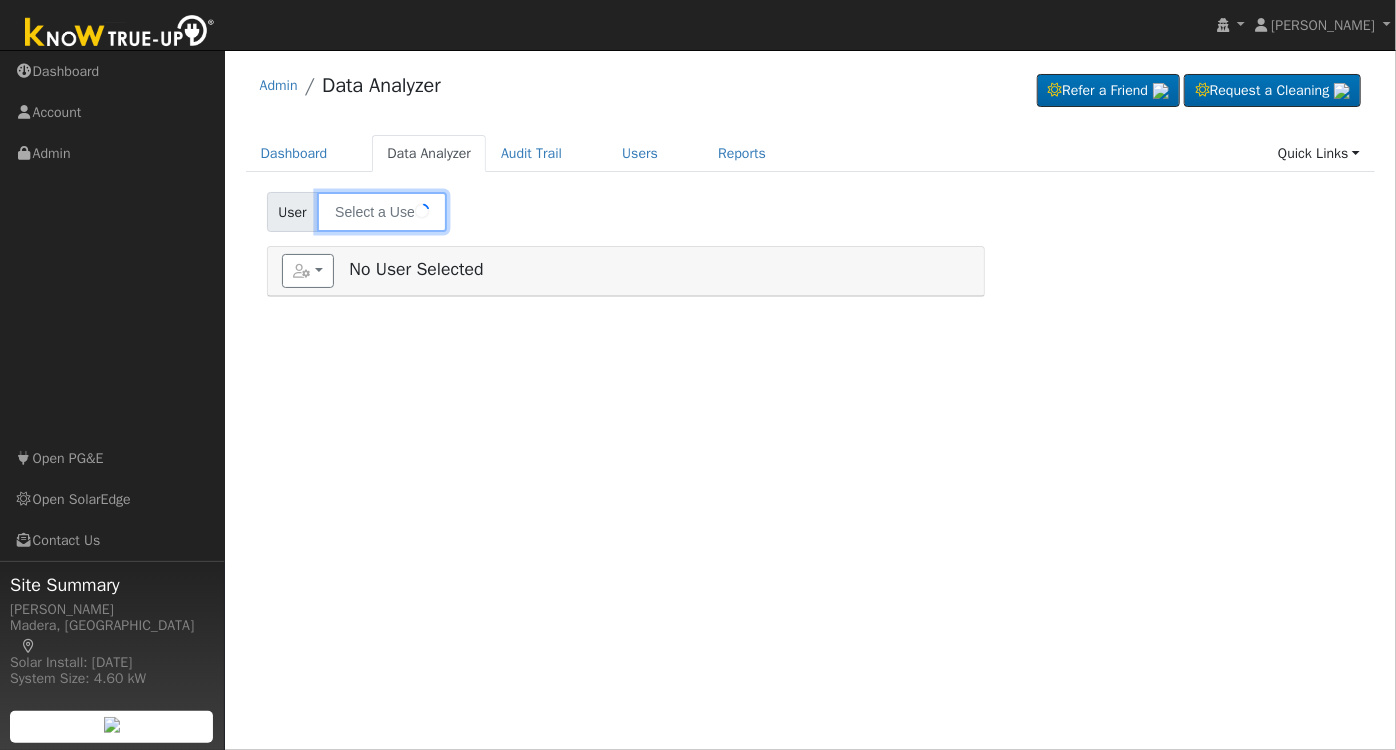type on "[PERSON_NAME] & [PERSON_NAME]" 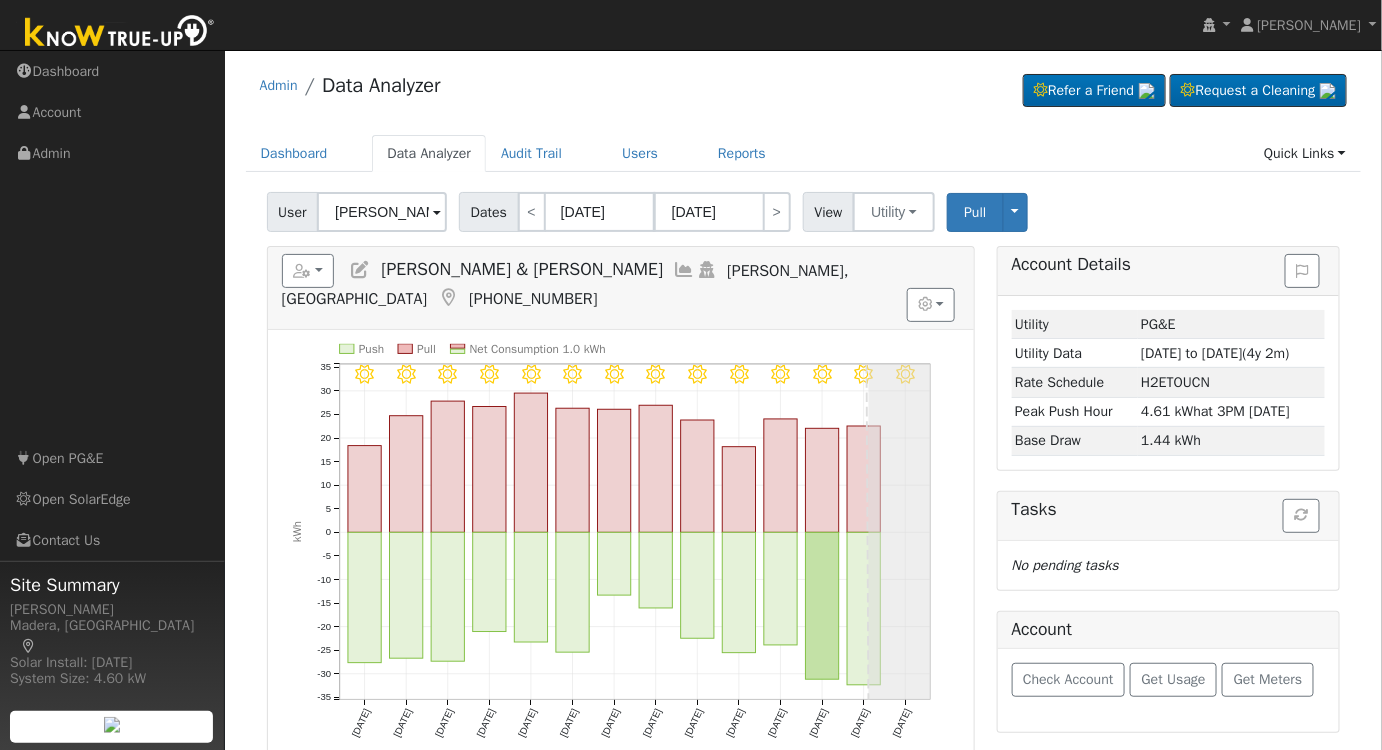 click at bounding box center [684, 270] 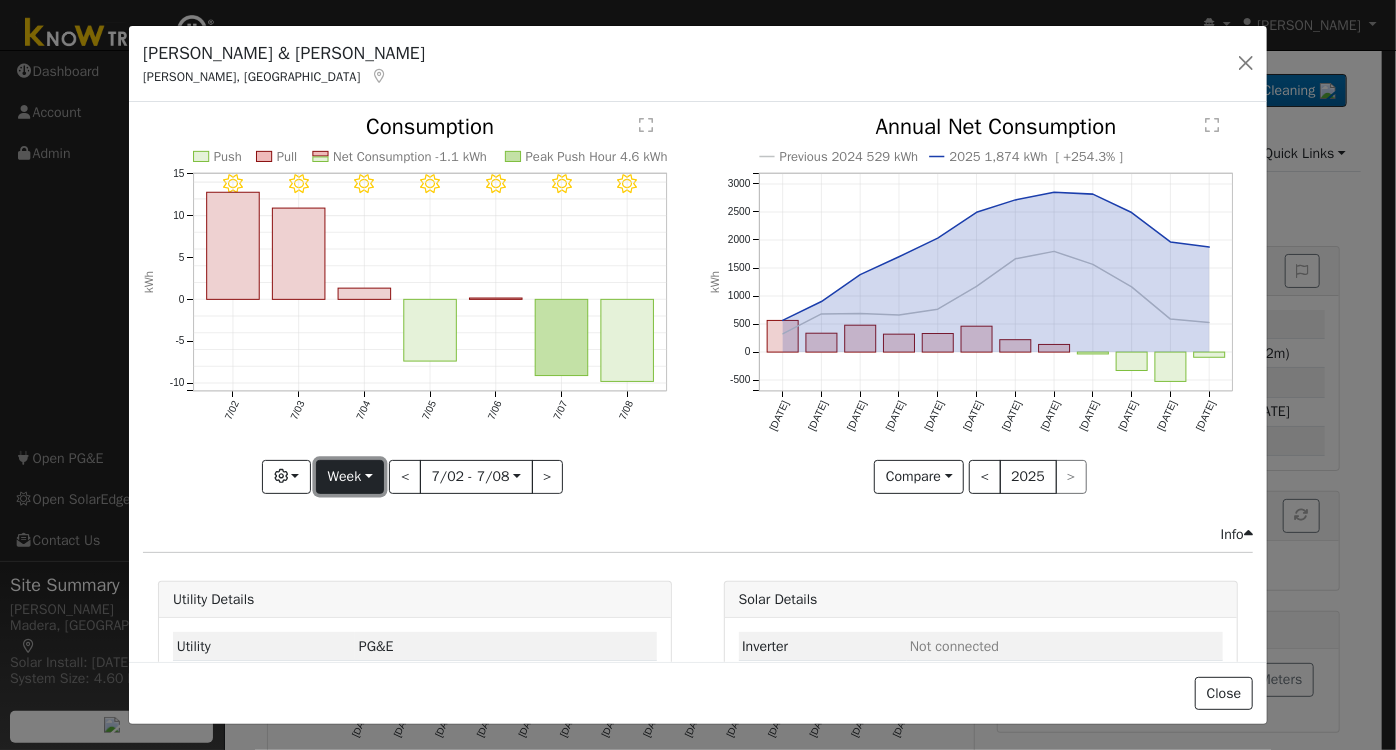 click on "Week" at bounding box center [350, 477] 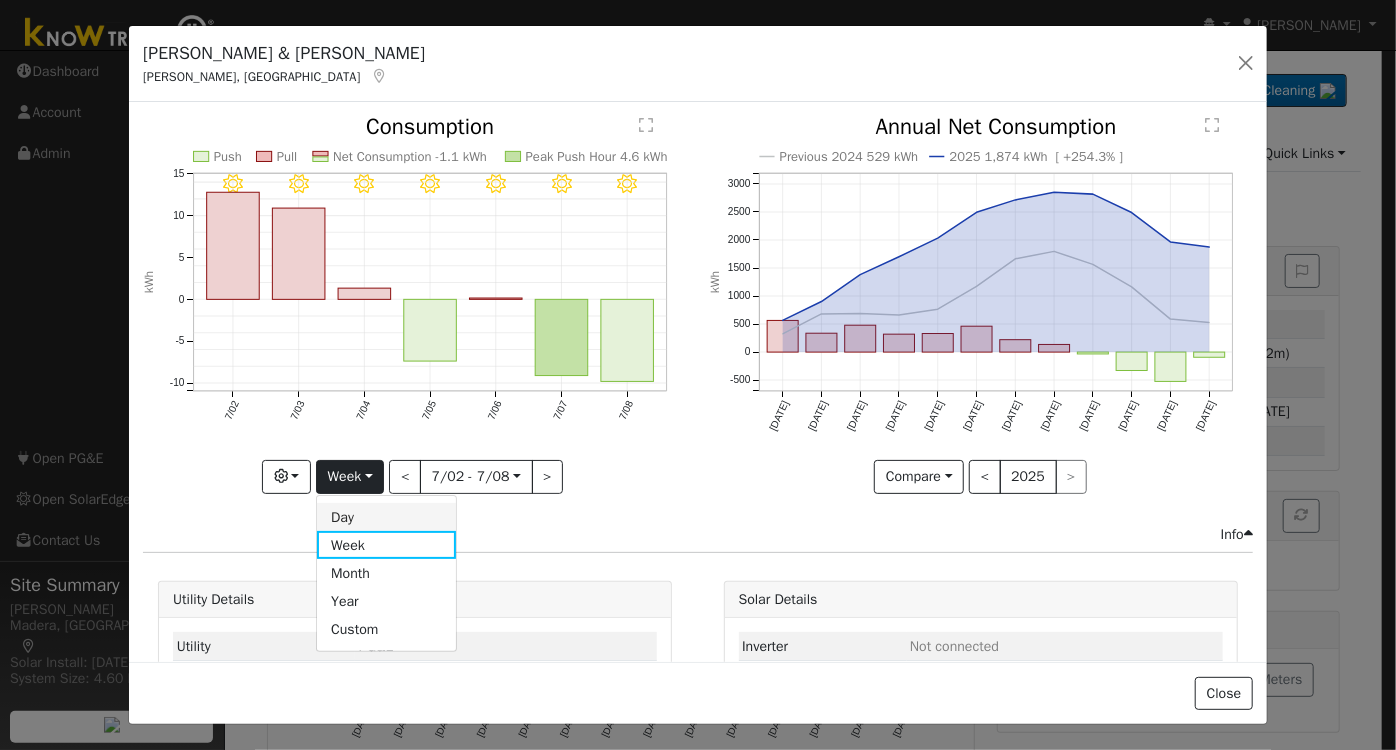 click on "Day" at bounding box center (386, 517) 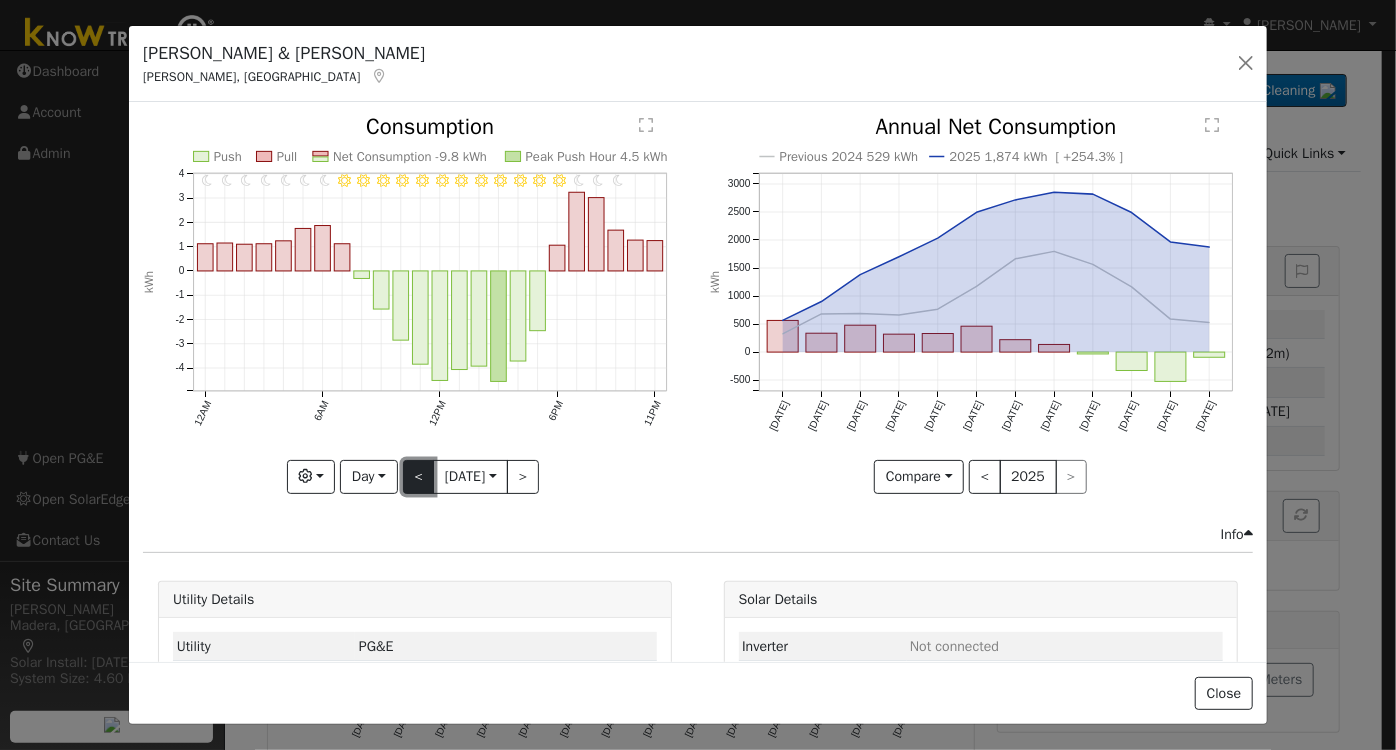 click on "<" at bounding box center (419, 477) 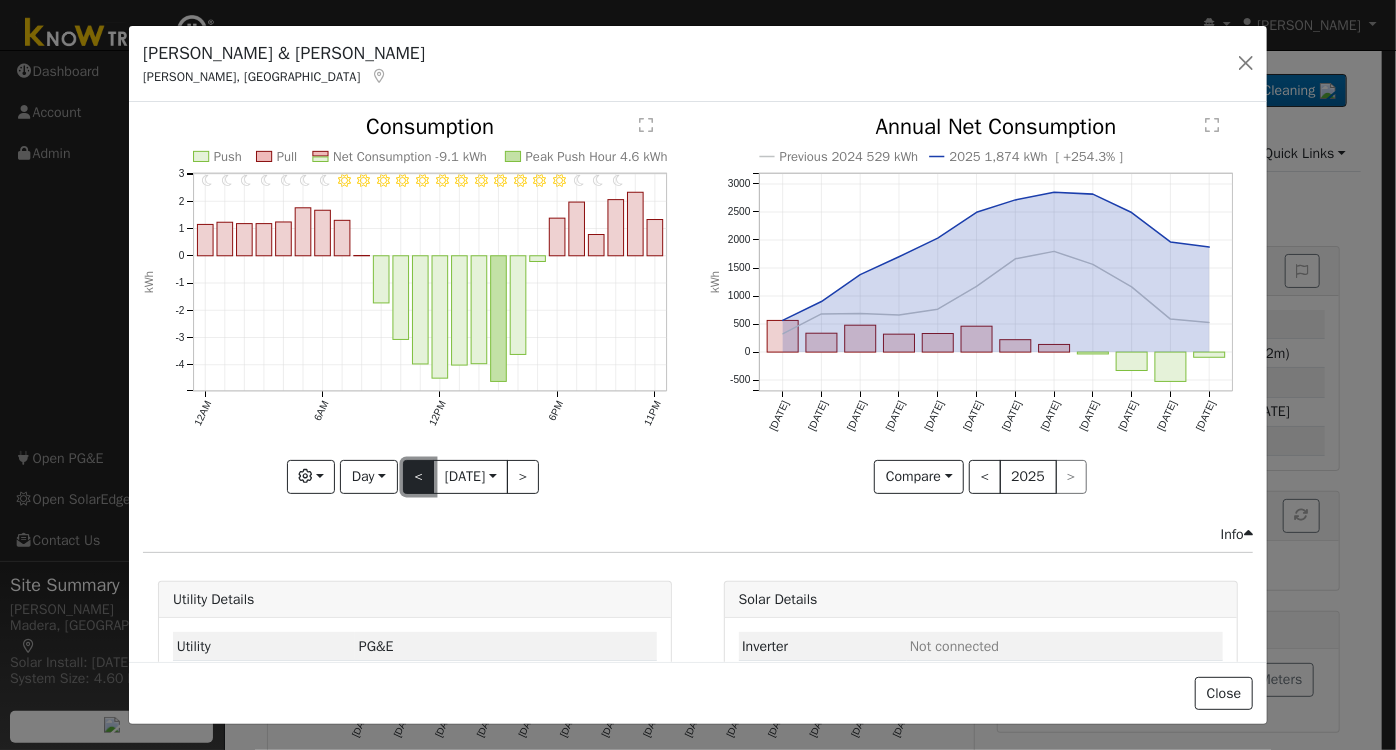 click on "<" at bounding box center [419, 477] 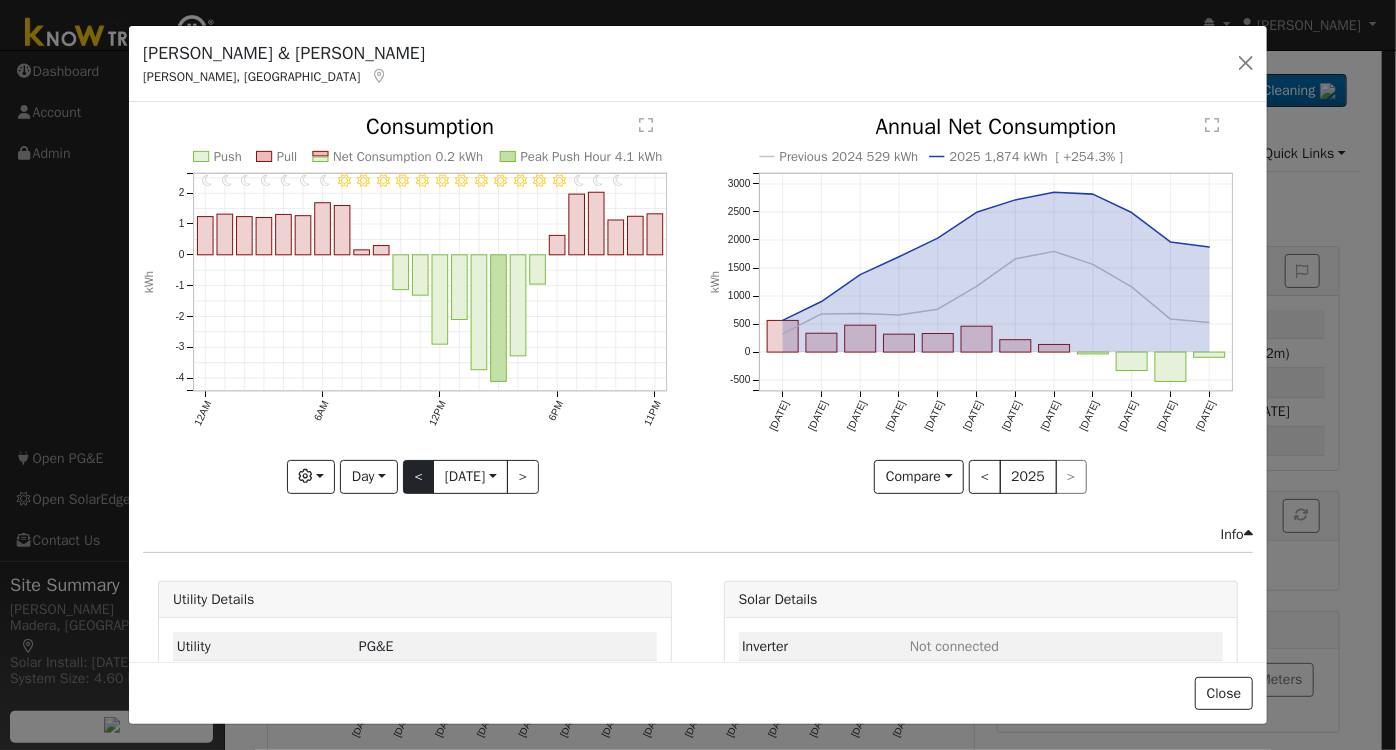 click on "11PM - undefined 10PM - undefined 9PM - Clear 8PM - Clear 7PM - Clear 6PM - Clear 5PM - Clear 4PM - Clear 3PM - Clear 2PM - Clear 1PM - Clear 12PM - Clear 11AM - Clear 10AM - Clear 9AM - Clear 8AM - Clear 7AM - Clear 6AM - Clear 5AM - Clear 4AM - Clear 3AM - Clear 2AM - Clear 1AM - Clear 12AM - Clear Push Pull Net Consumption 0.2 kWh Peak Push Hour 4.1 kWh 12AM 6AM 12PM 6PM 11PM -4 -3 -2 -1 0 1 2  Consumption kWh onclick="" onclick="" onclick="" onclick="" onclick="" onclick="" onclick="" onclick="" onclick="" onclick="" onclick="" onclick="" onclick="" onclick="" onclick="" onclick="" onclick="" onclick="" onclick="" onclick="" onclick="" onclick="" onclick="" onclick="" Graphs Estimated Production Previous Year Consumption Previous Year Total Consumption Previous Year Cumulative Consumption Previous Year Options Weather °F kWh $ Net Push/Pull Previous Year Period Day Day Week Month Year Custom < 7/06 Sun  2025-07-06 >" 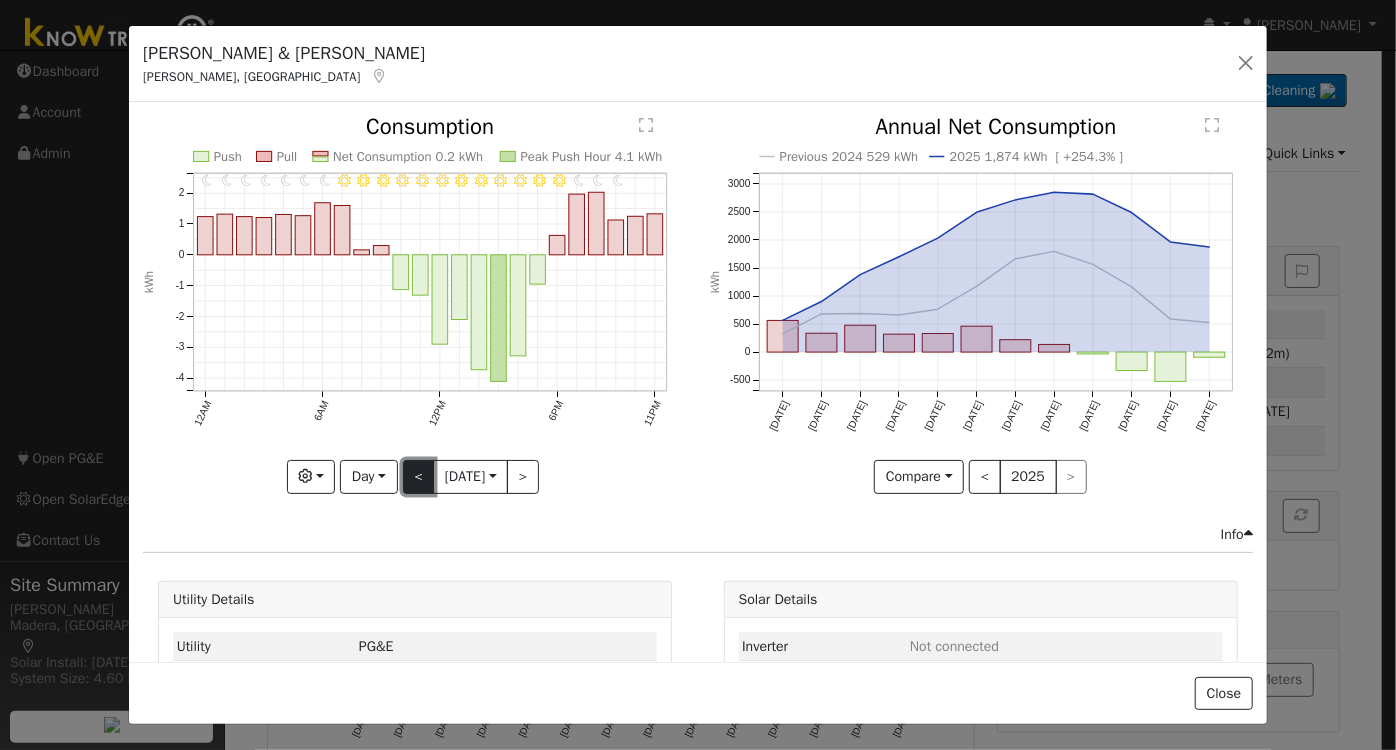 click on "<" at bounding box center [419, 477] 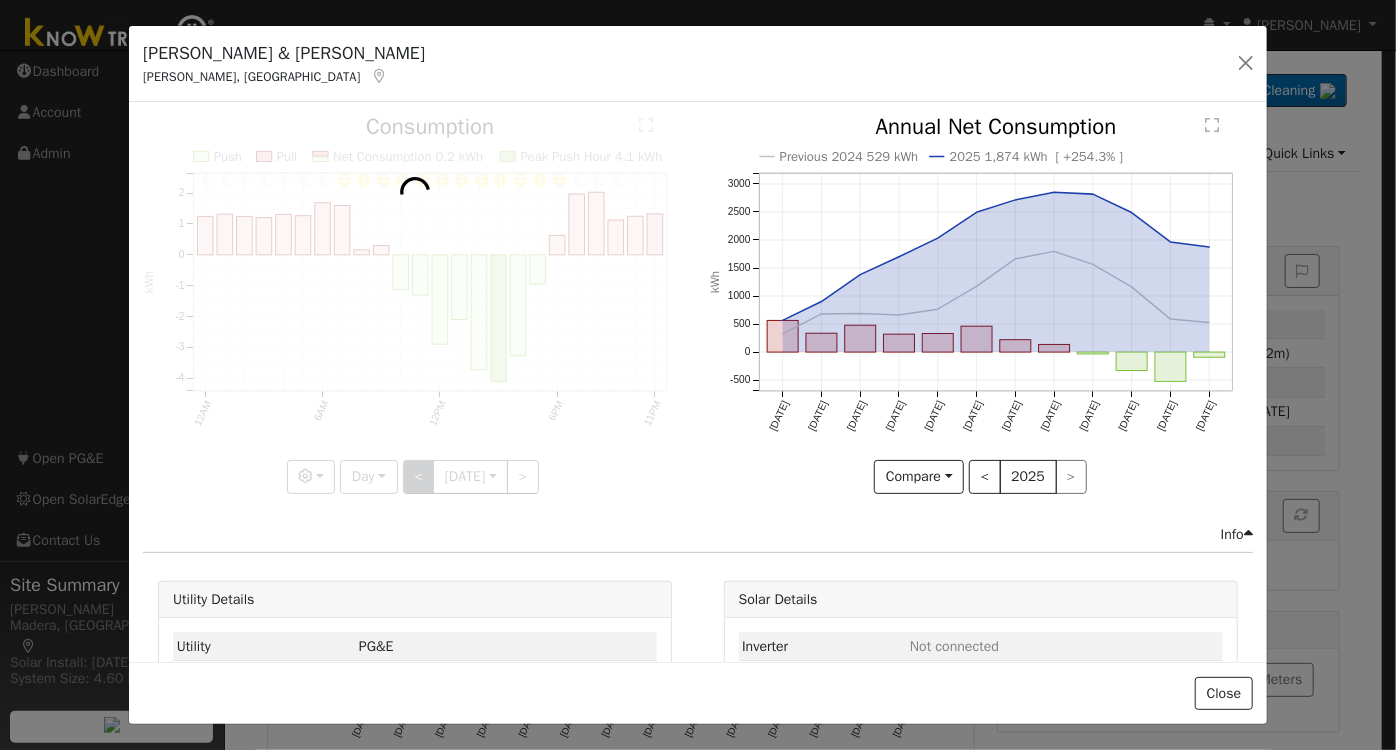 click at bounding box center [415, 304] 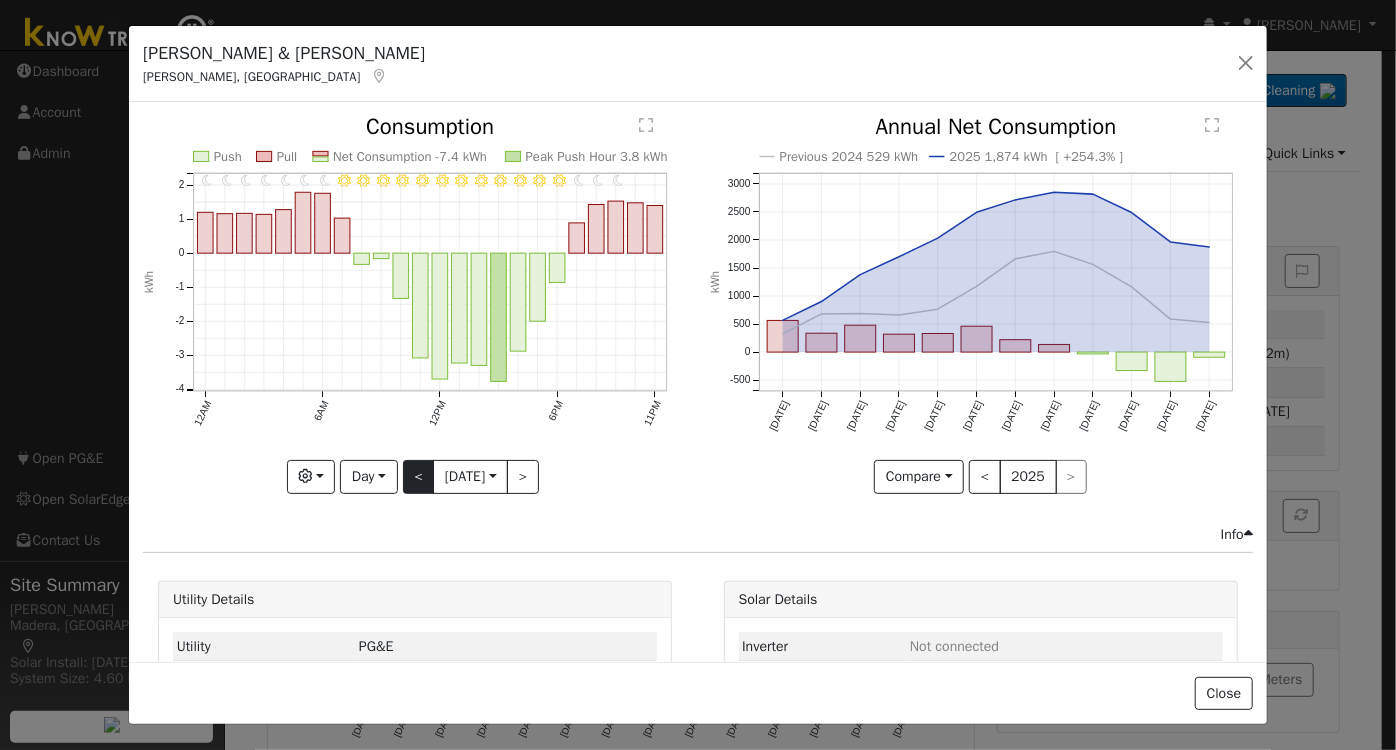 click at bounding box center [415, 304] 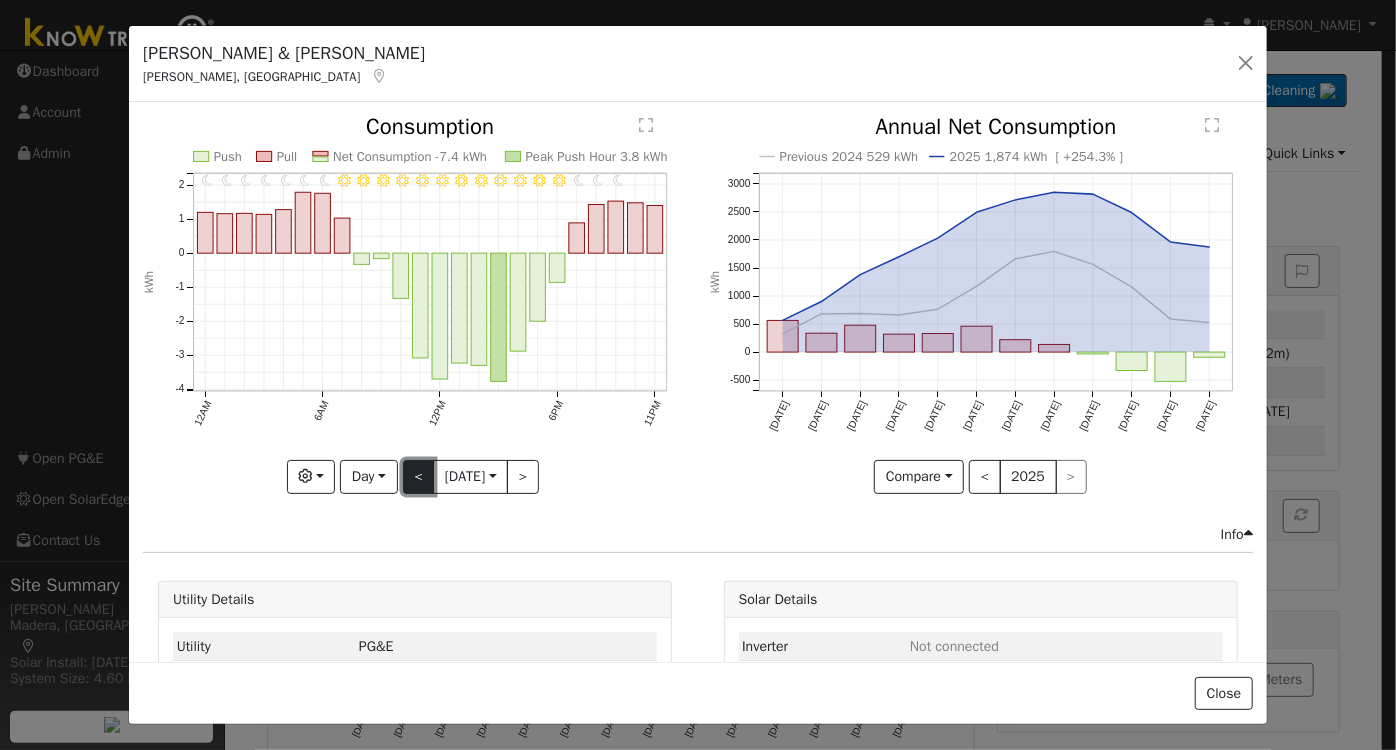 click on "<" at bounding box center [419, 477] 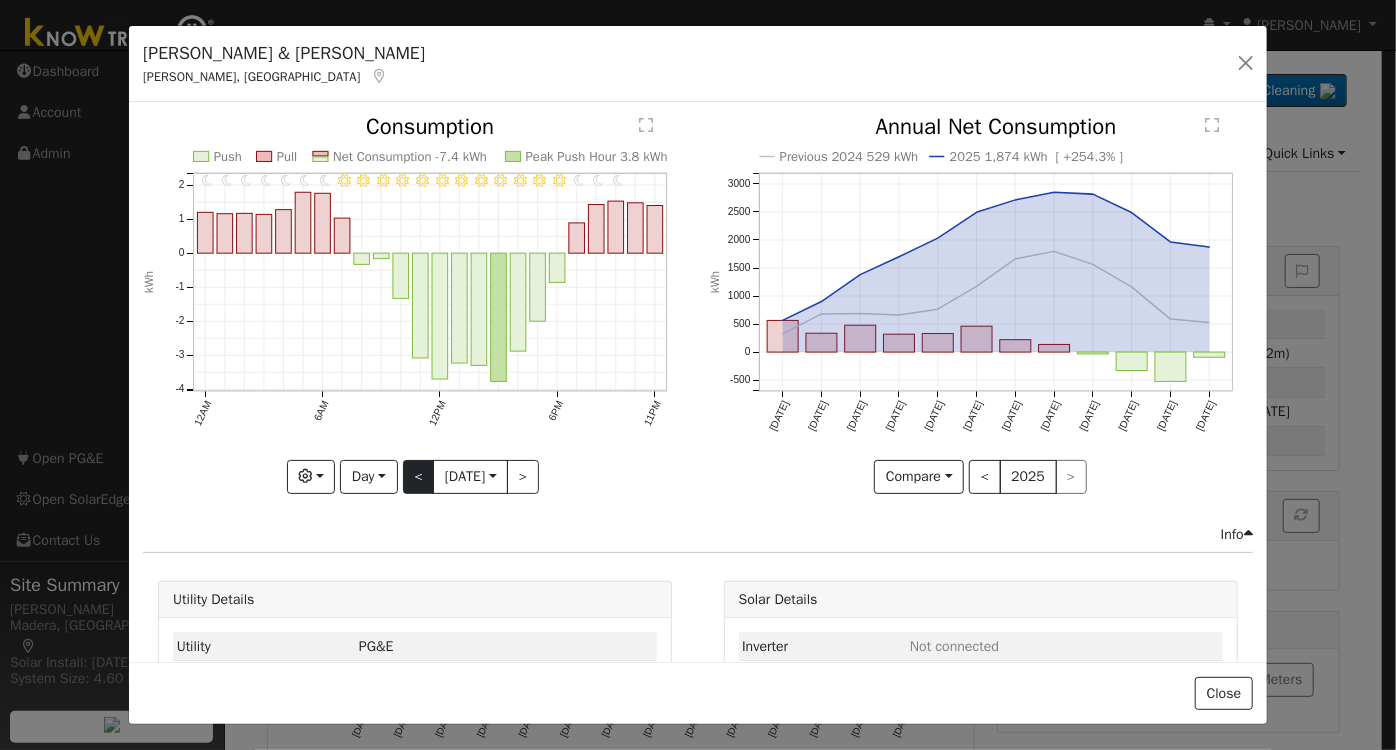 click at bounding box center [0, 0] 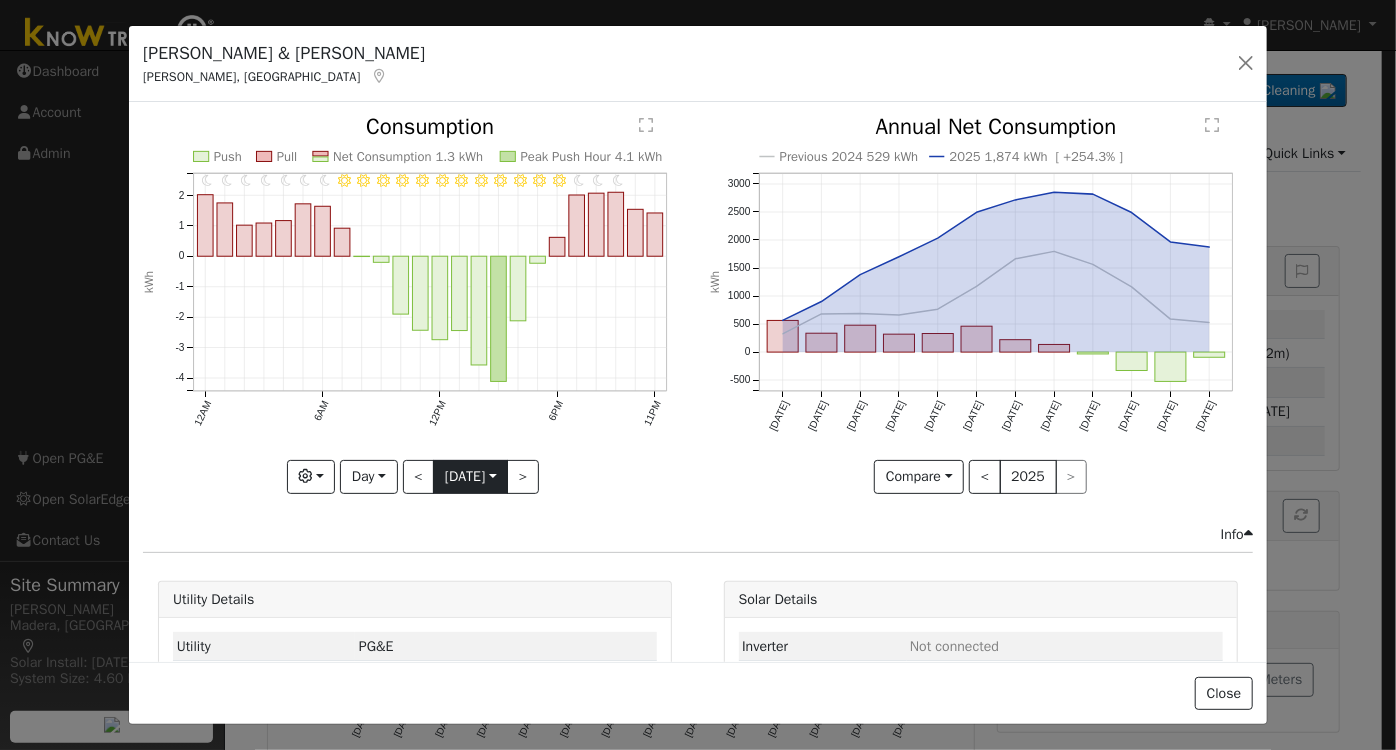 click on "2025-07-04" at bounding box center [470, 477] 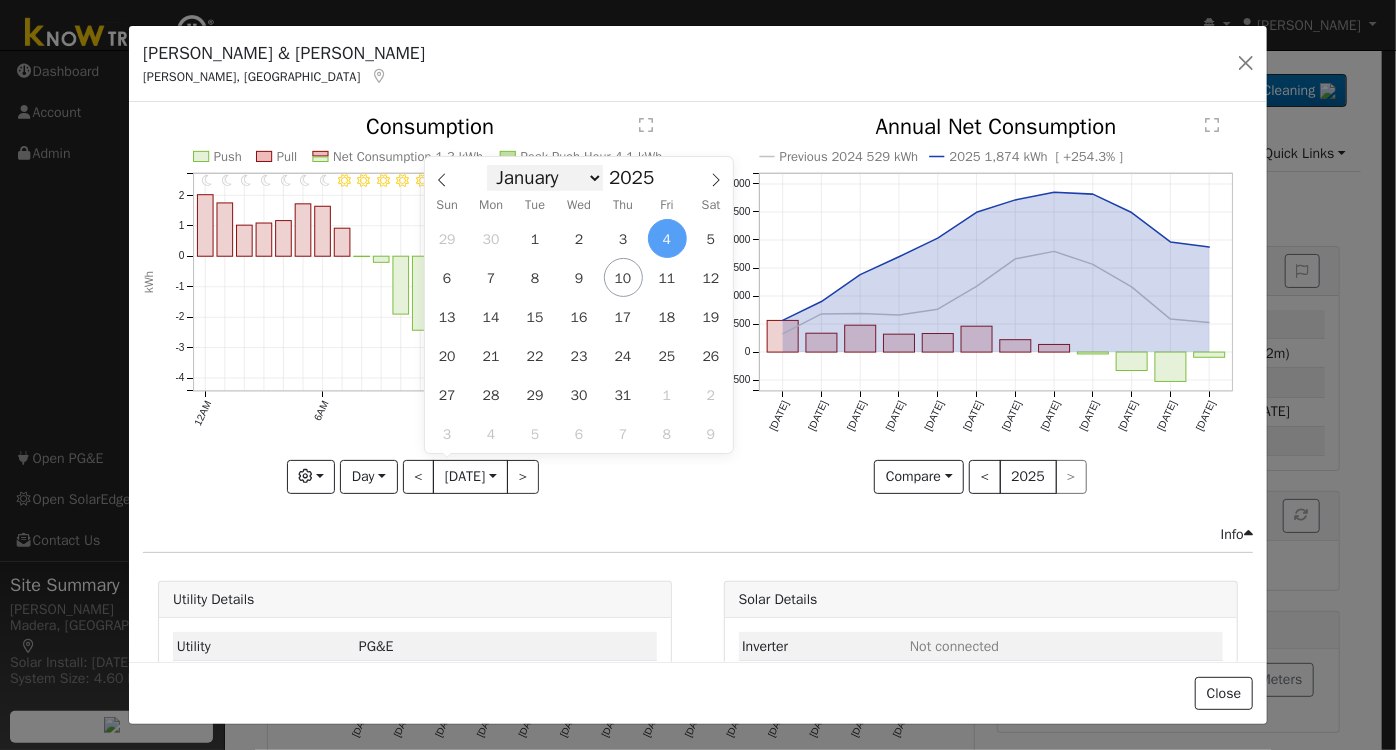 click on "January February March April May June July August September October November December" at bounding box center [545, 178] 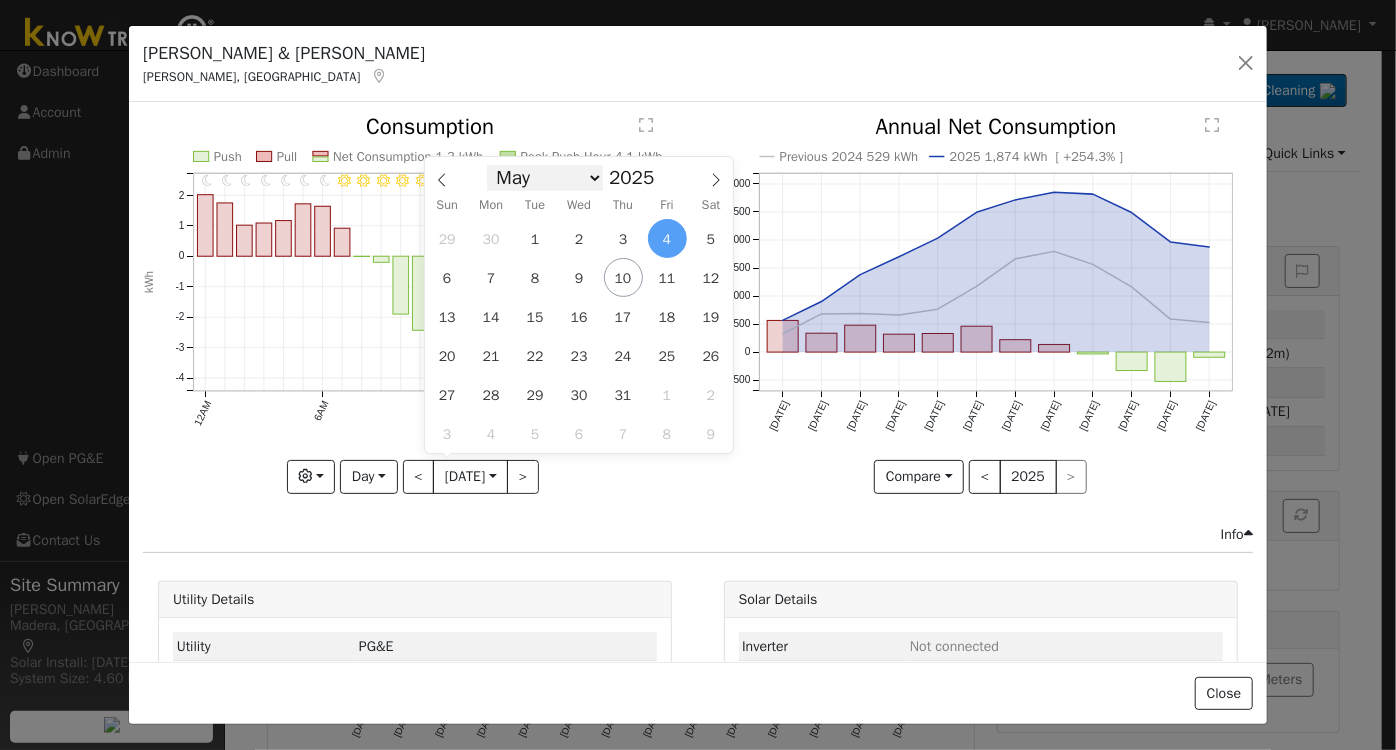 click on "January February March April May June July August September October November December" at bounding box center [545, 178] 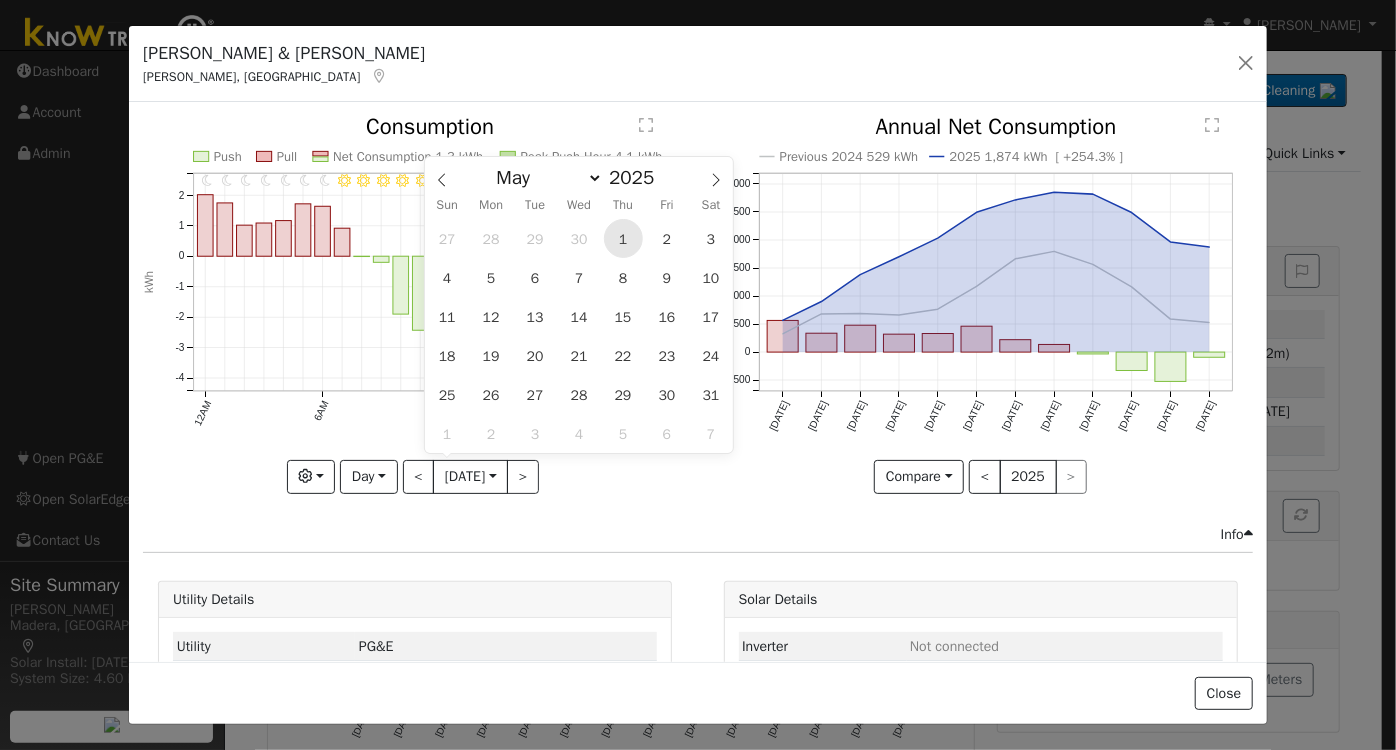 click on "1" at bounding box center [623, 238] 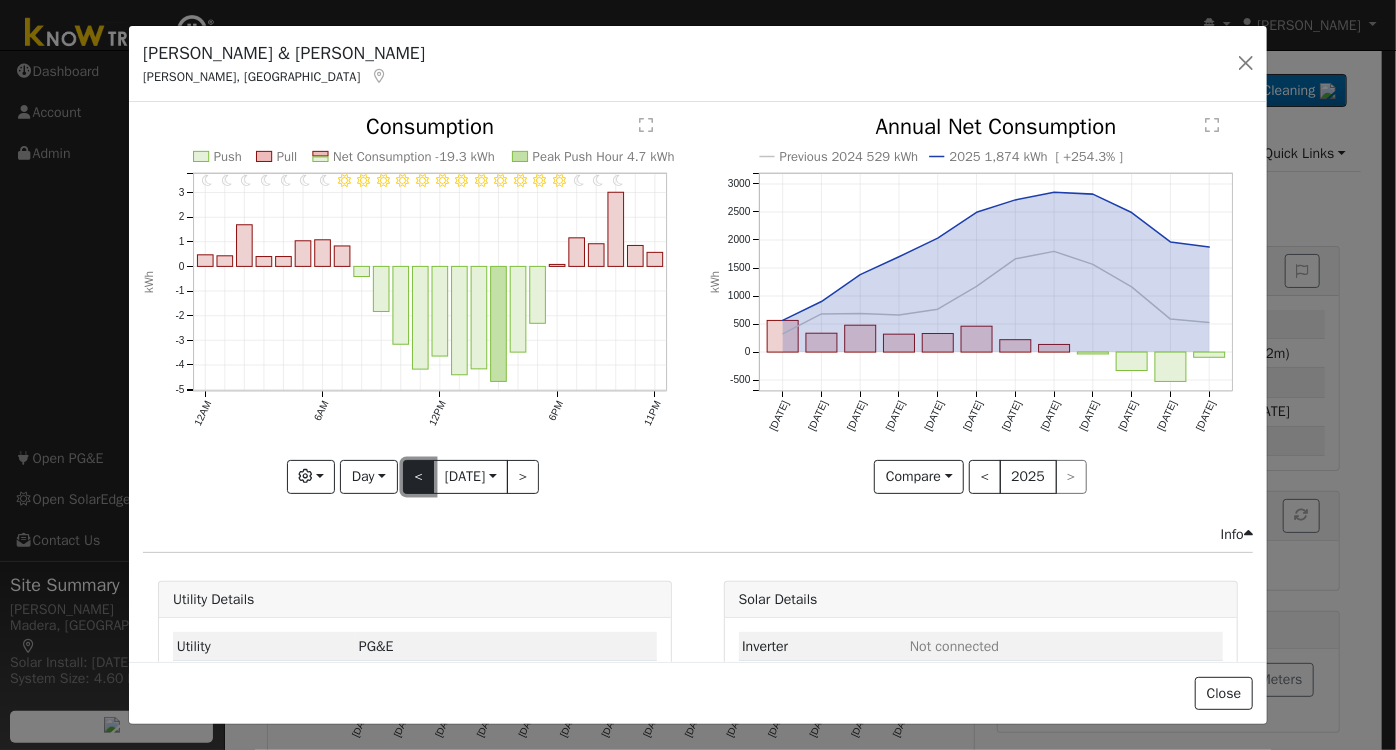 click on "<" at bounding box center (419, 477) 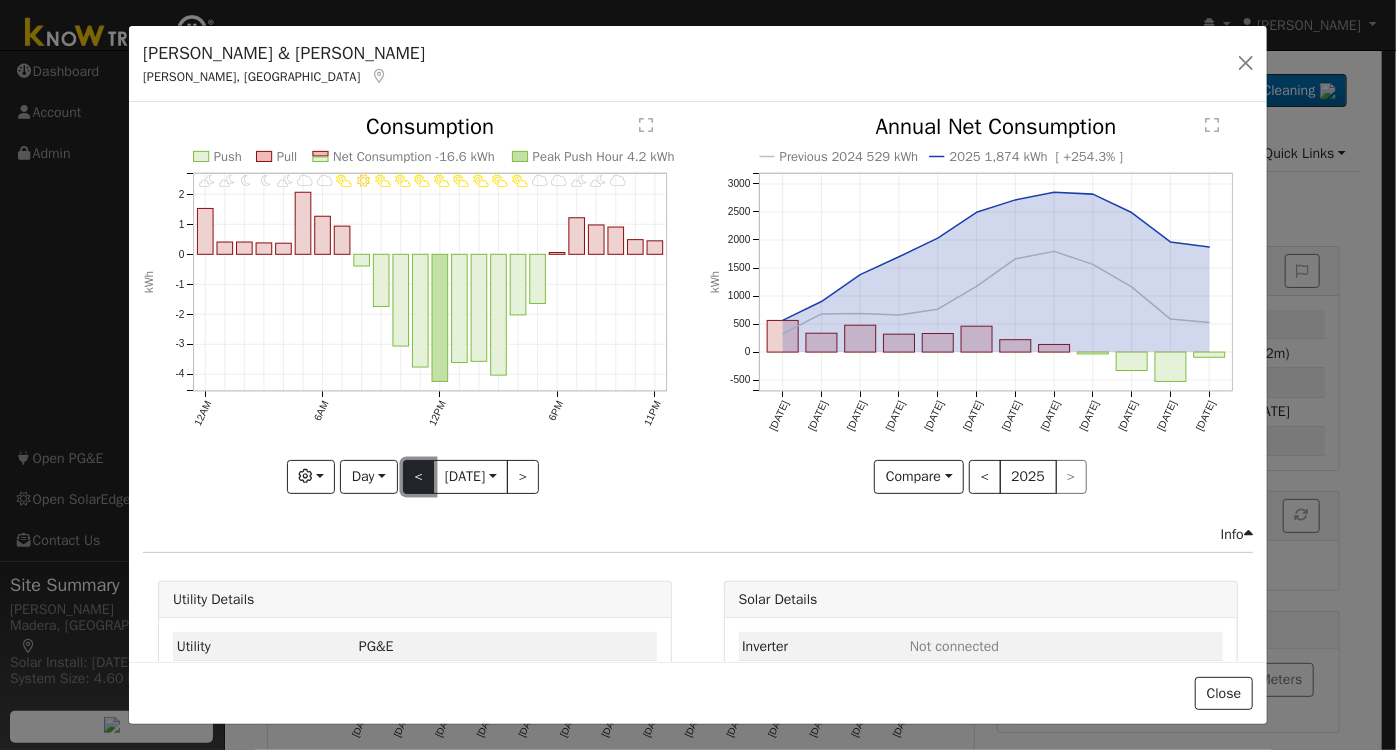 click on "<" at bounding box center [419, 477] 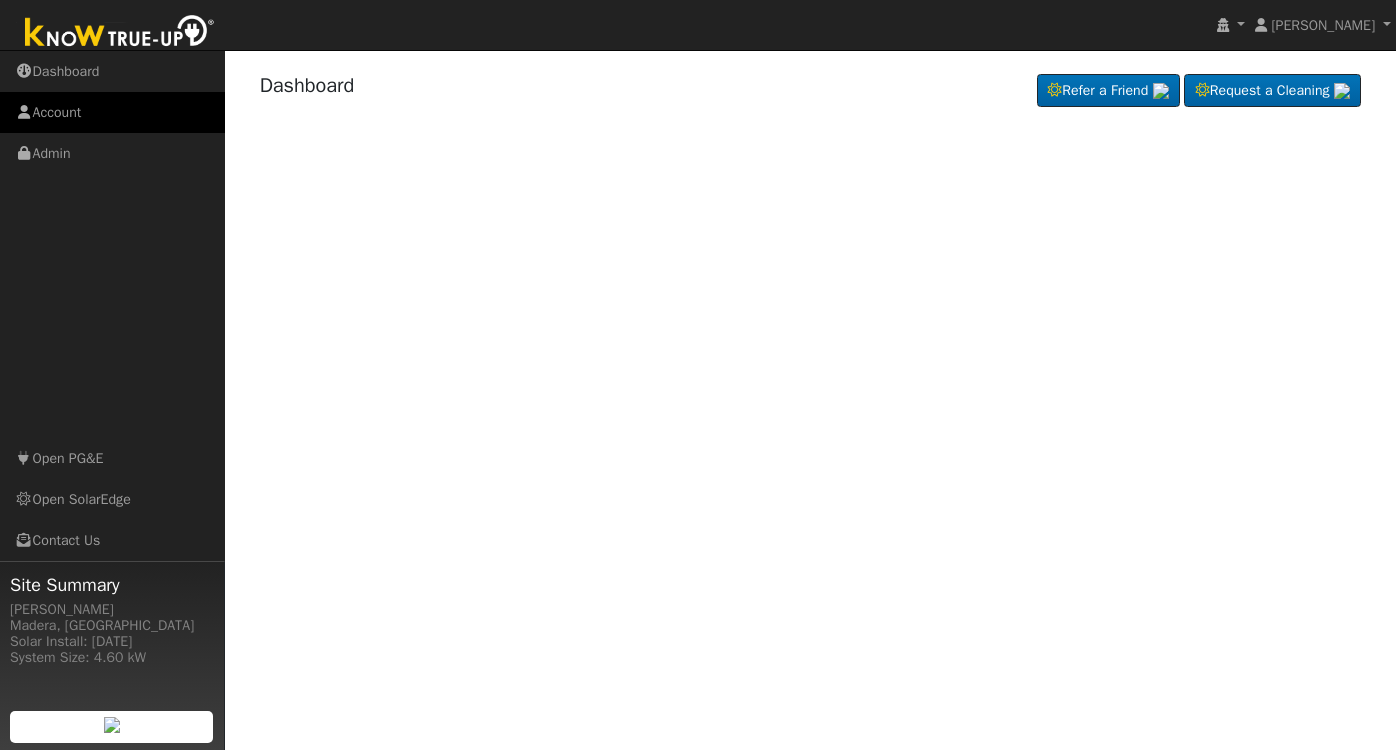 scroll, scrollTop: 0, scrollLeft: 0, axis: both 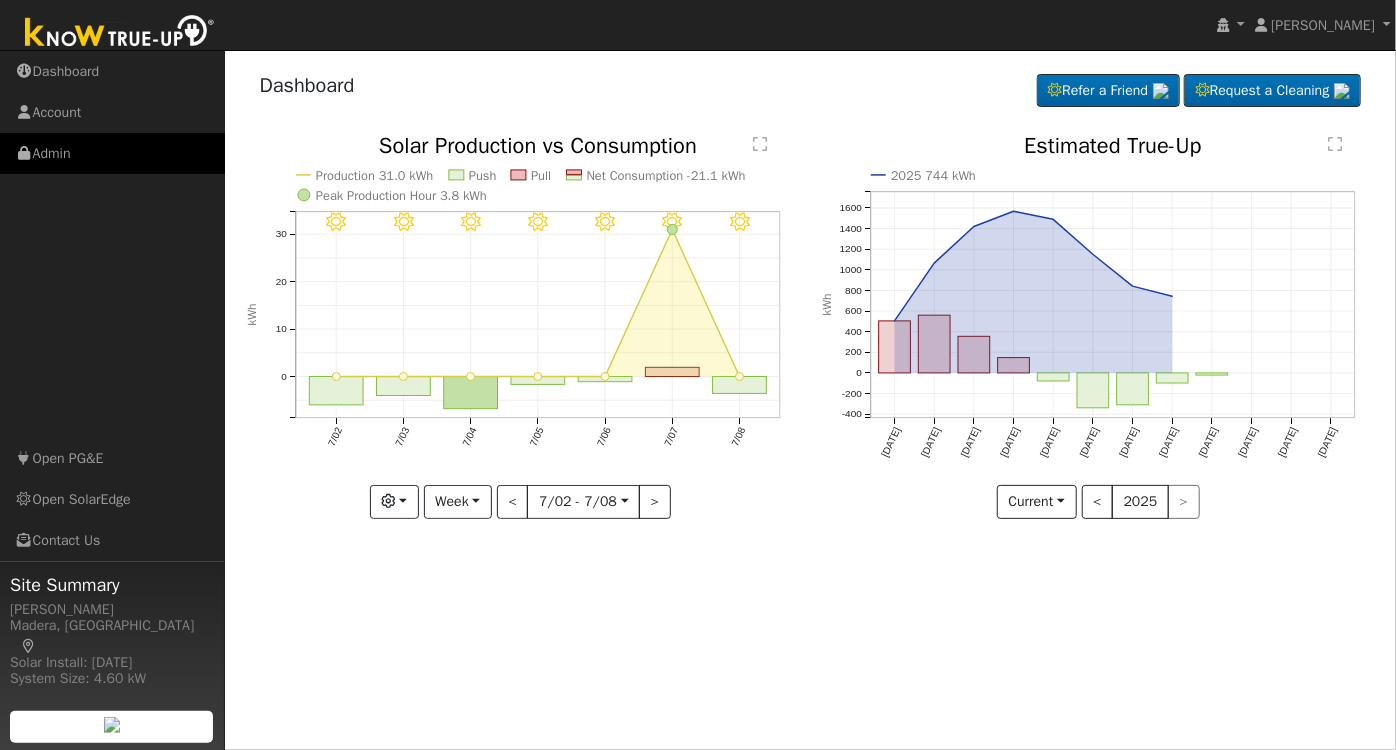 click on "Admin" at bounding box center [112, 153] 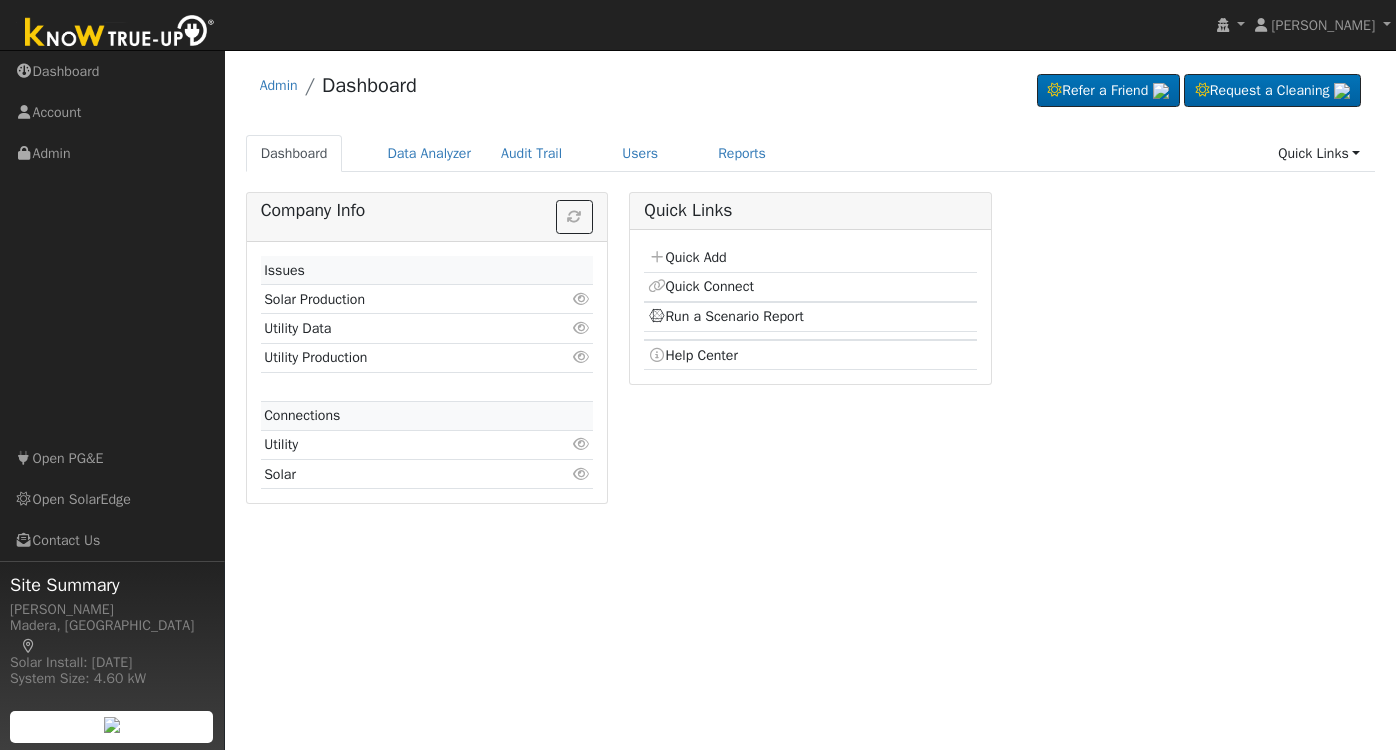 scroll, scrollTop: 0, scrollLeft: 0, axis: both 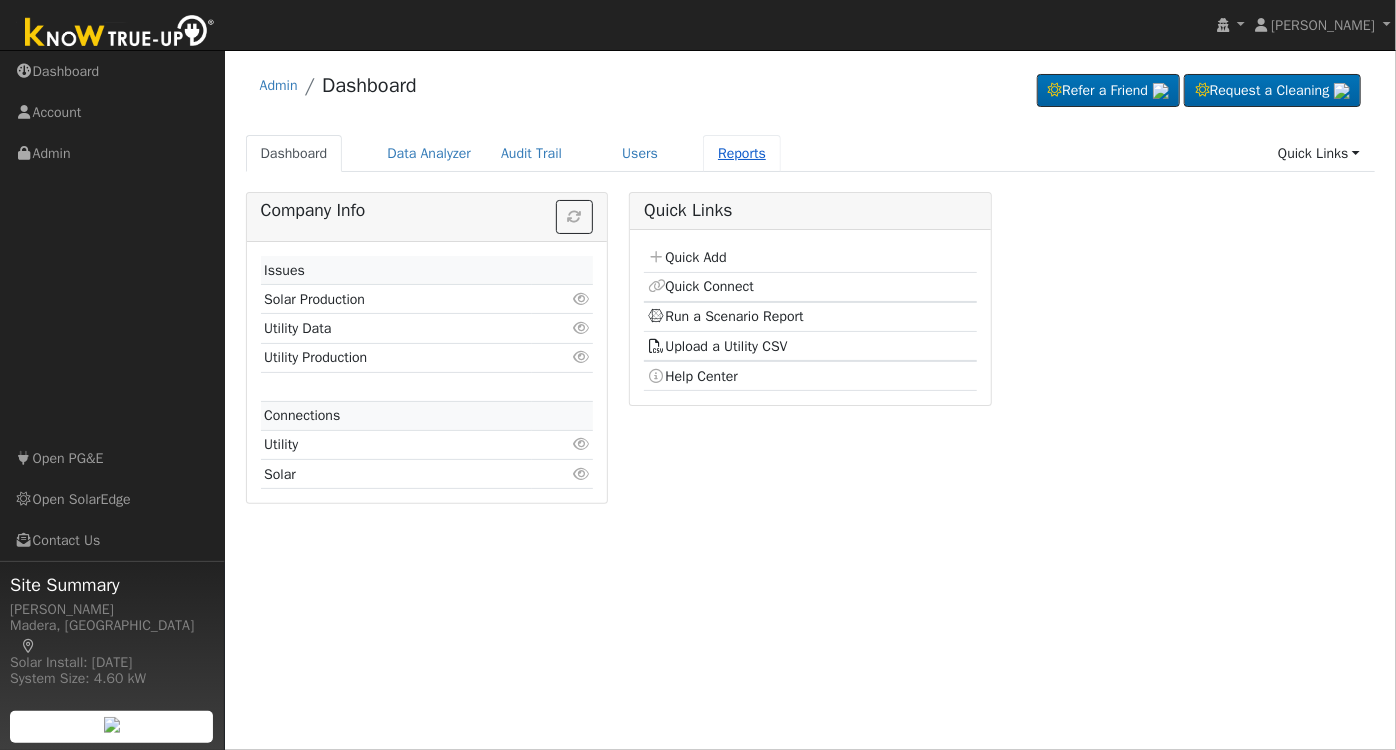 click on "Reports" at bounding box center (742, 153) 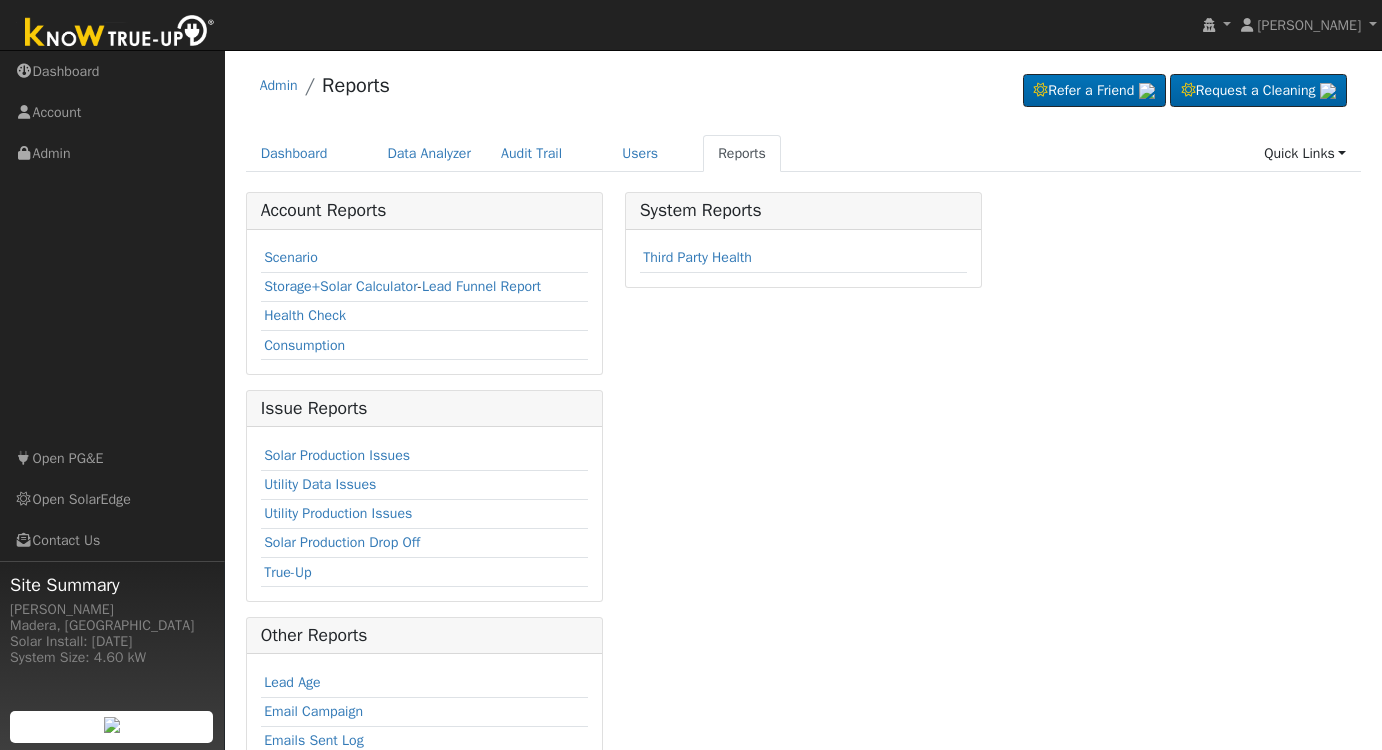 scroll, scrollTop: 0, scrollLeft: 0, axis: both 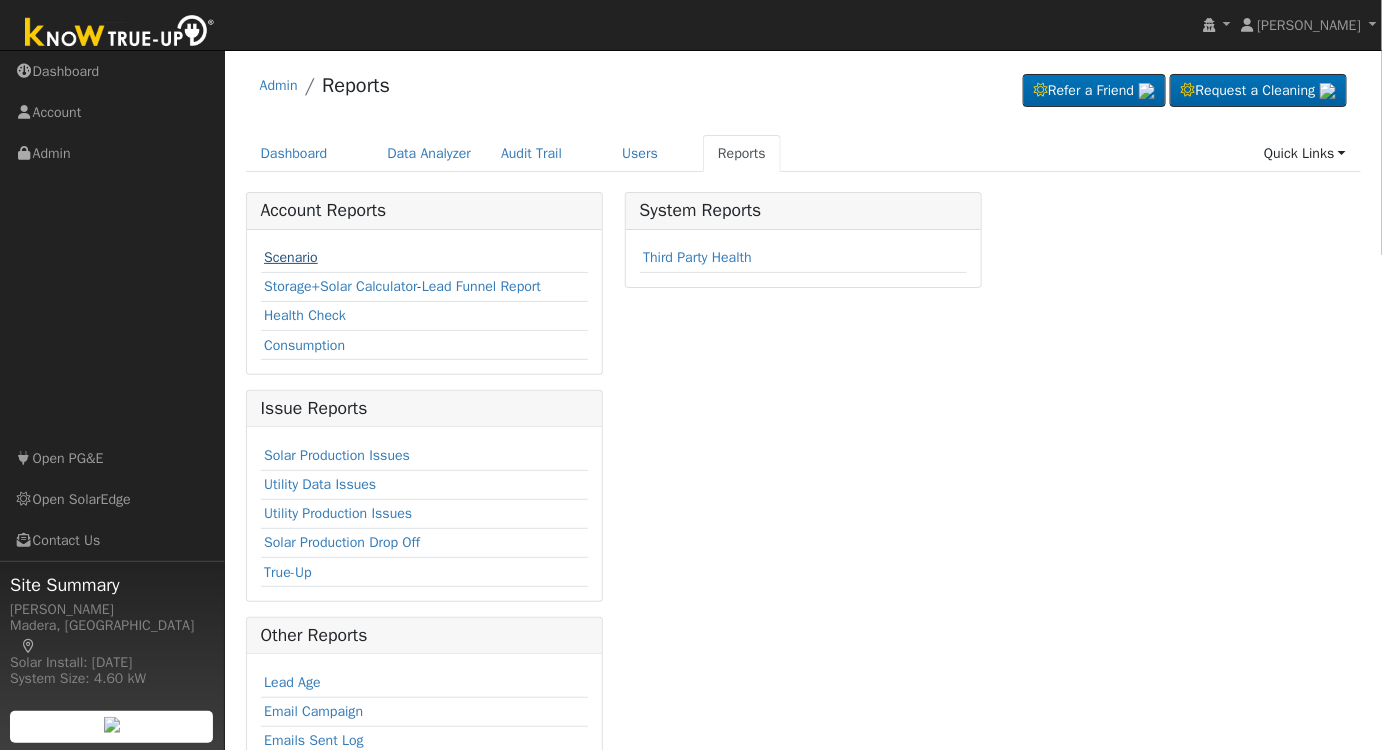 click on "Scenario" at bounding box center [291, 257] 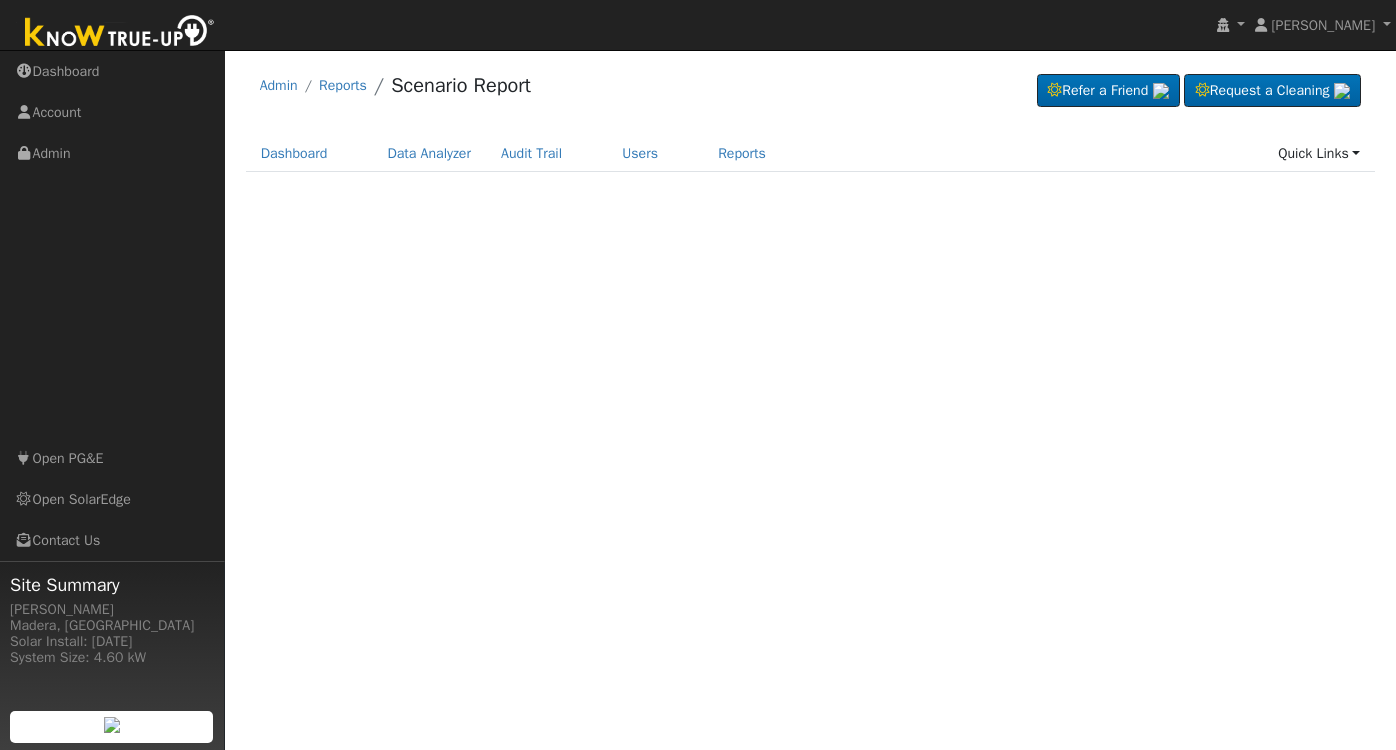 scroll, scrollTop: 0, scrollLeft: 0, axis: both 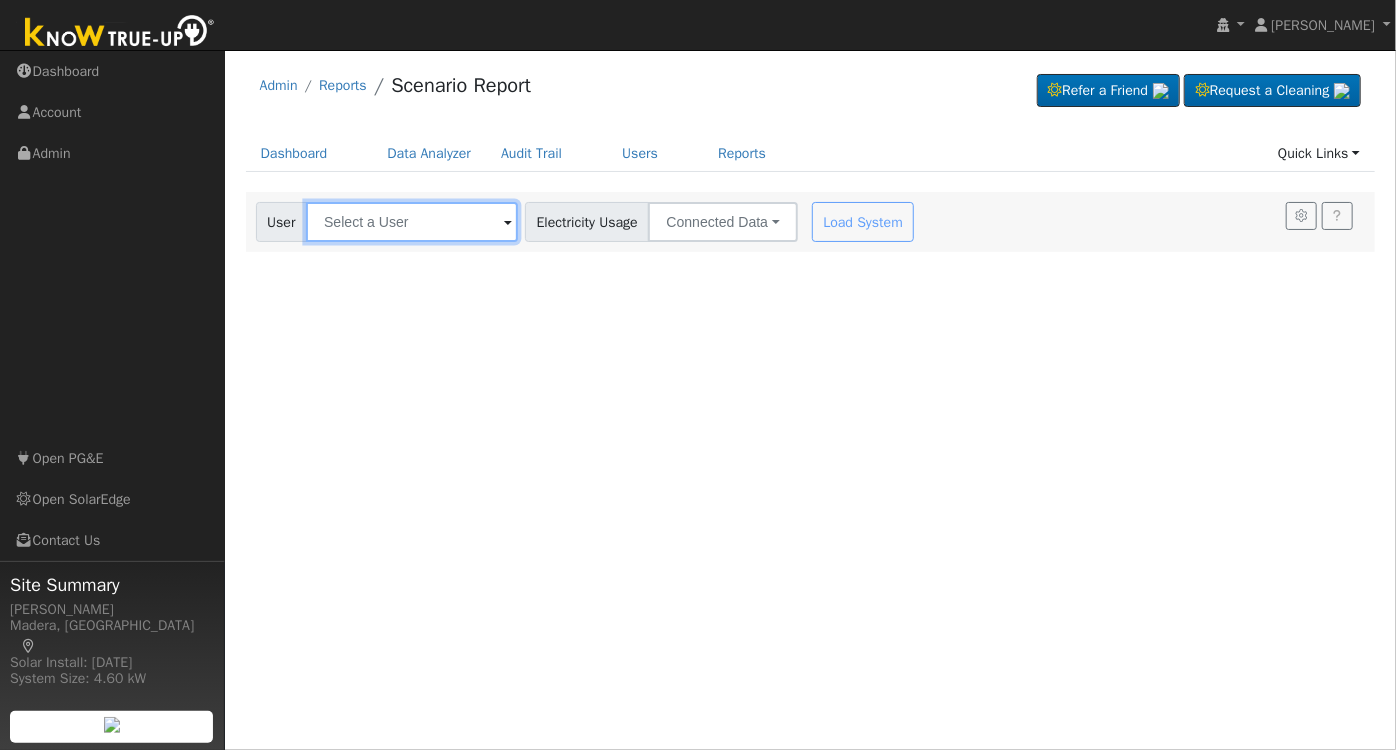 drag, startPoint x: 359, startPoint y: 224, endPoint x: 371, endPoint y: 224, distance: 12 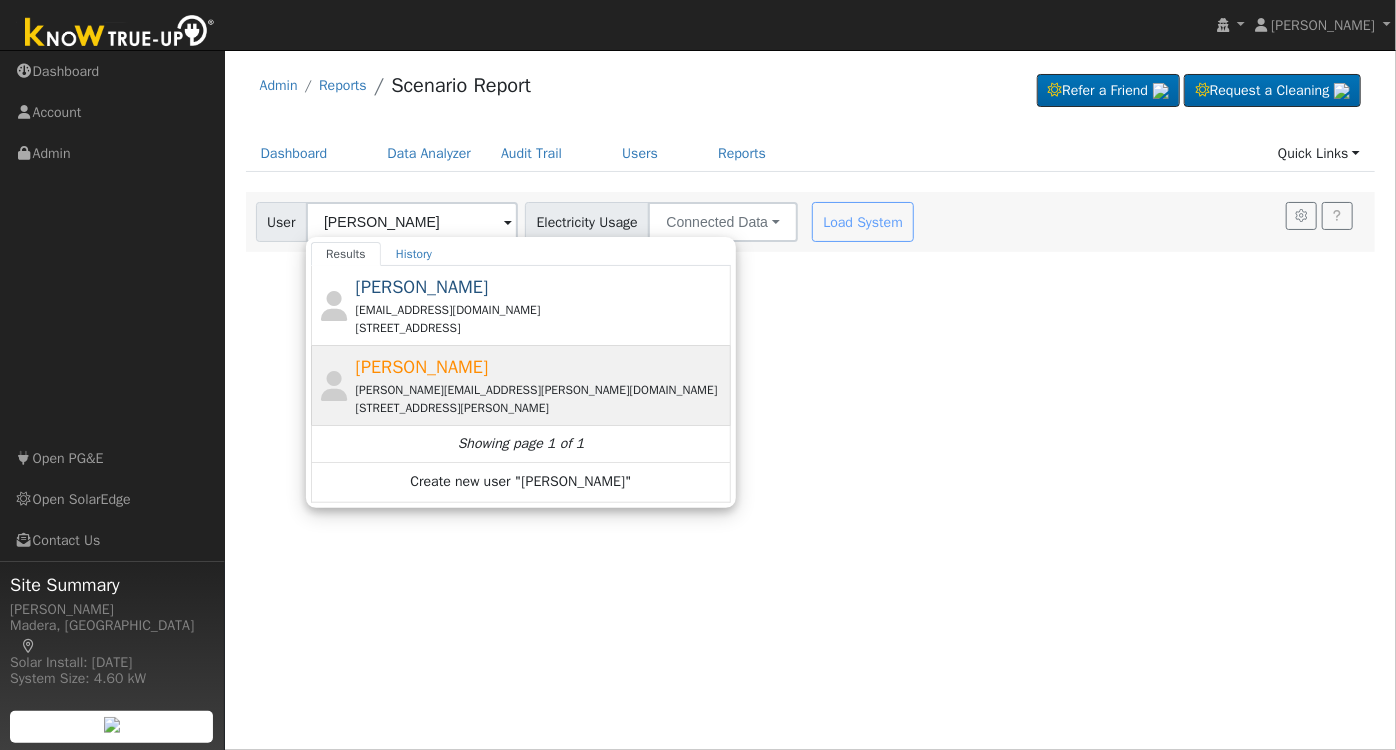 click on "[STREET_ADDRESS][PERSON_NAME]" at bounding box center (541, 408) 